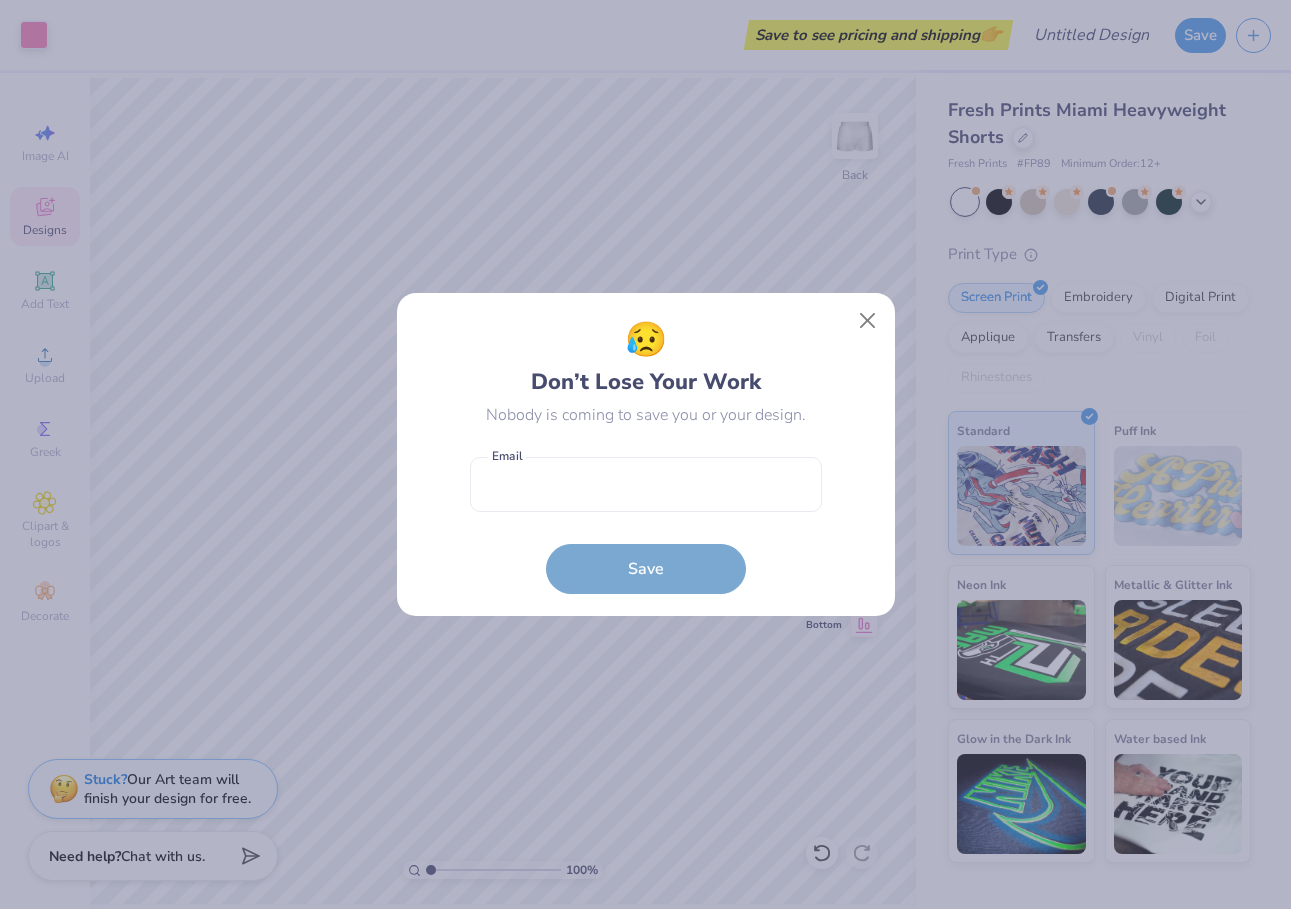 scroll, scrollTop: 0, scrollLeft: 0, axis: both 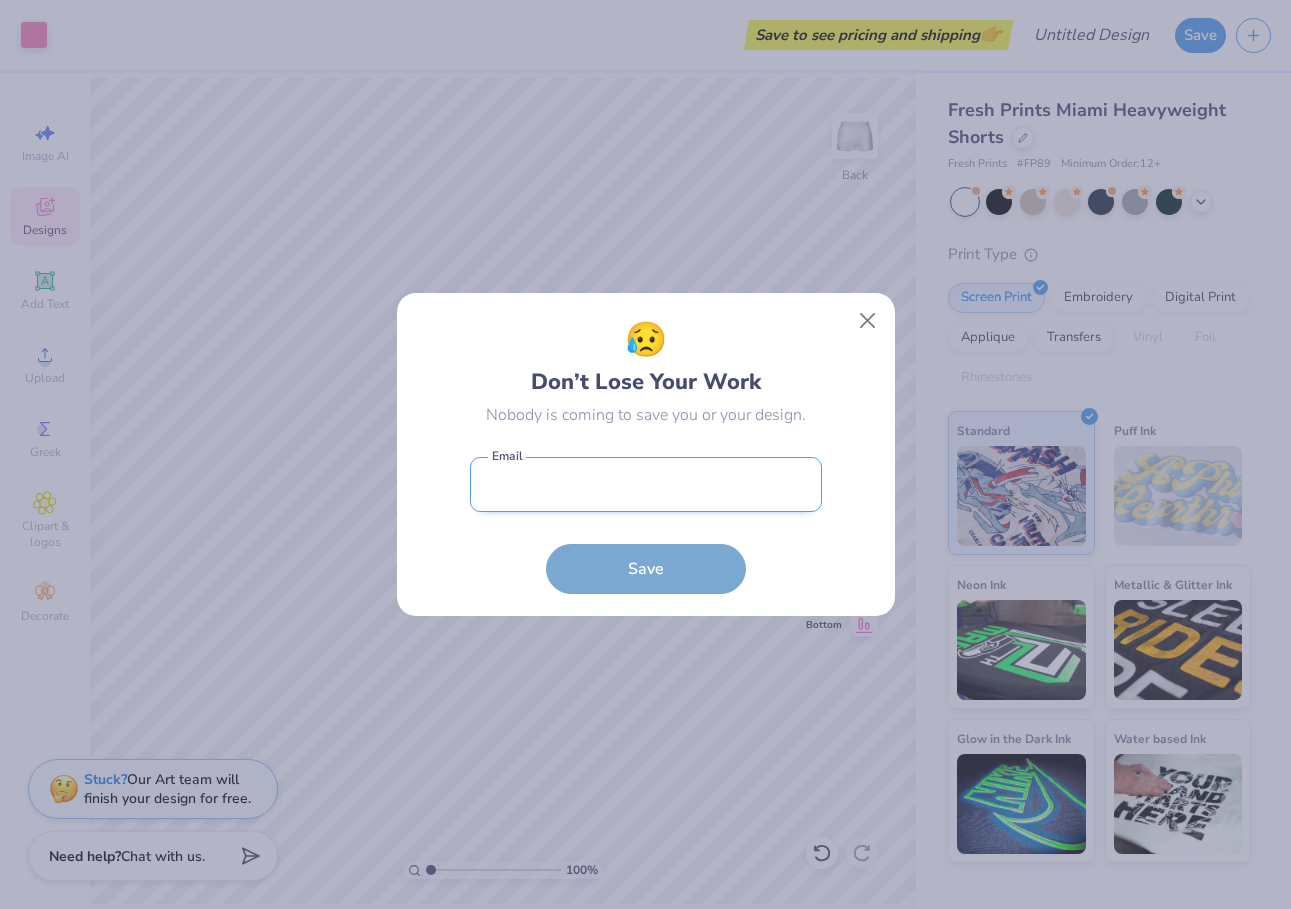click at bounding box center (646, 484) 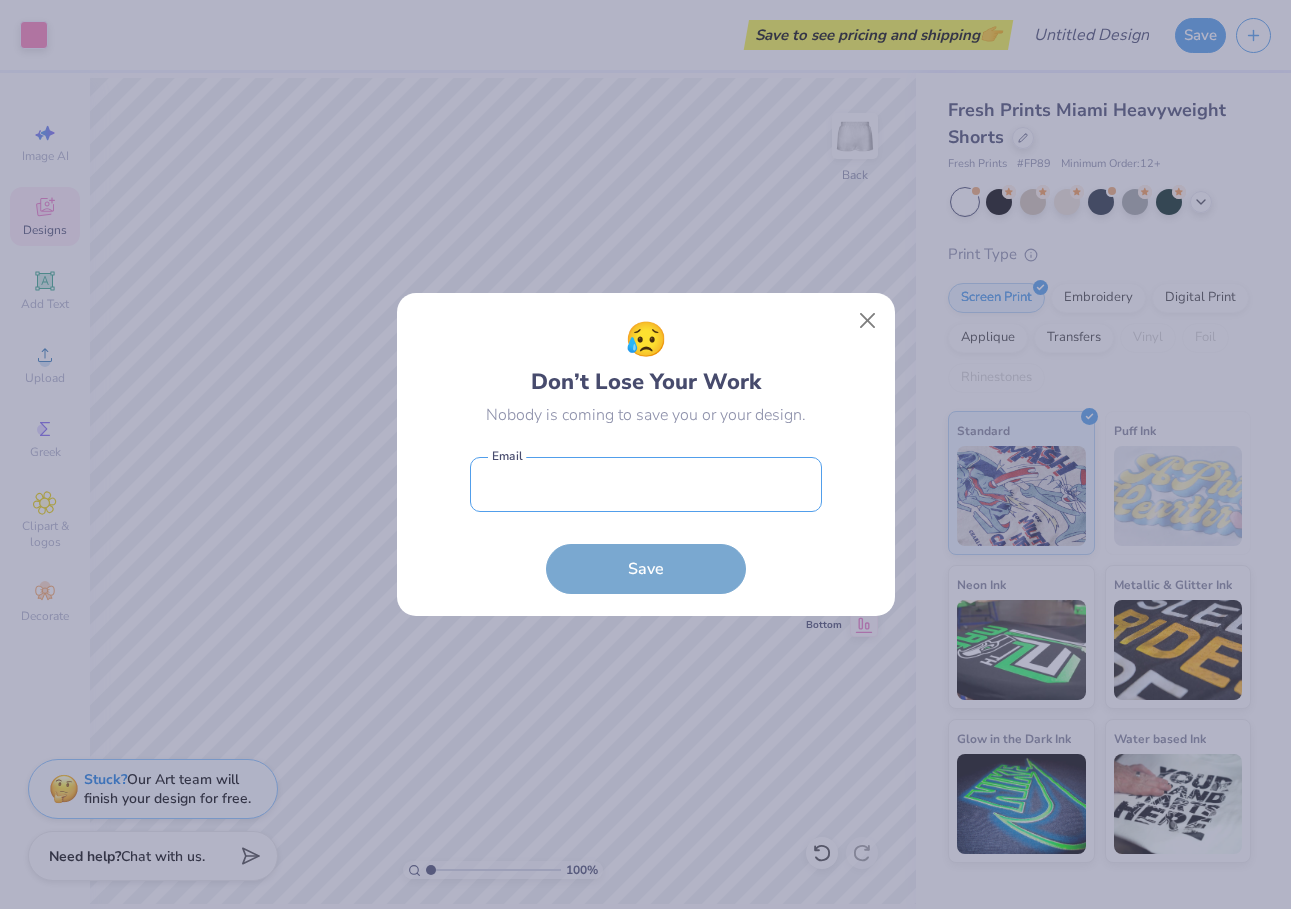 type on "[EMAIL]" 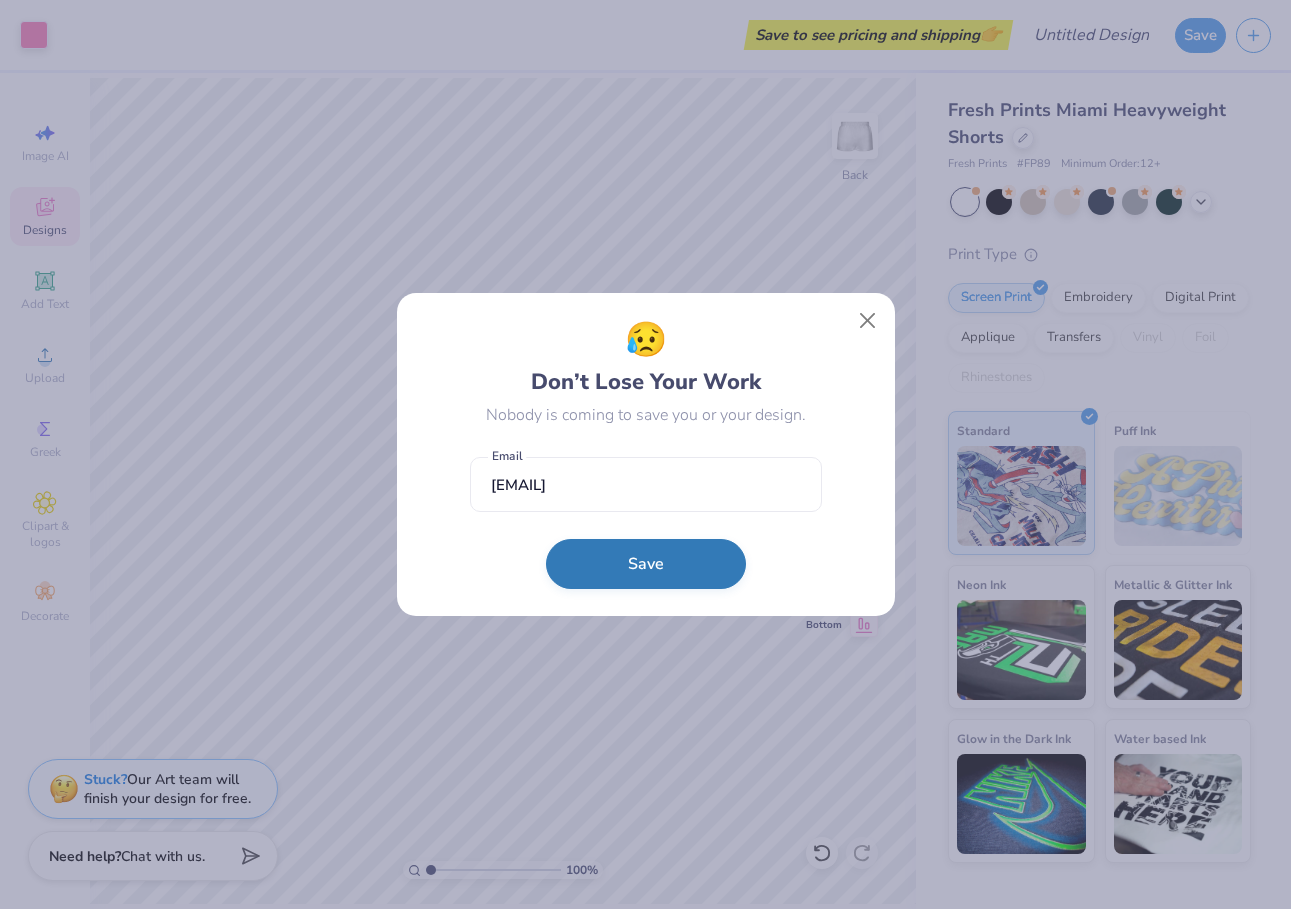click on "Save" at bounding box center (646, 564) 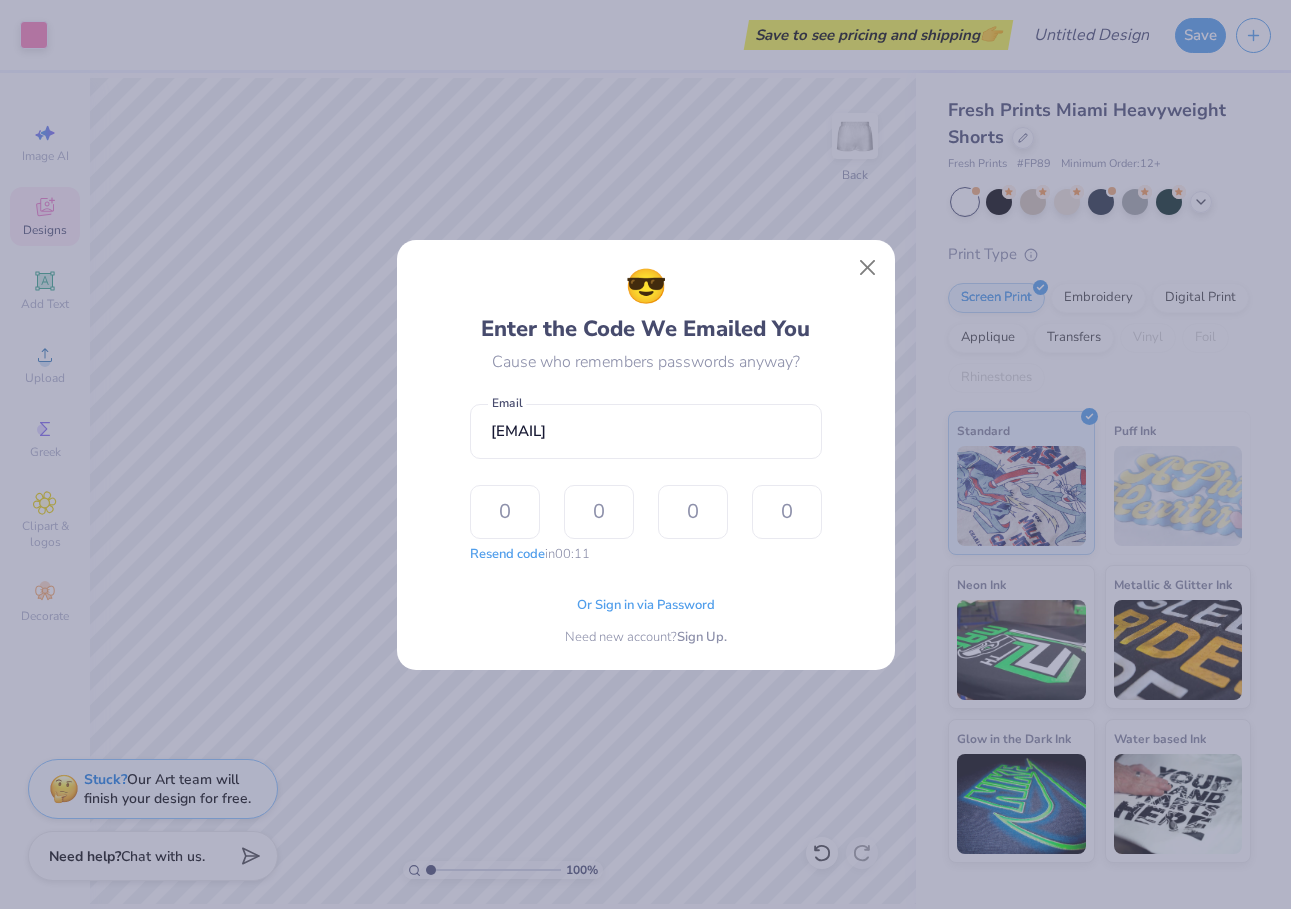 type on "7" 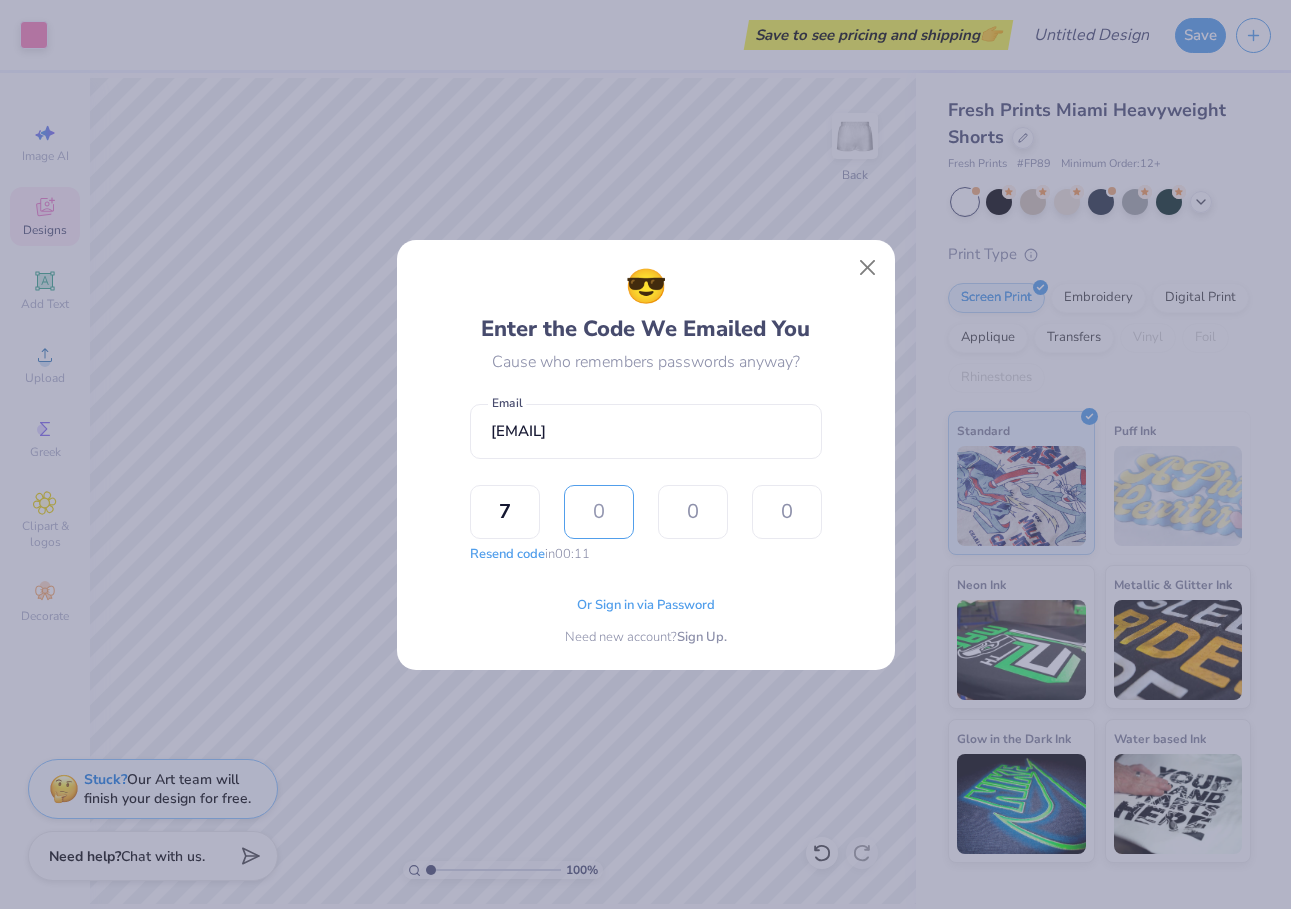 type on "8" 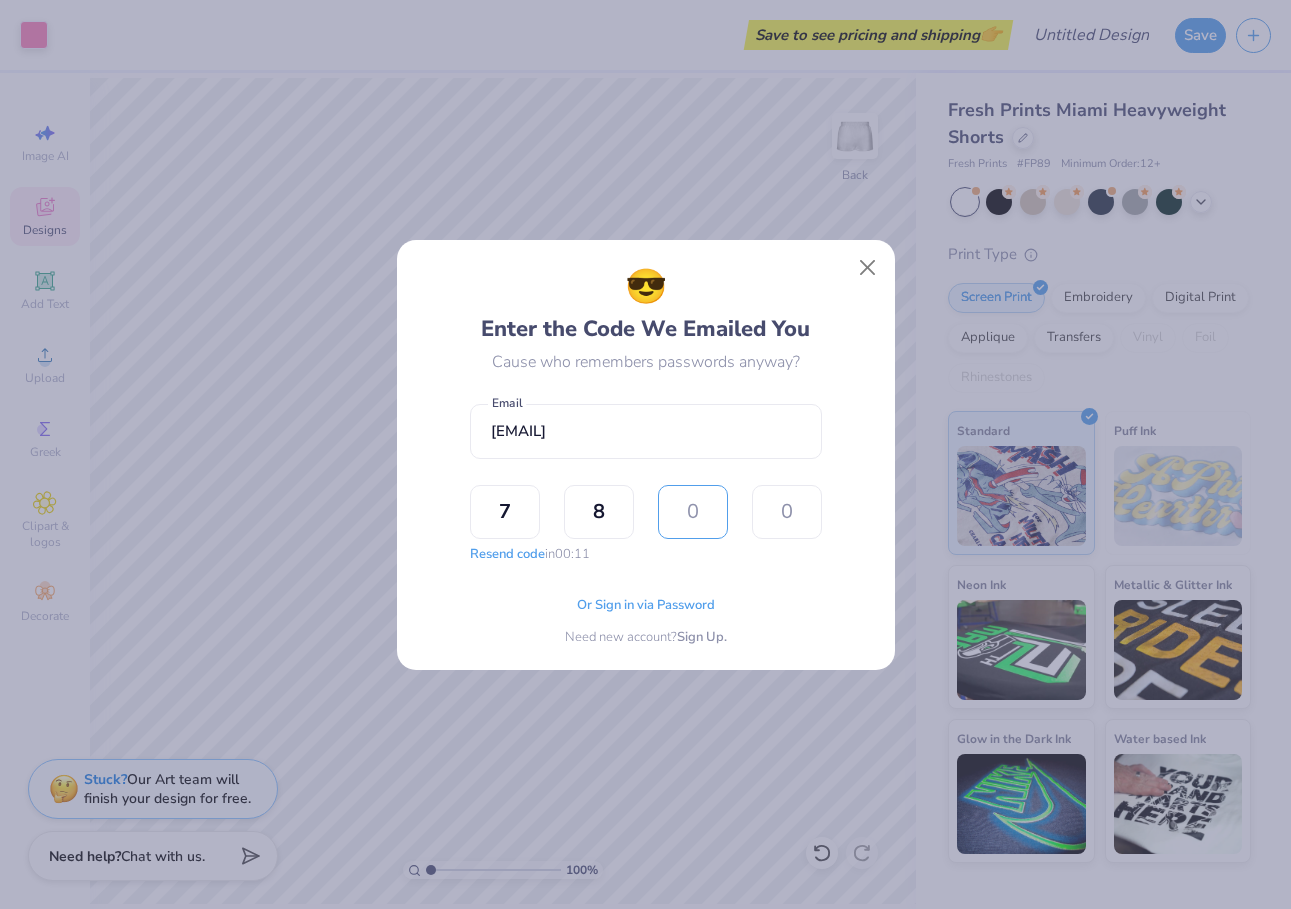 type on "9" 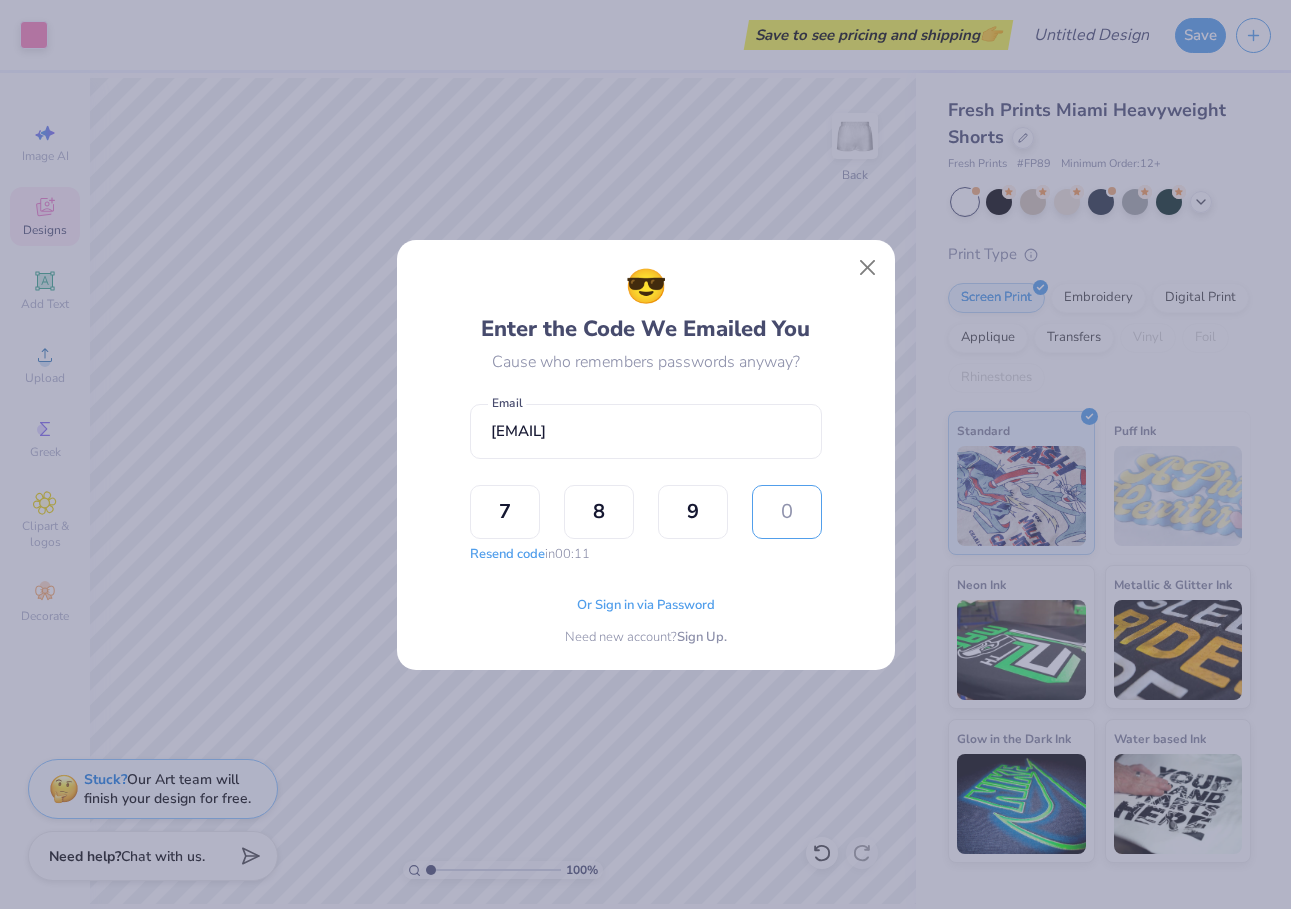 type on "9" 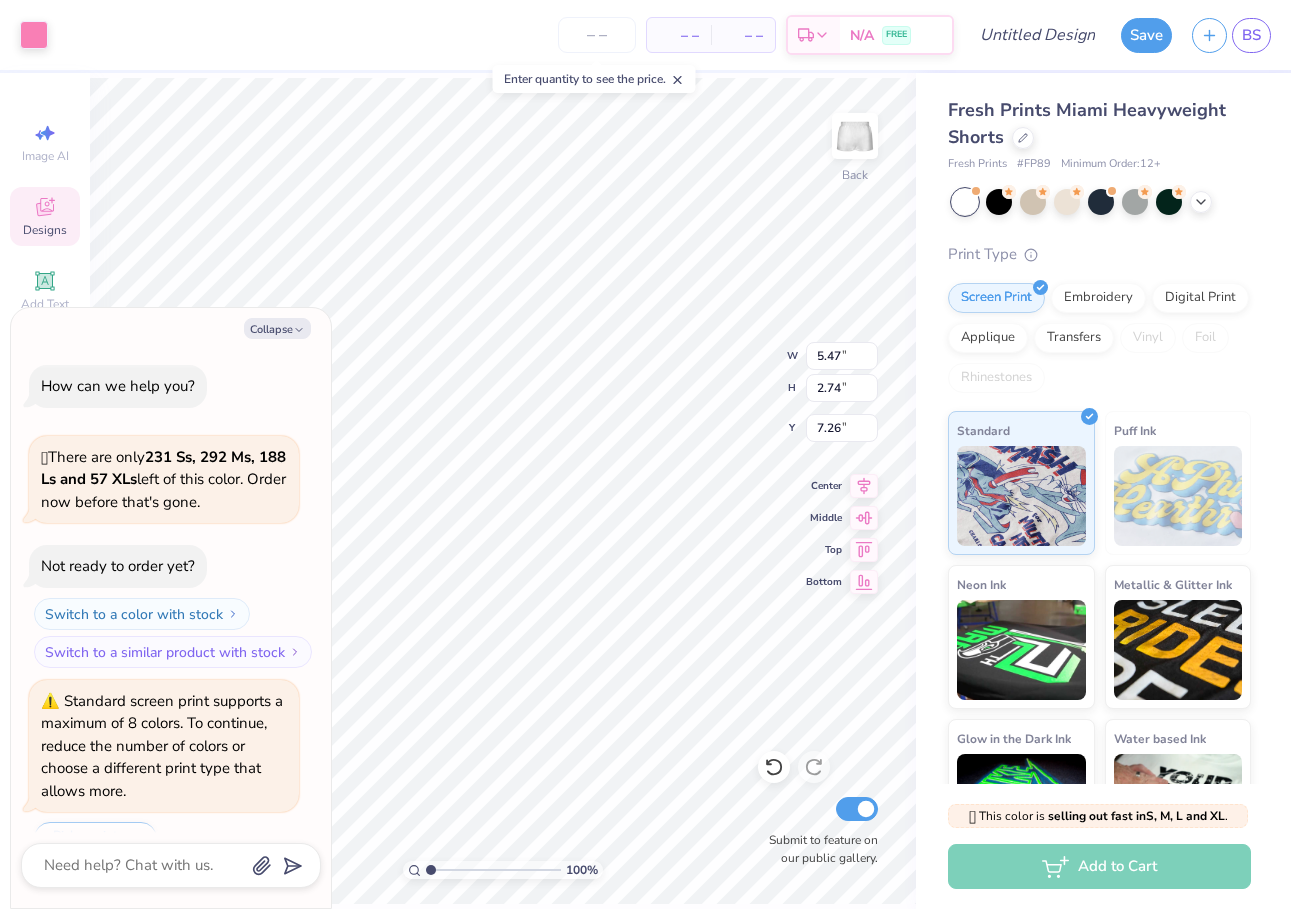 scroll, scrollTop: 696, scrollLeft: 0, axis: vertical 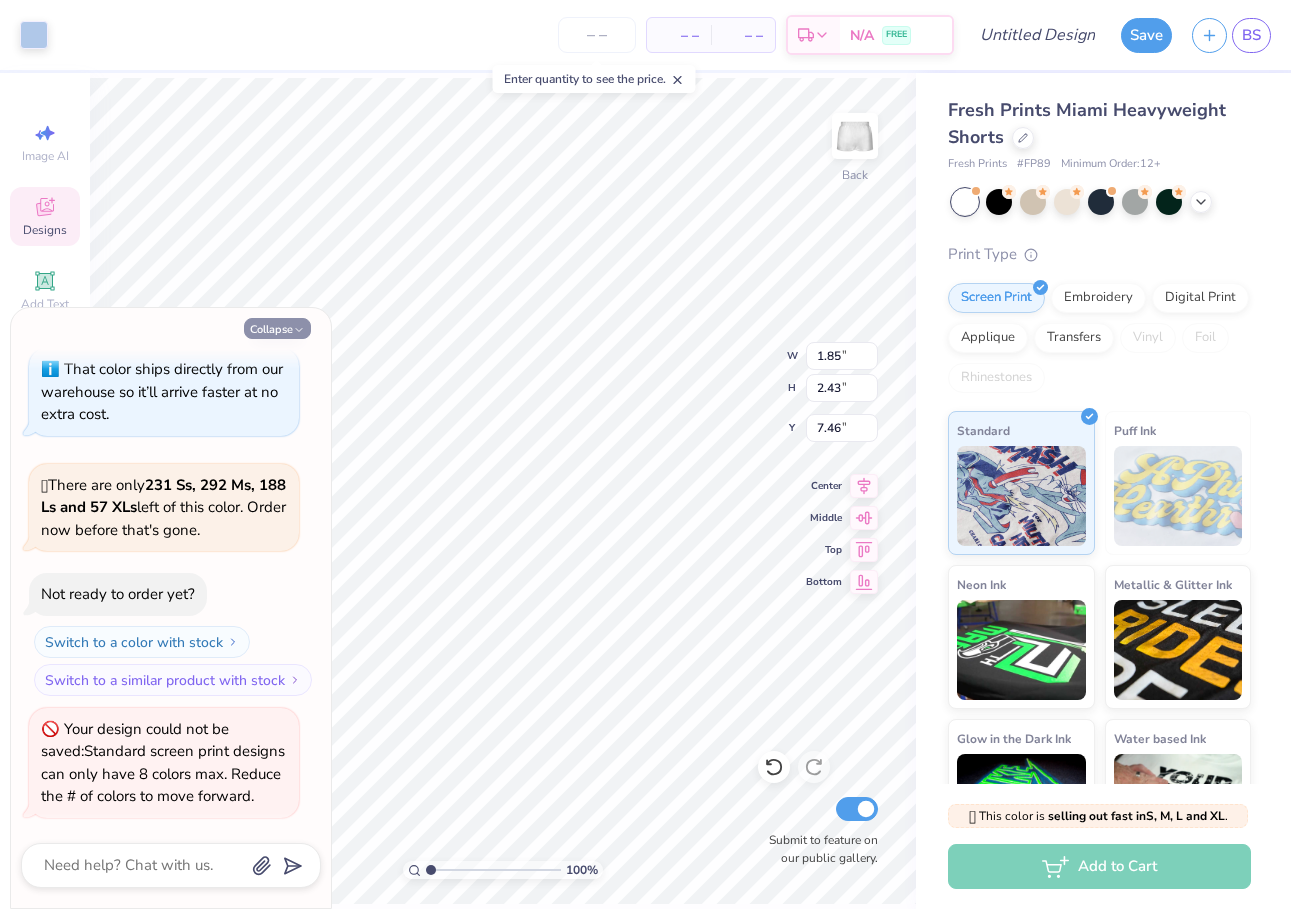click on "Collapse" at bounding box center (277, 328) 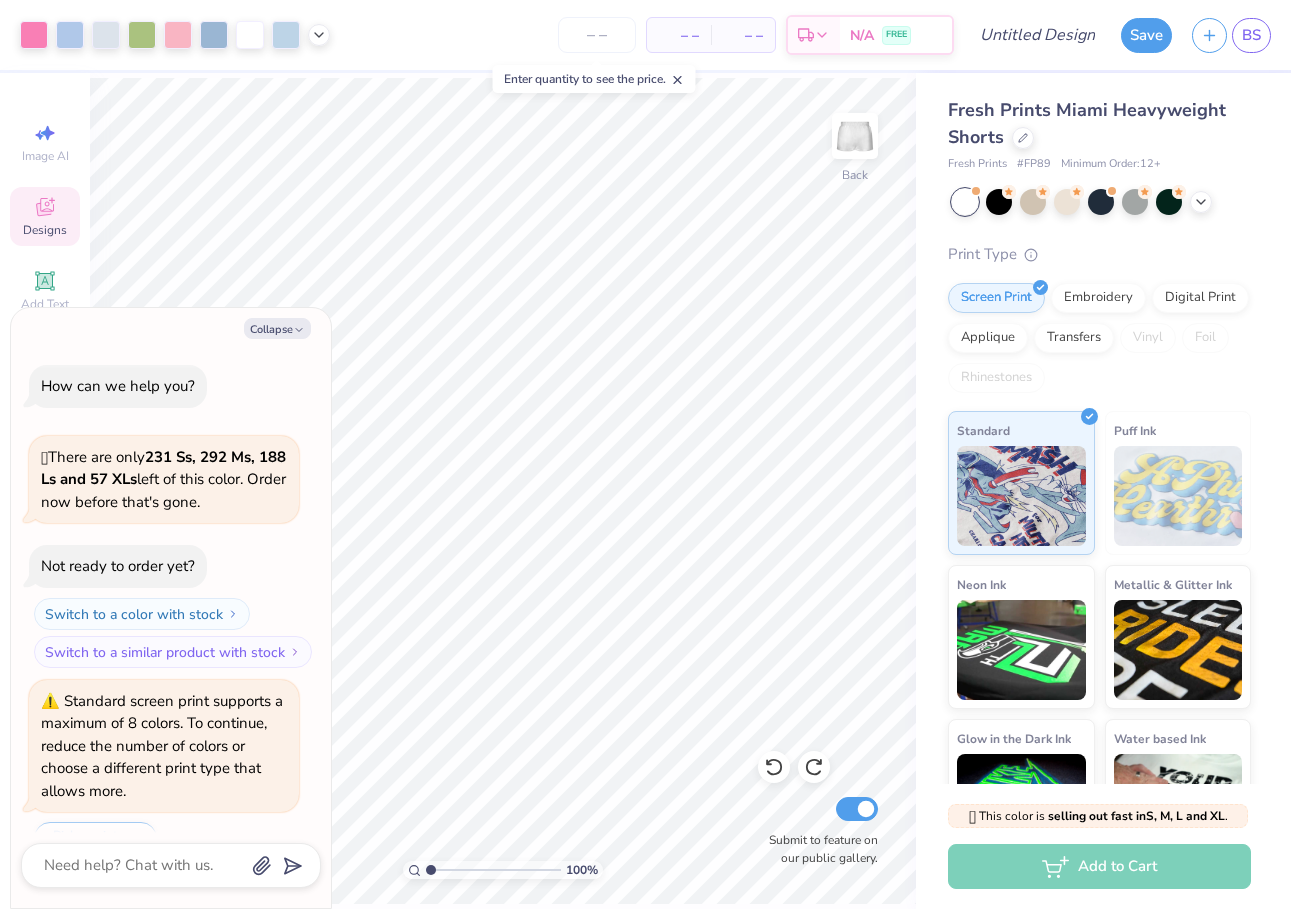 scroll, scrollTop: 895, scrollLeft: 0, axis: vertical 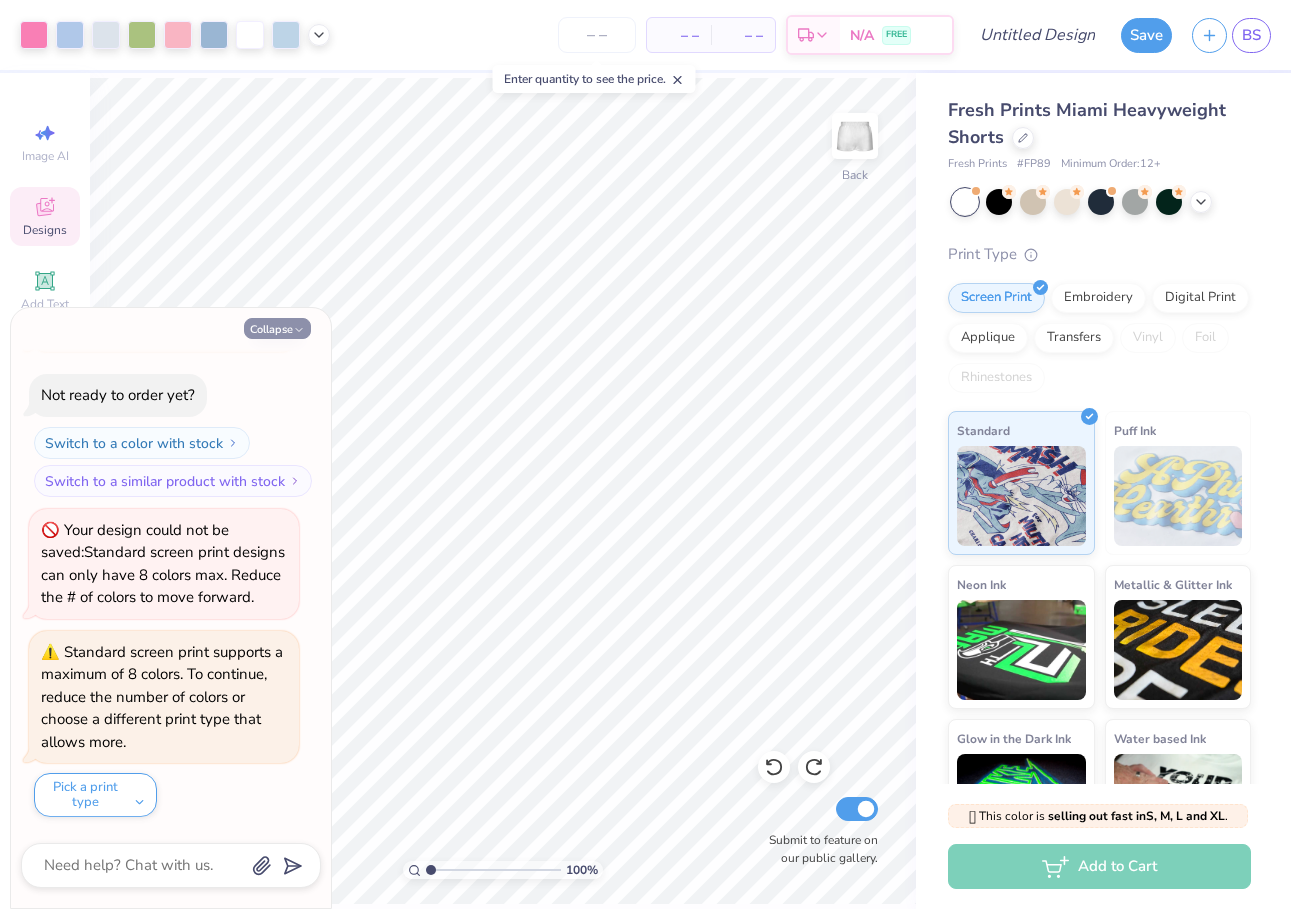 click on "Collapse" at bounding box center [277, 328] 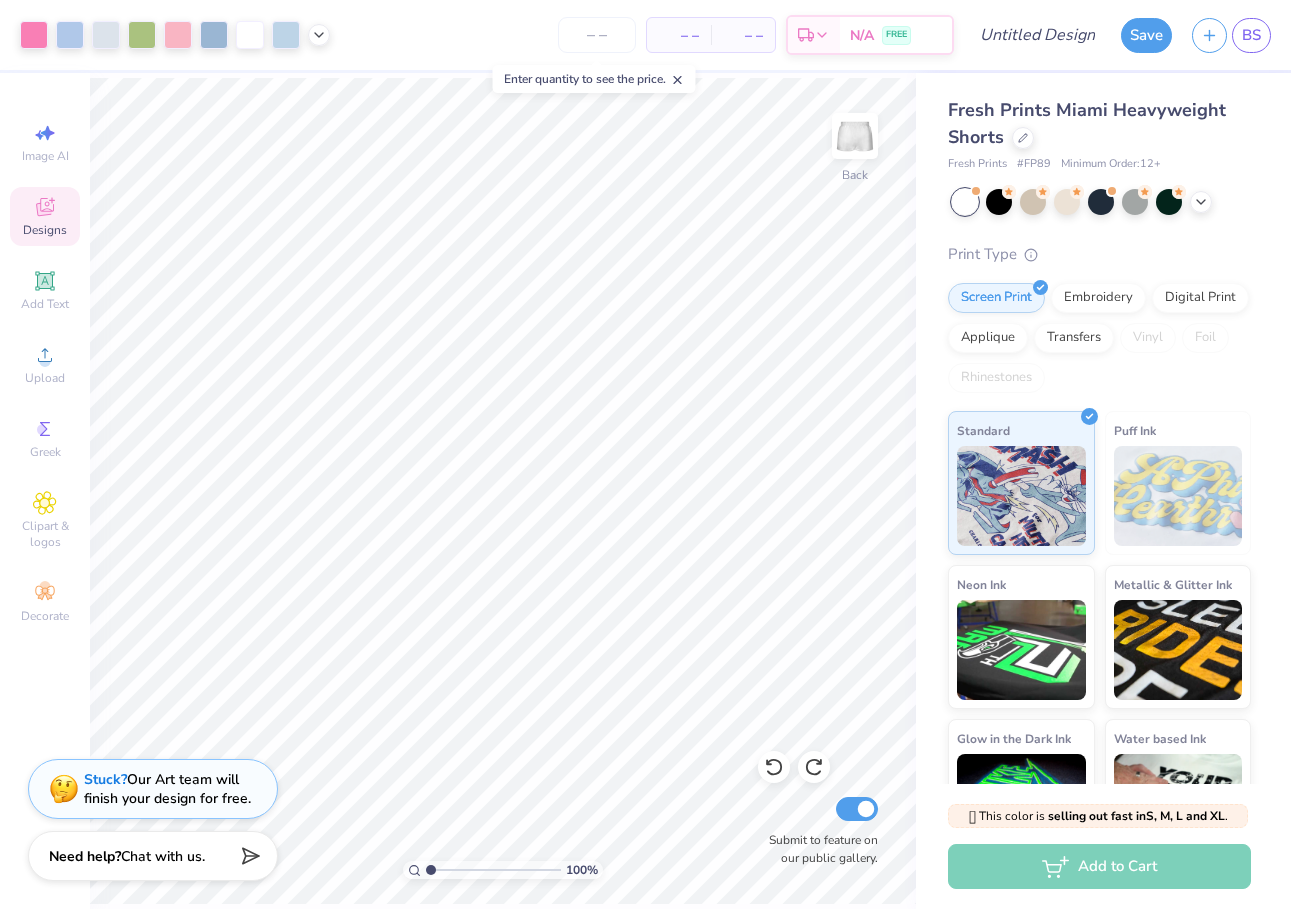 click on "Designs" at bounding box center (45, 230) 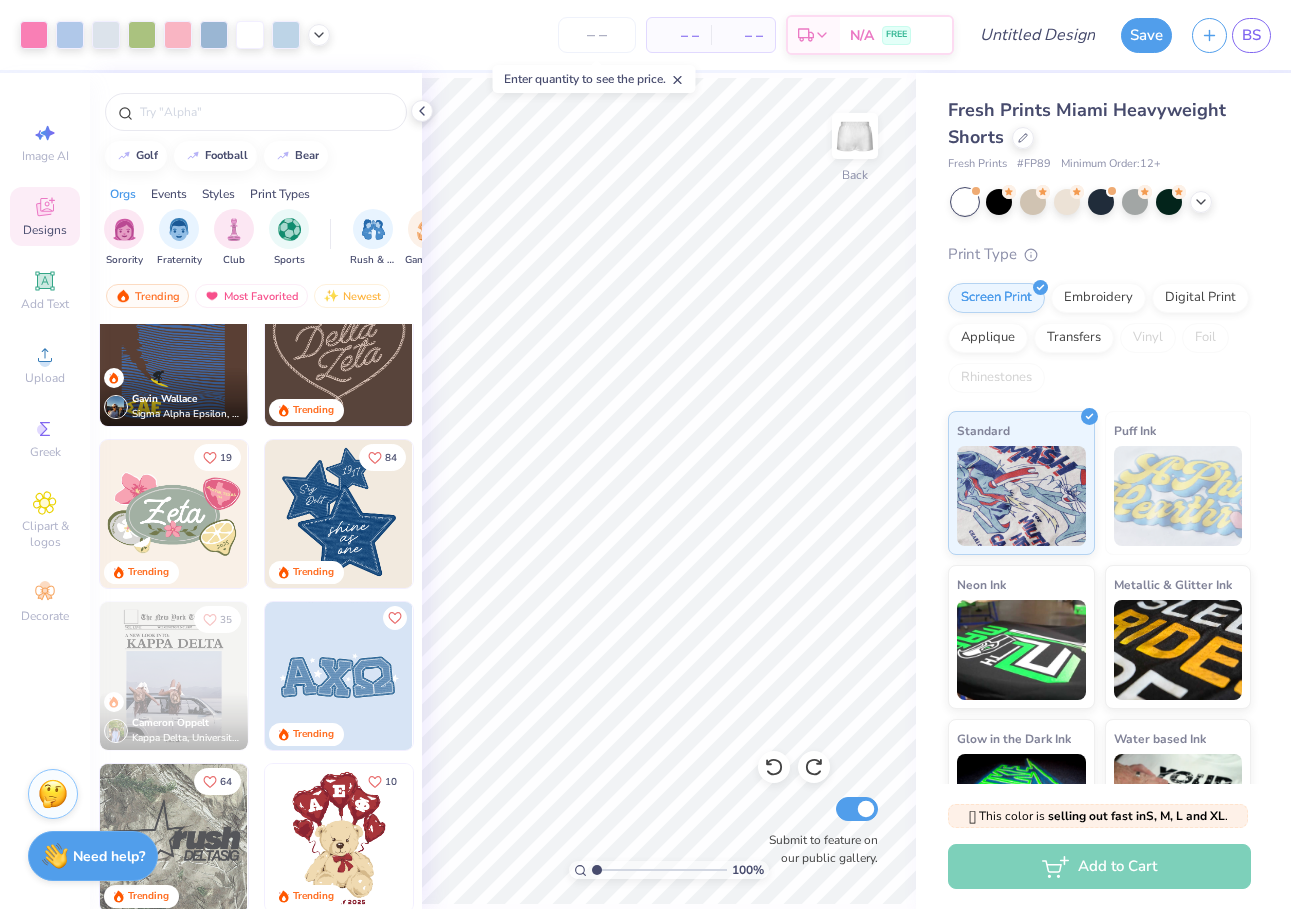 scroll, scrollTop: 750, scrollLeft: 0, axis: vertical 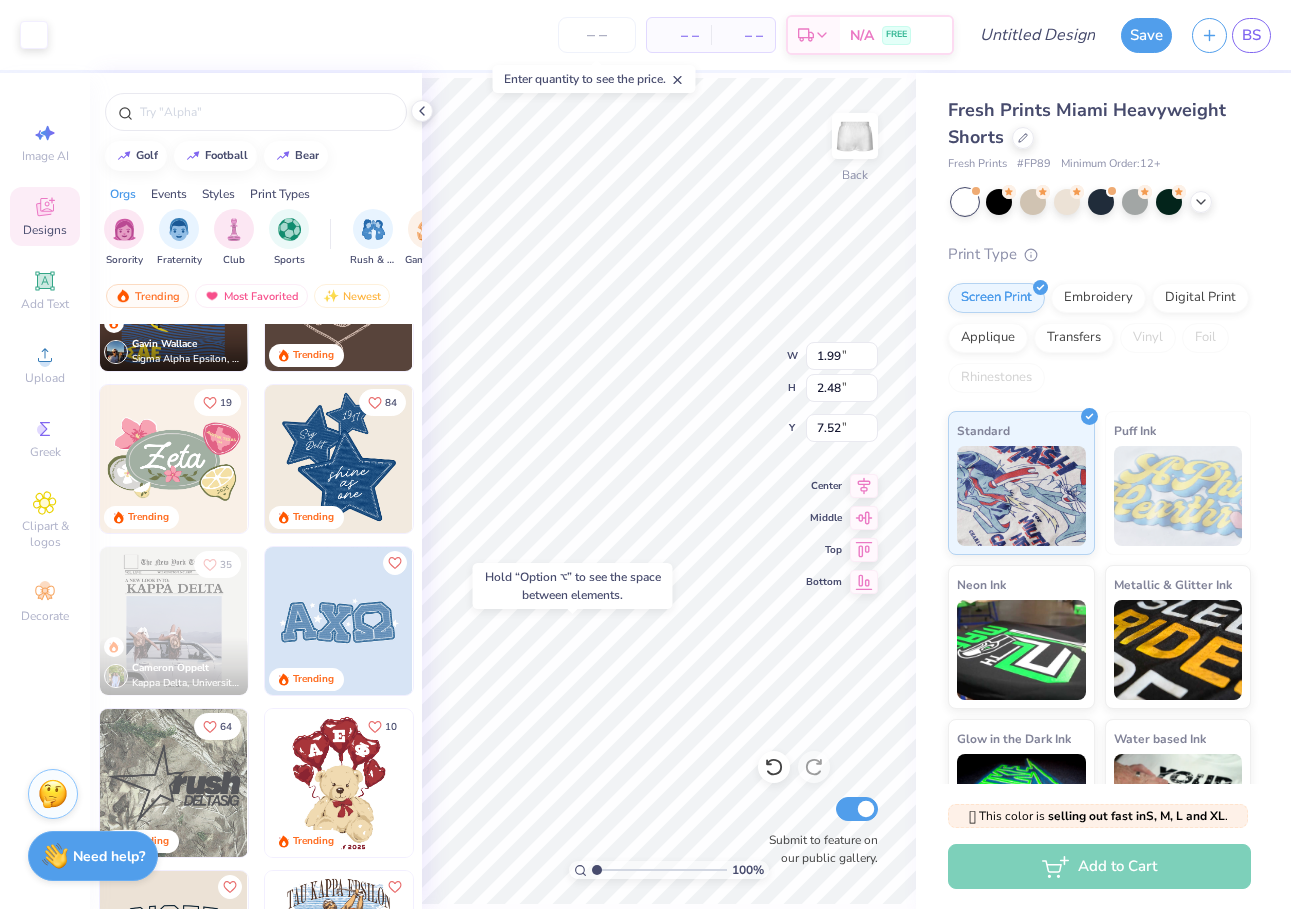type on "7.52" 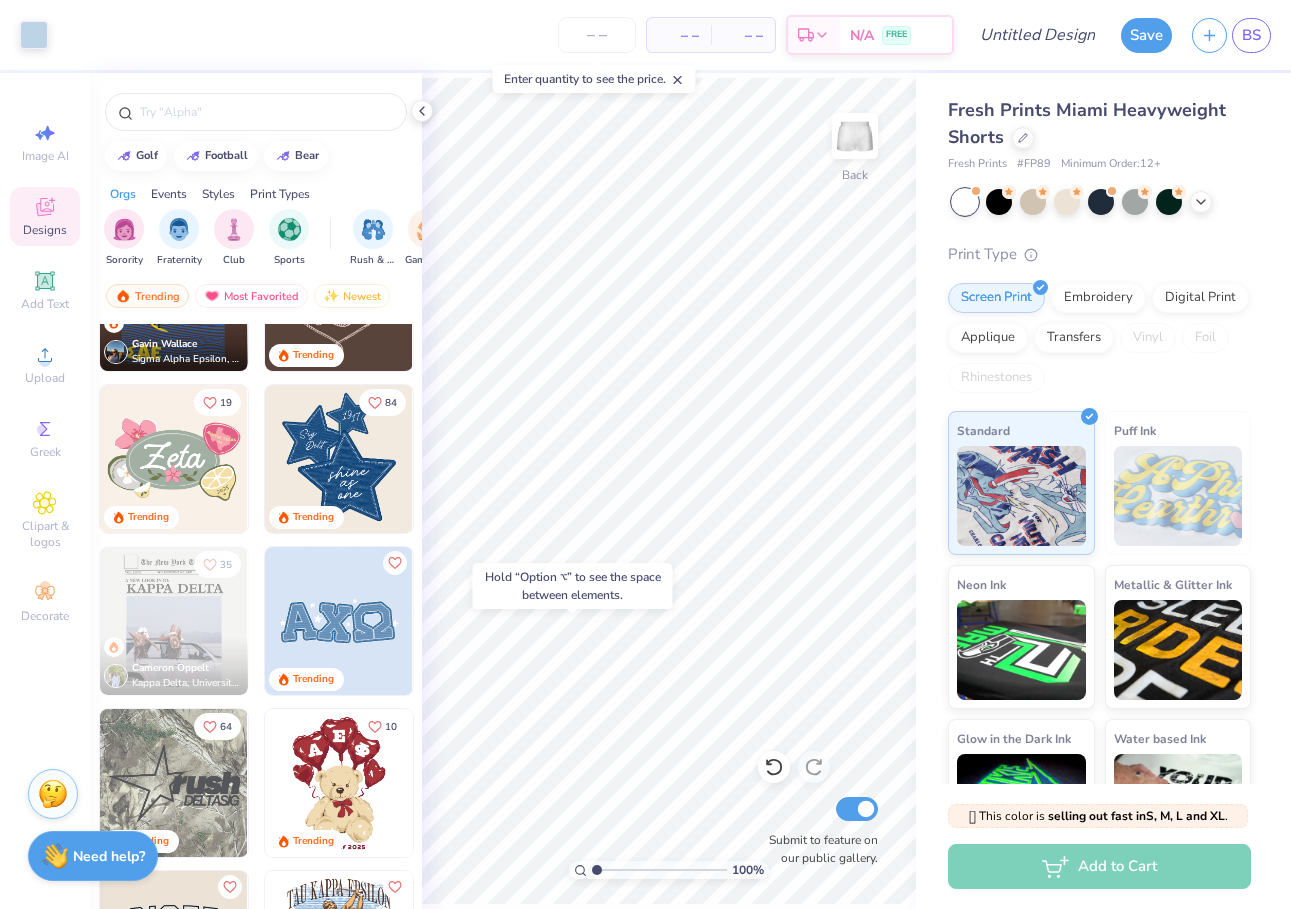 click at bounding box center (339, 621) 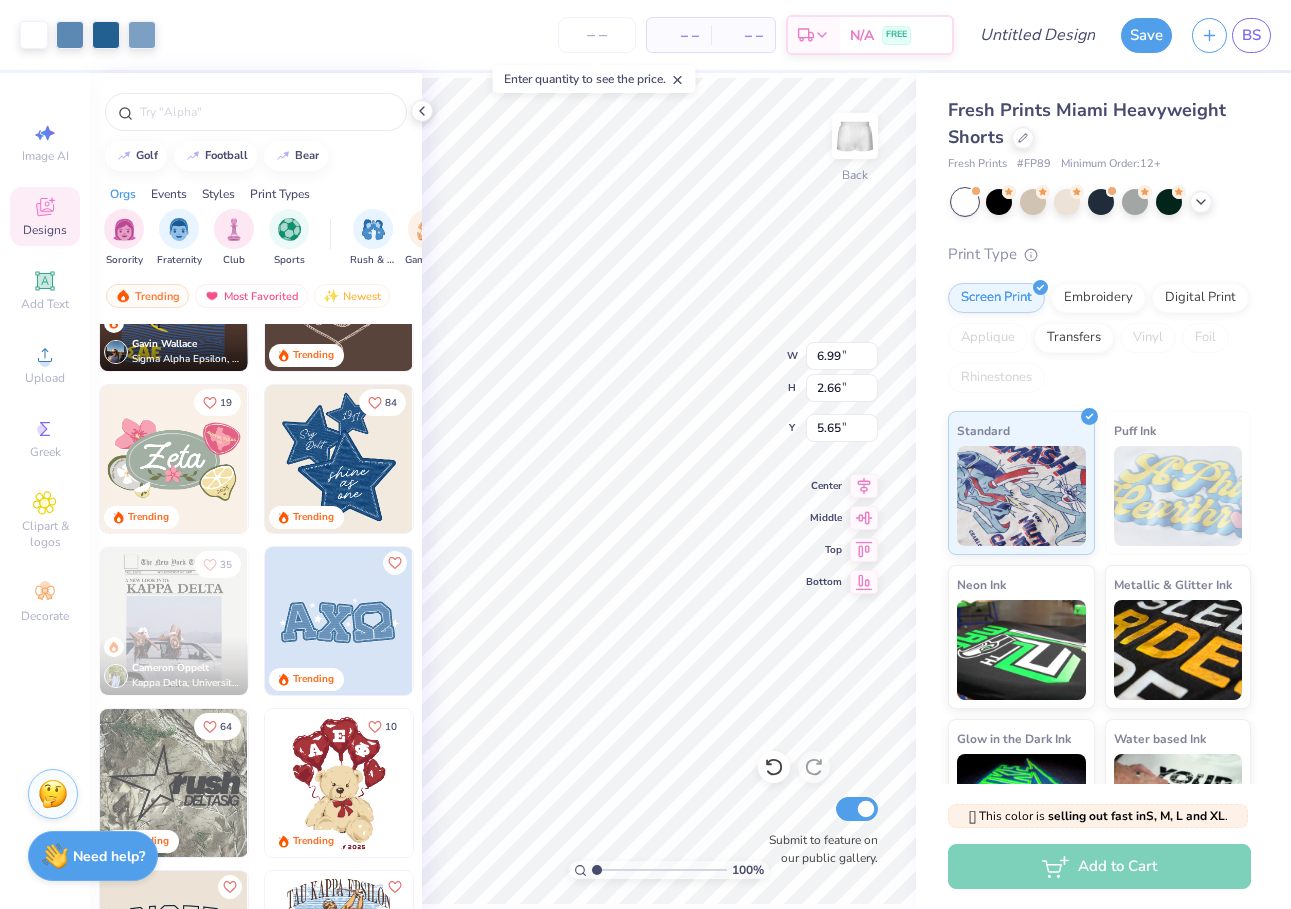 type on "5.65" 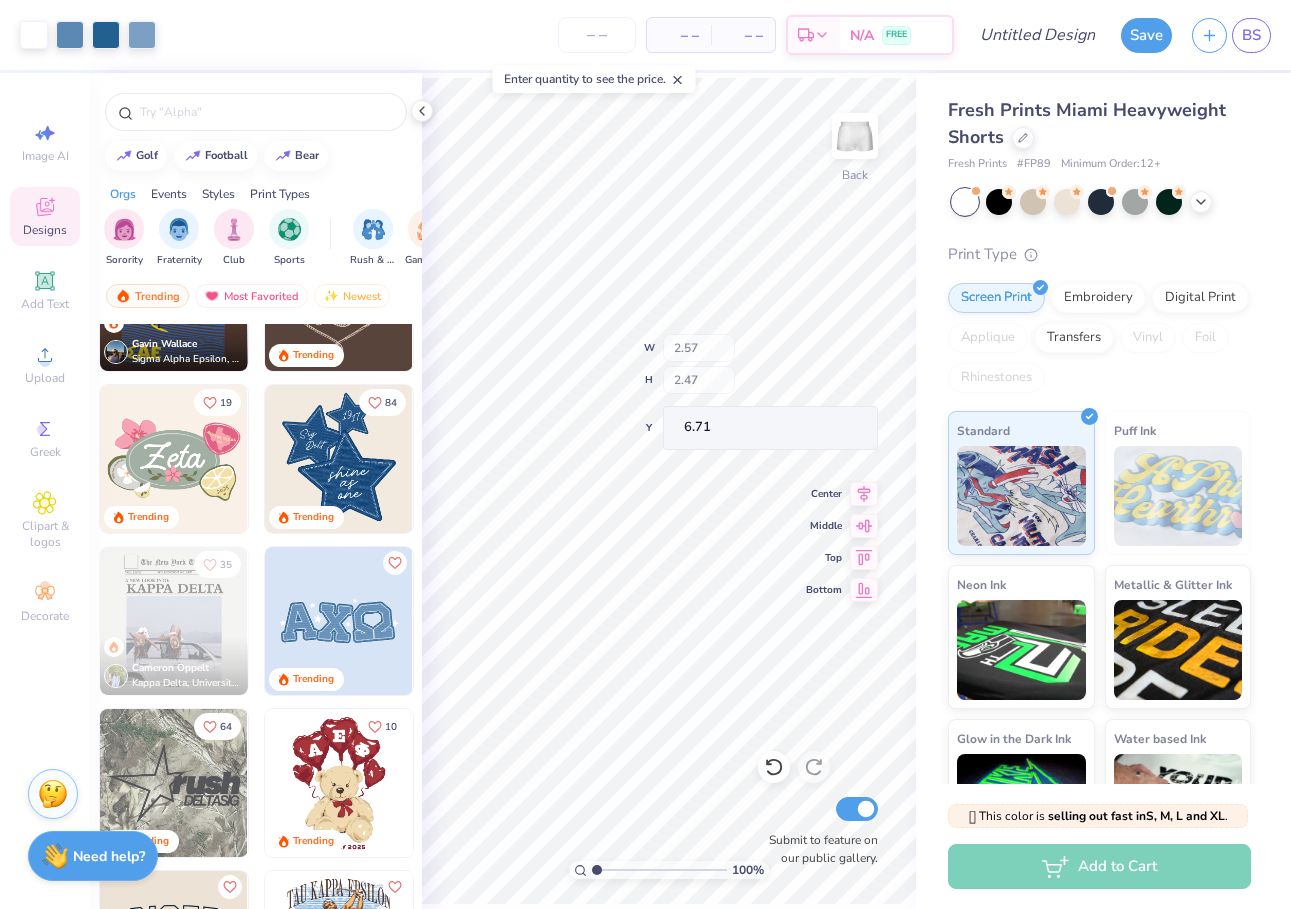 scroll, scrollTop: 789, scrollLeft: 0, axis: vertical 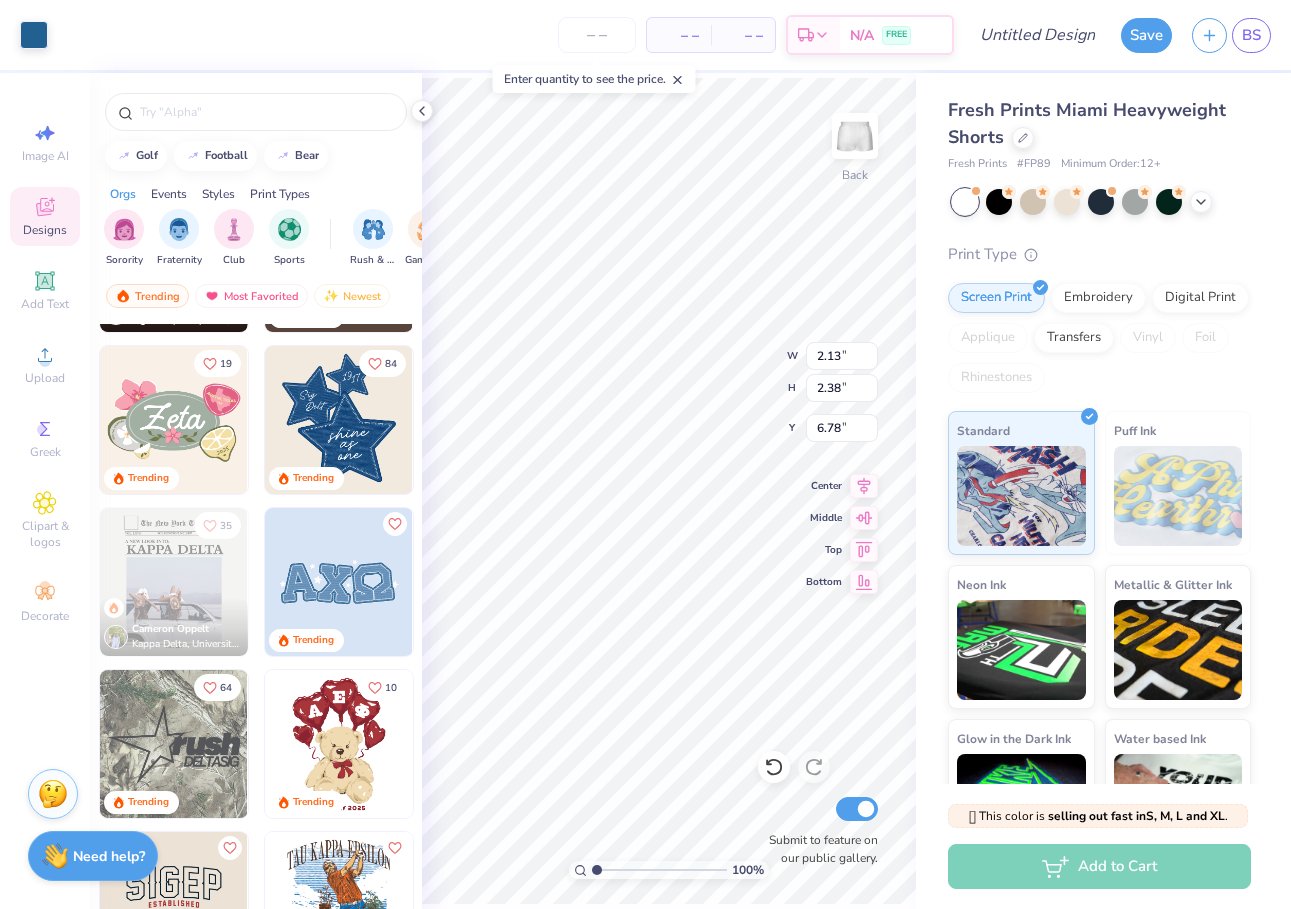type on "0.05" 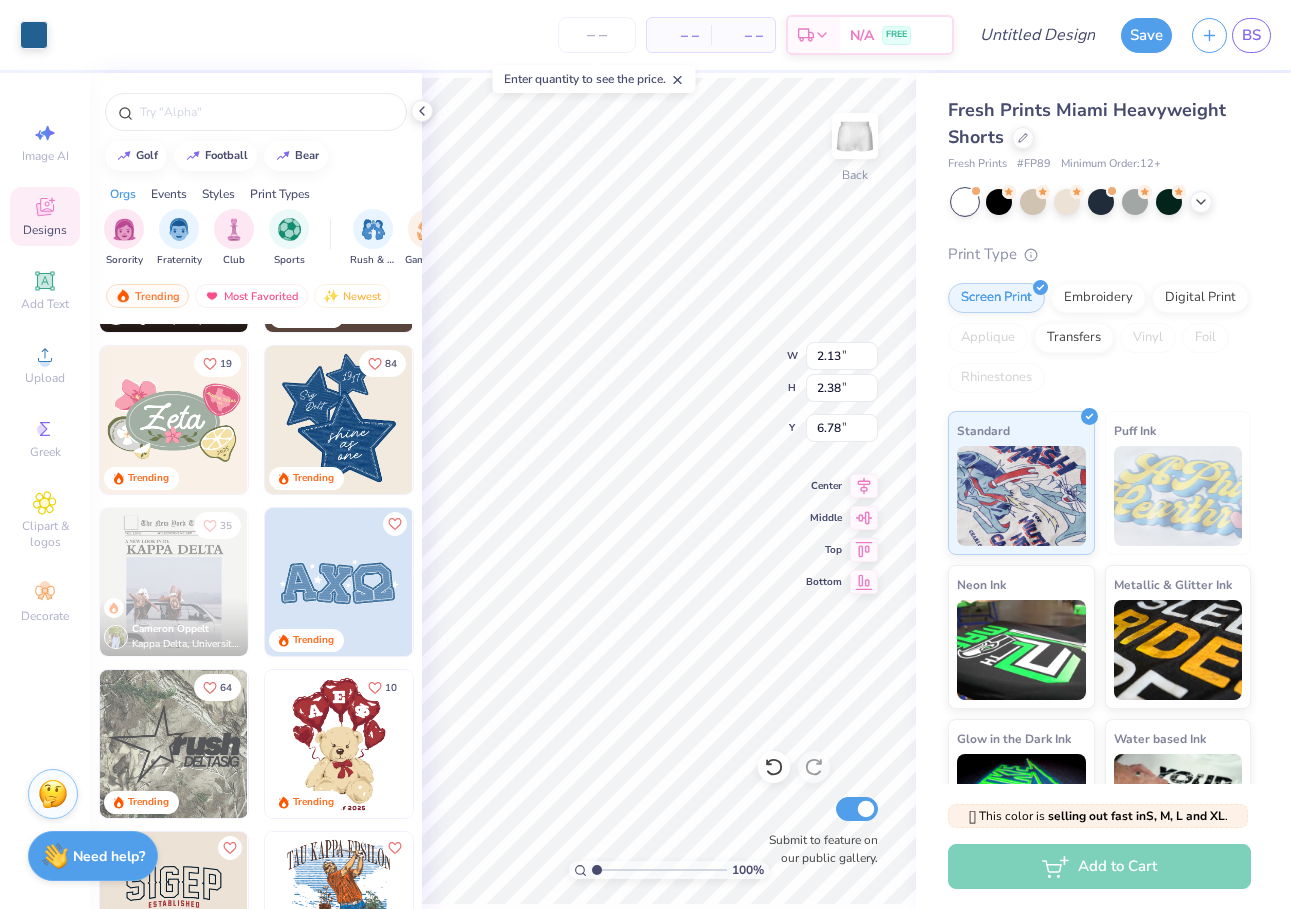 type on "0.05" 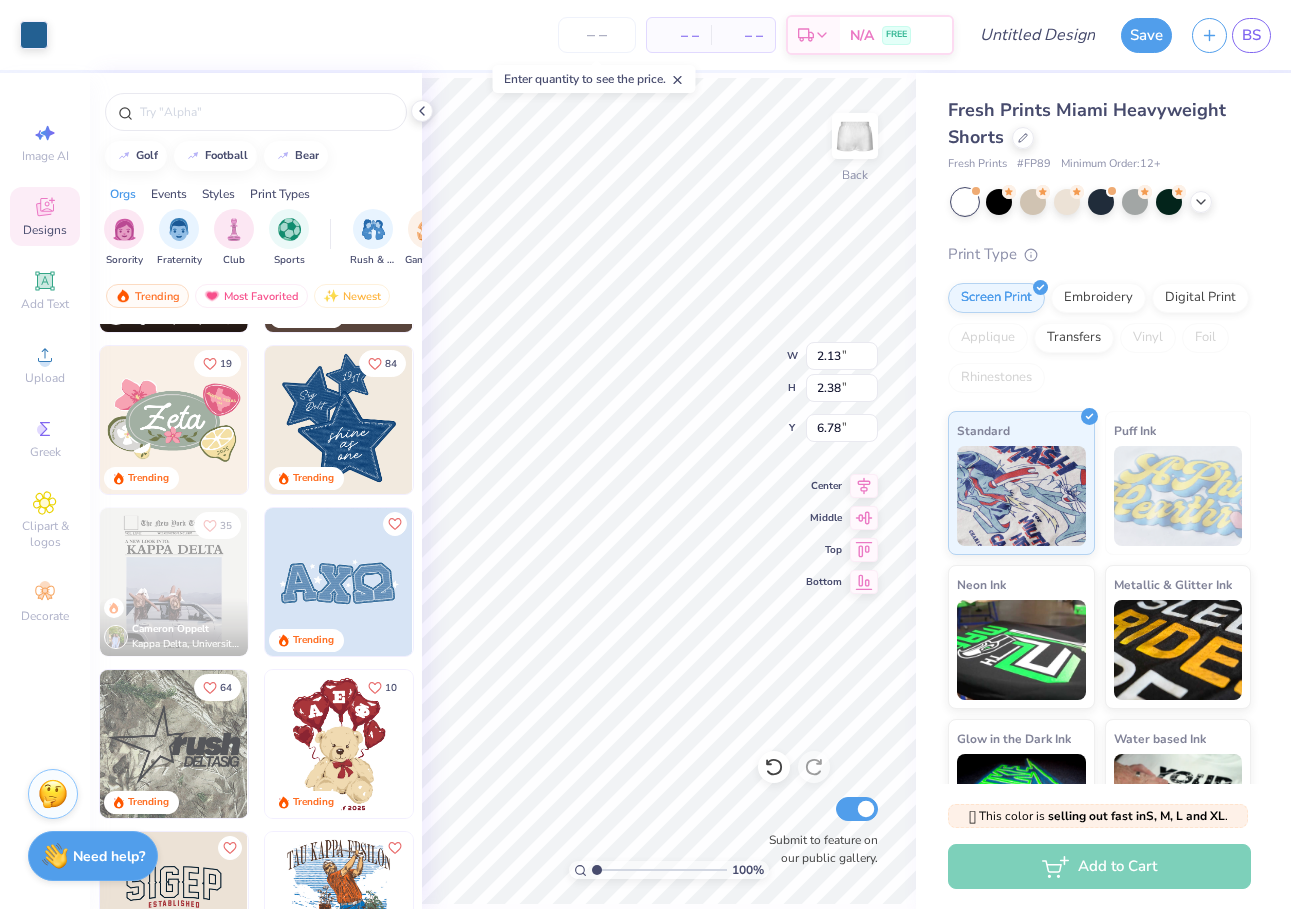 type on "7.12" 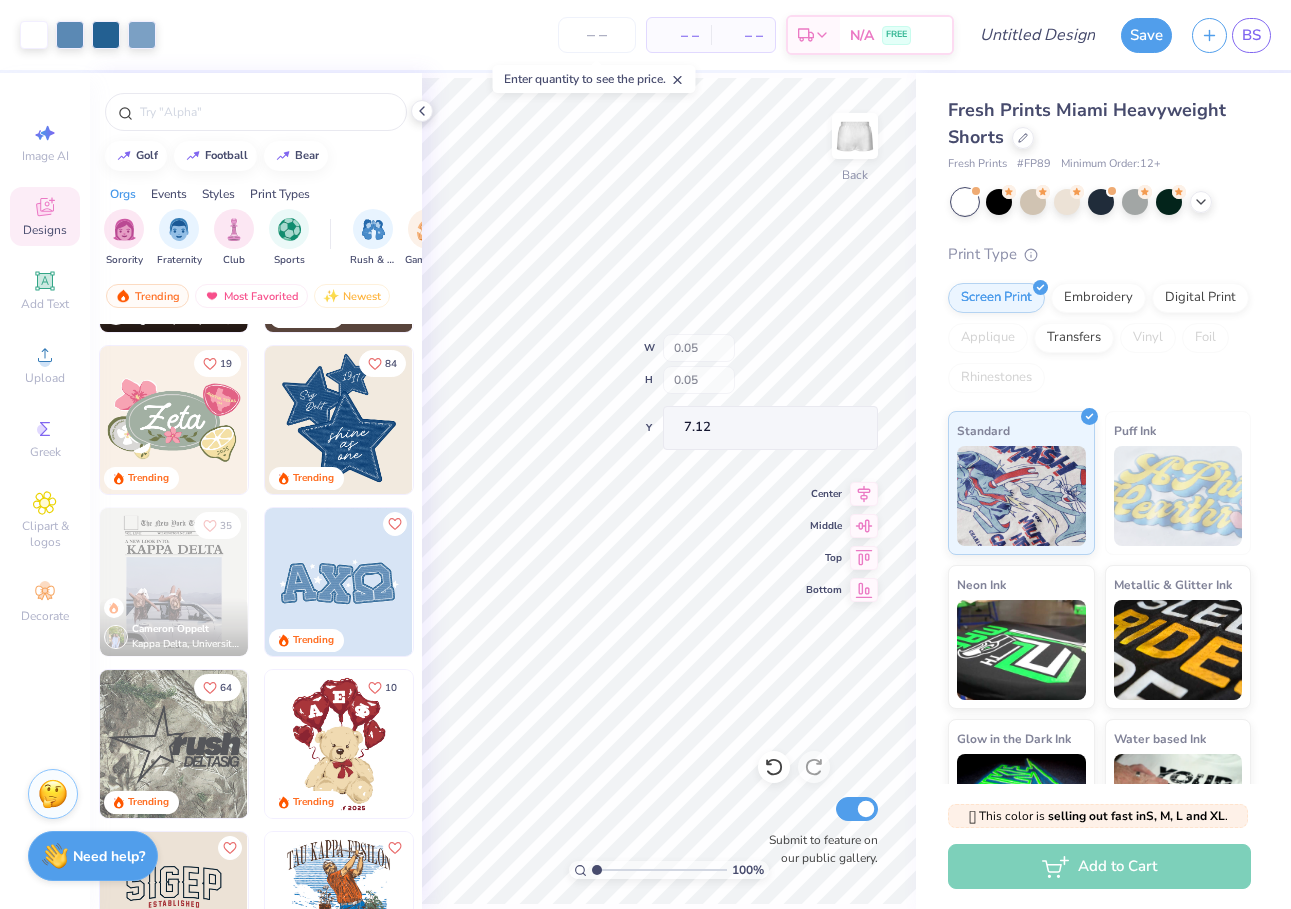 type on "0.46" 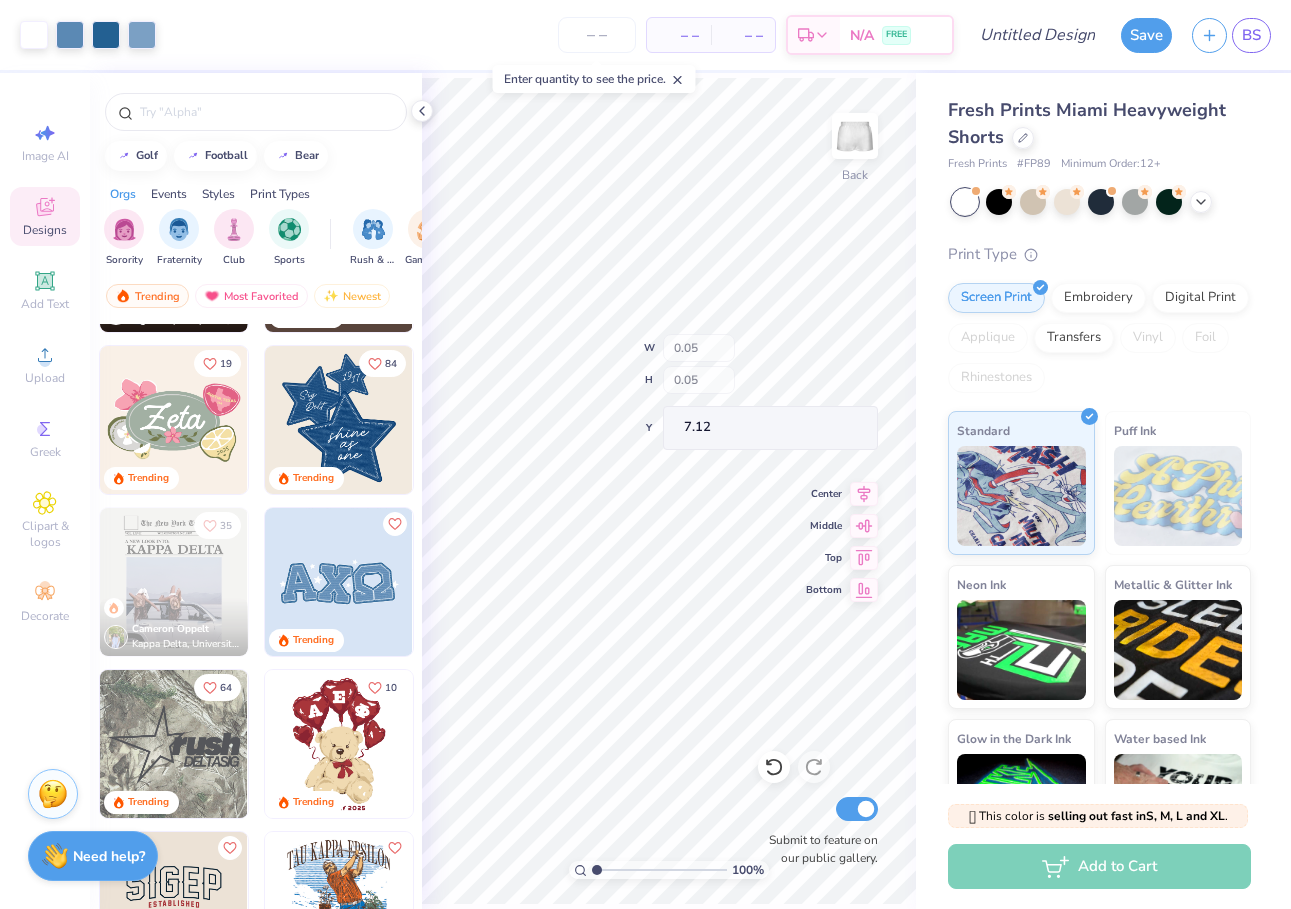 type on "0.03" 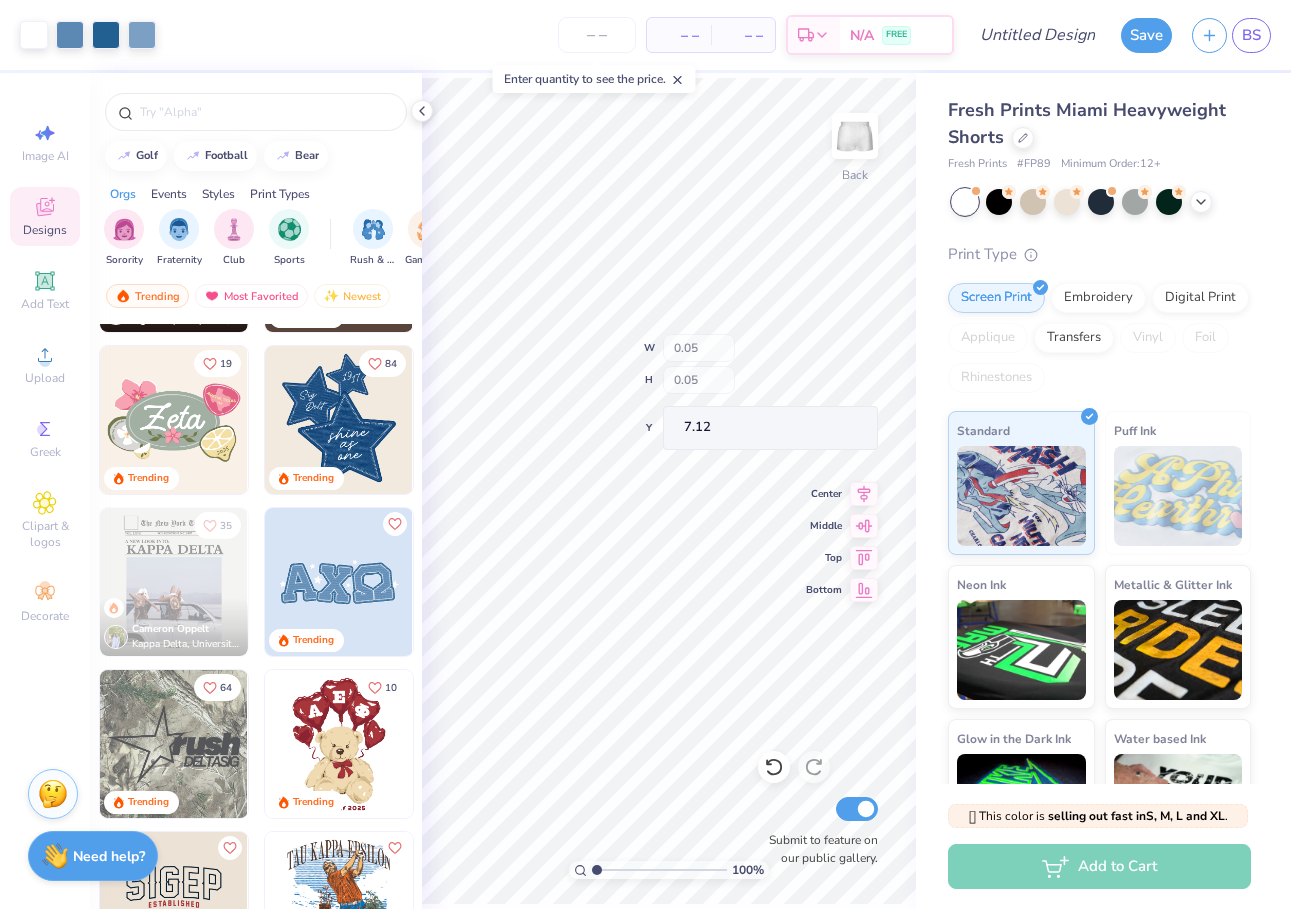 type on "7.59" 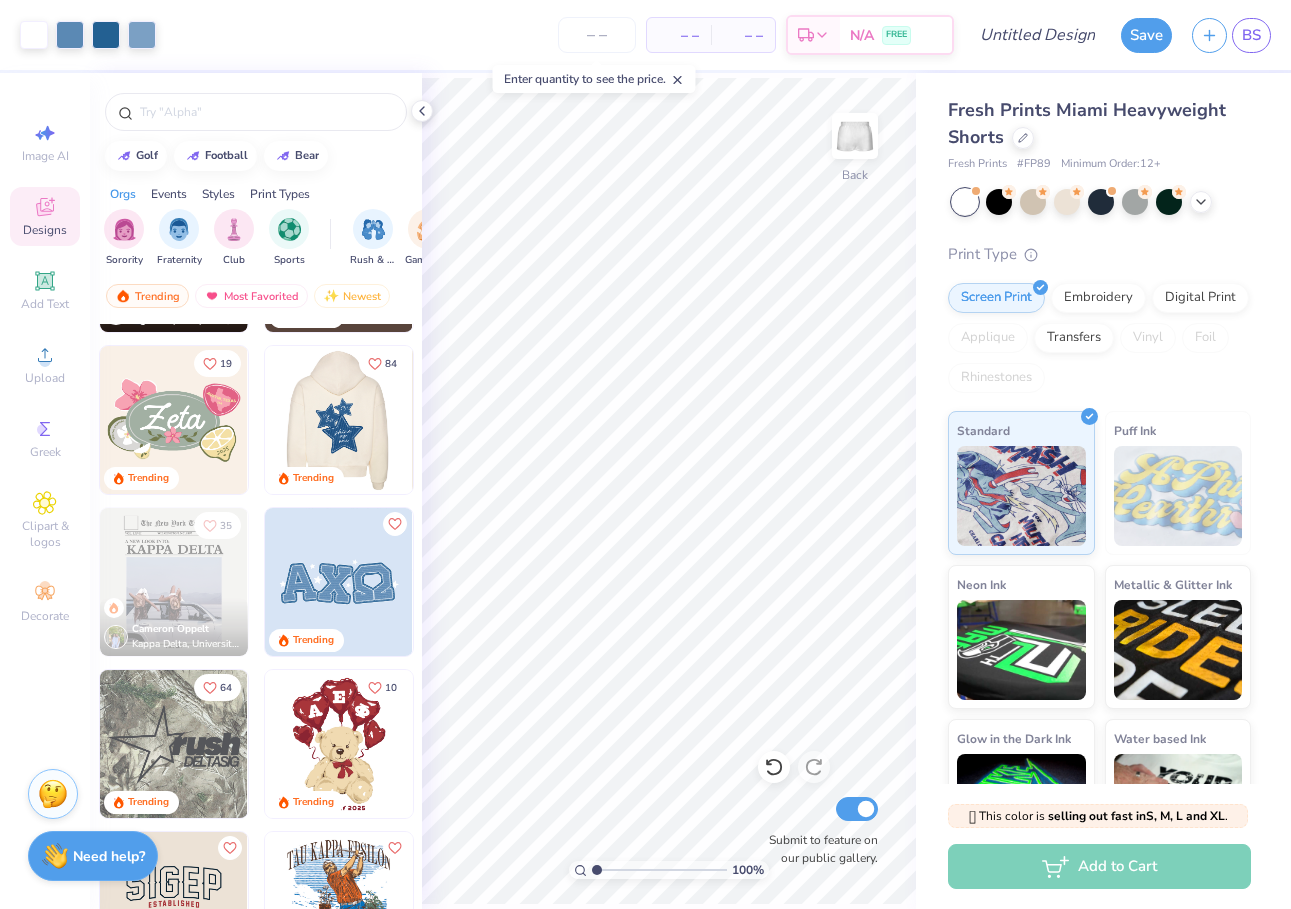 click at bounding box center [338, 420] 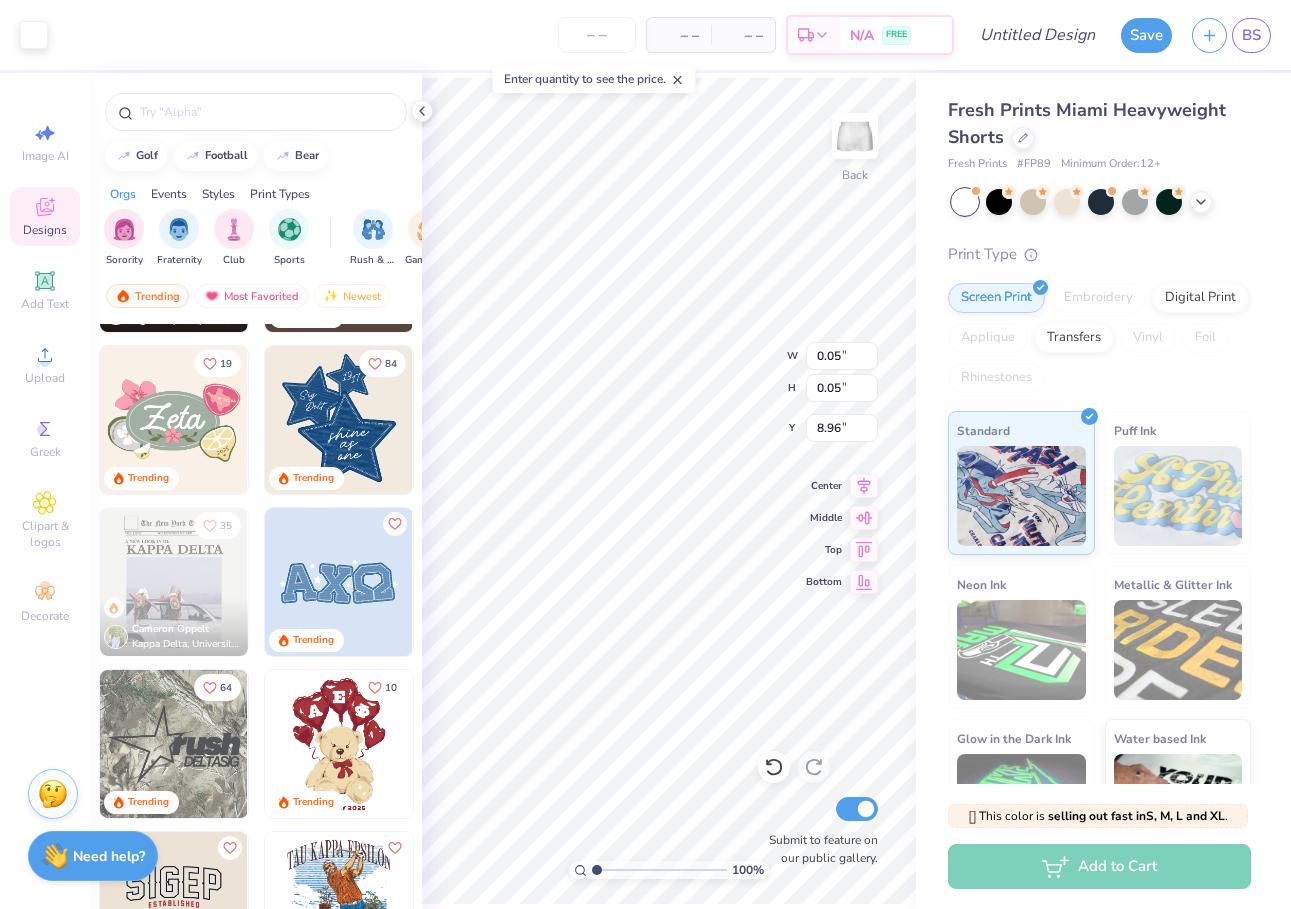 type on "0.05" 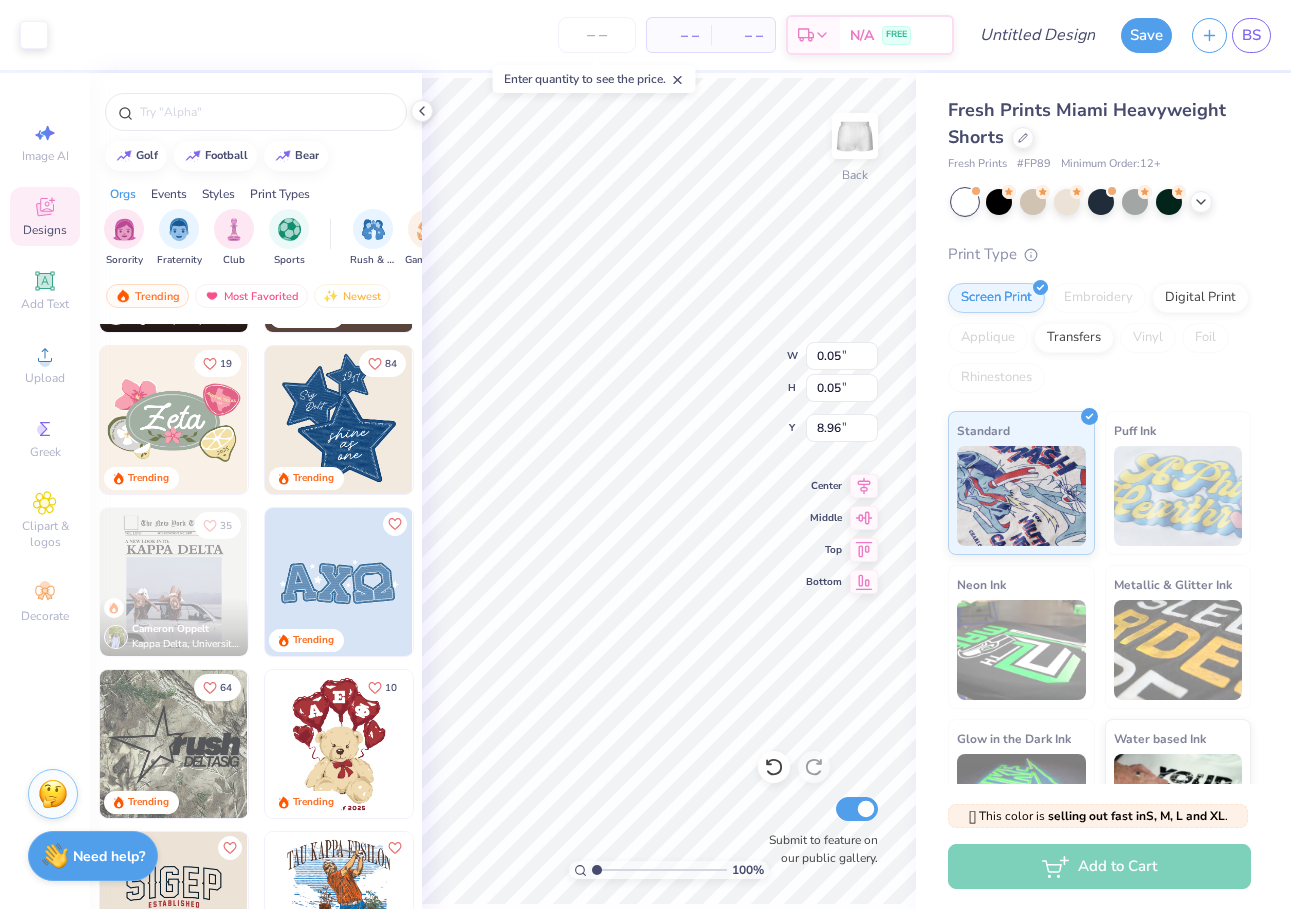 type on "0.05" 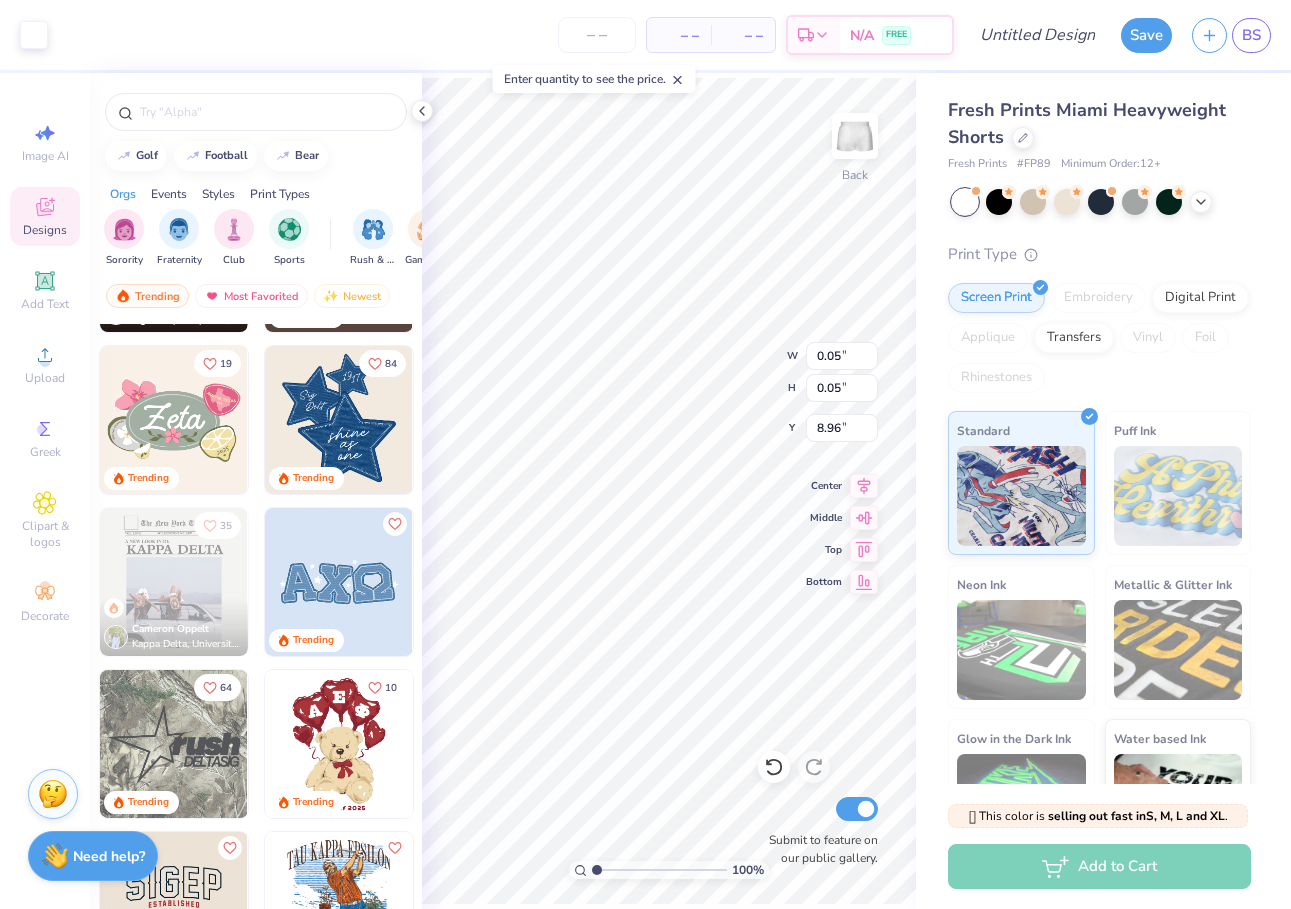 type on "8.96" 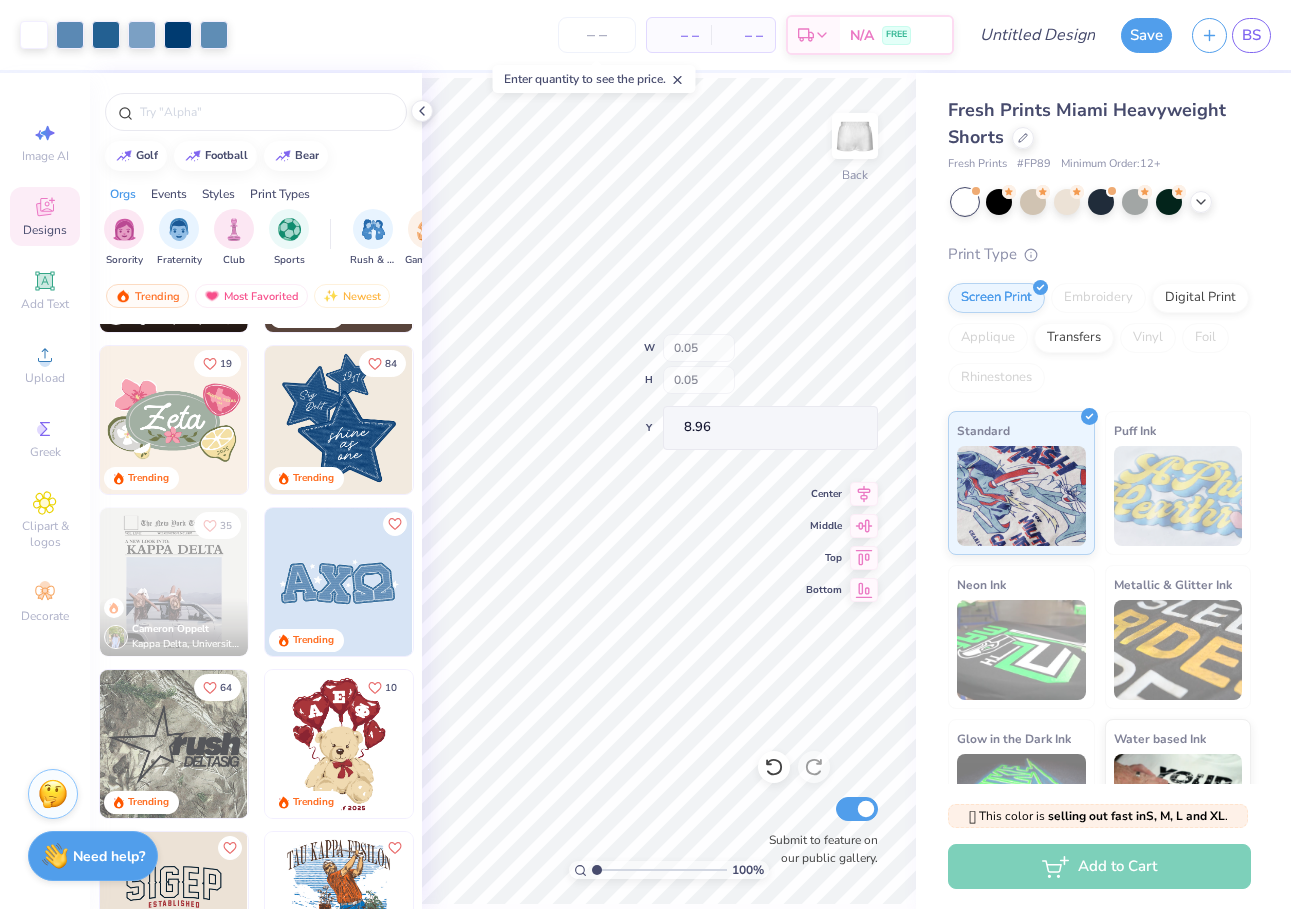 type on "2.40" 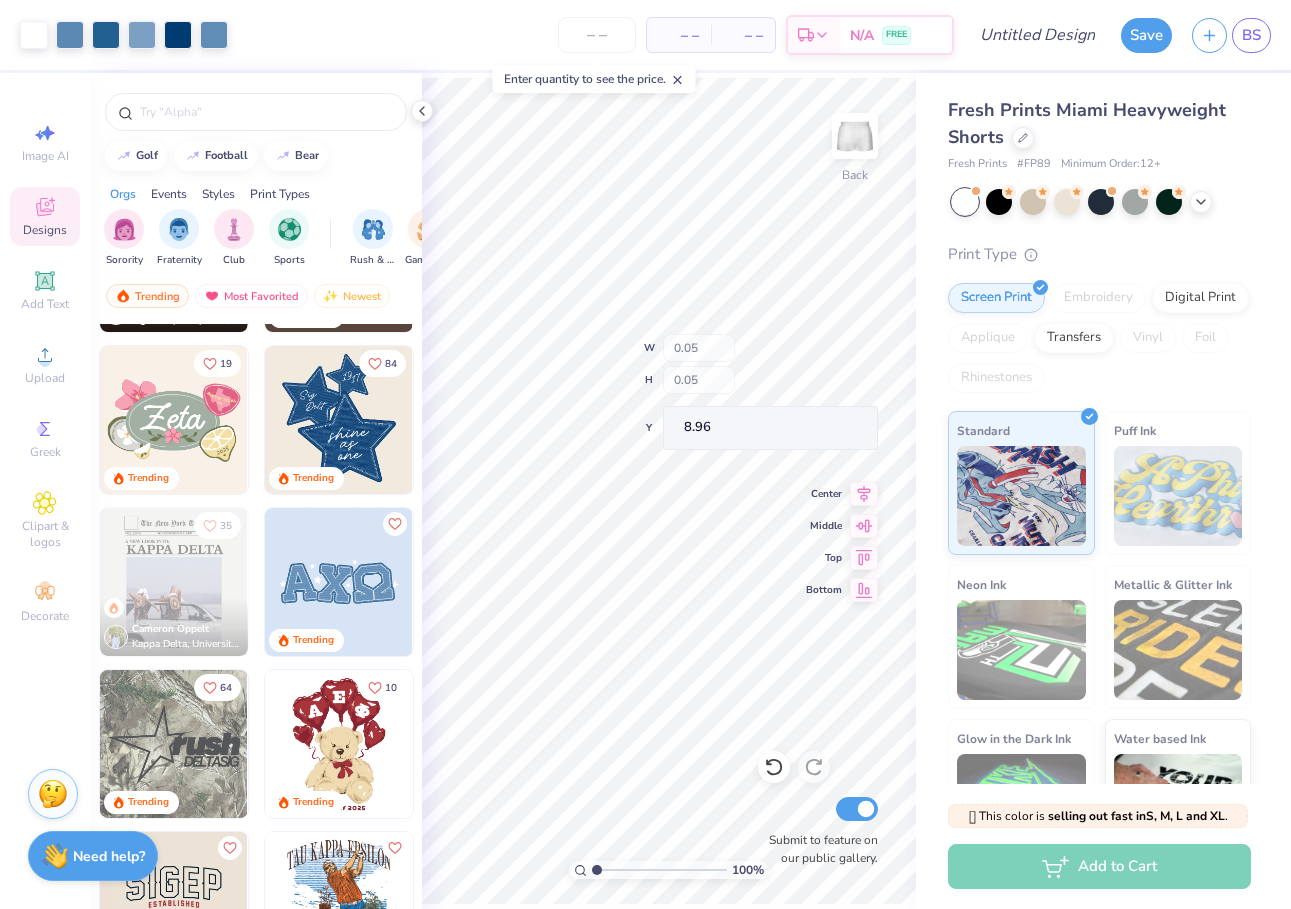 type on "0.10" 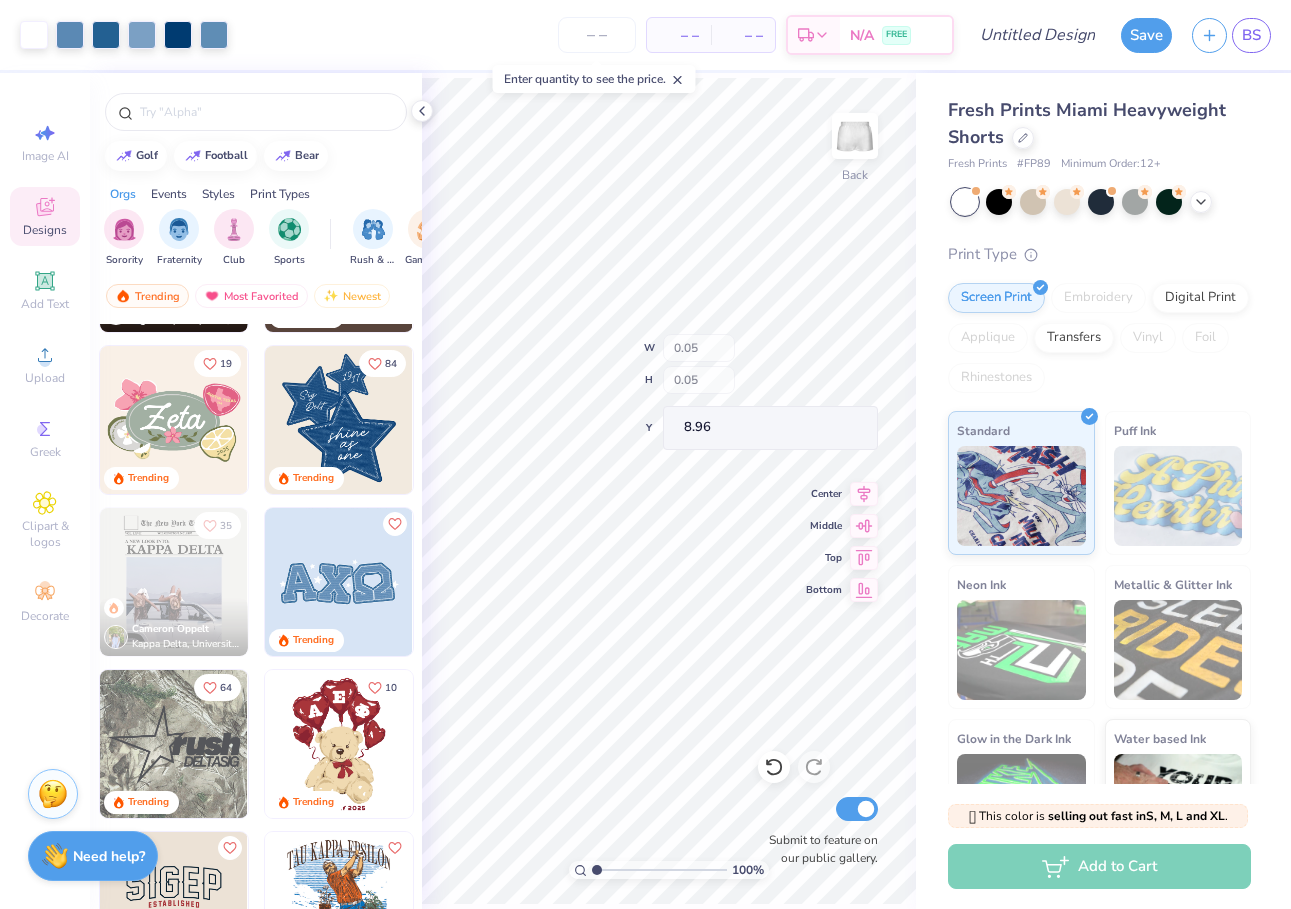 type on "8.44" 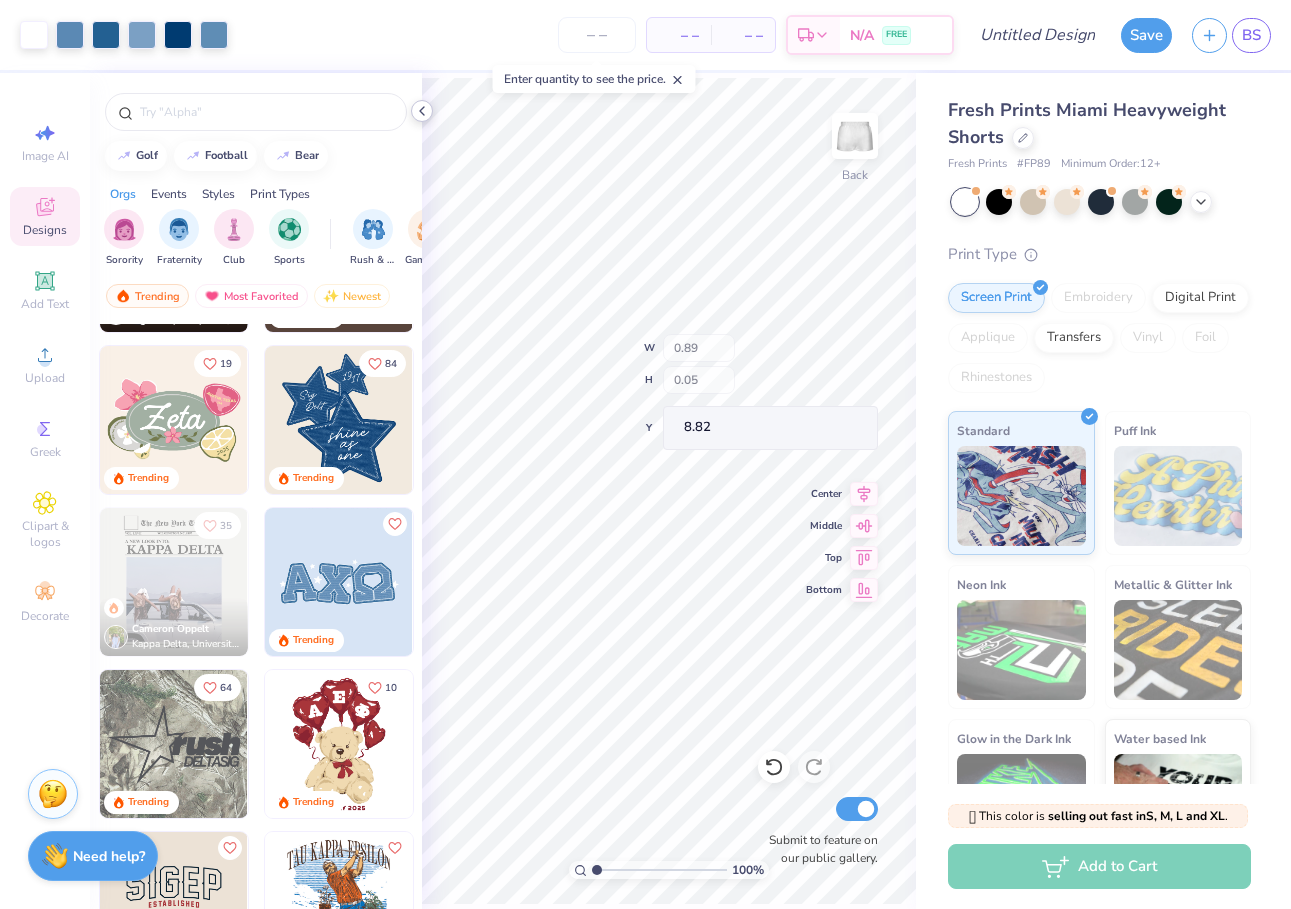 click 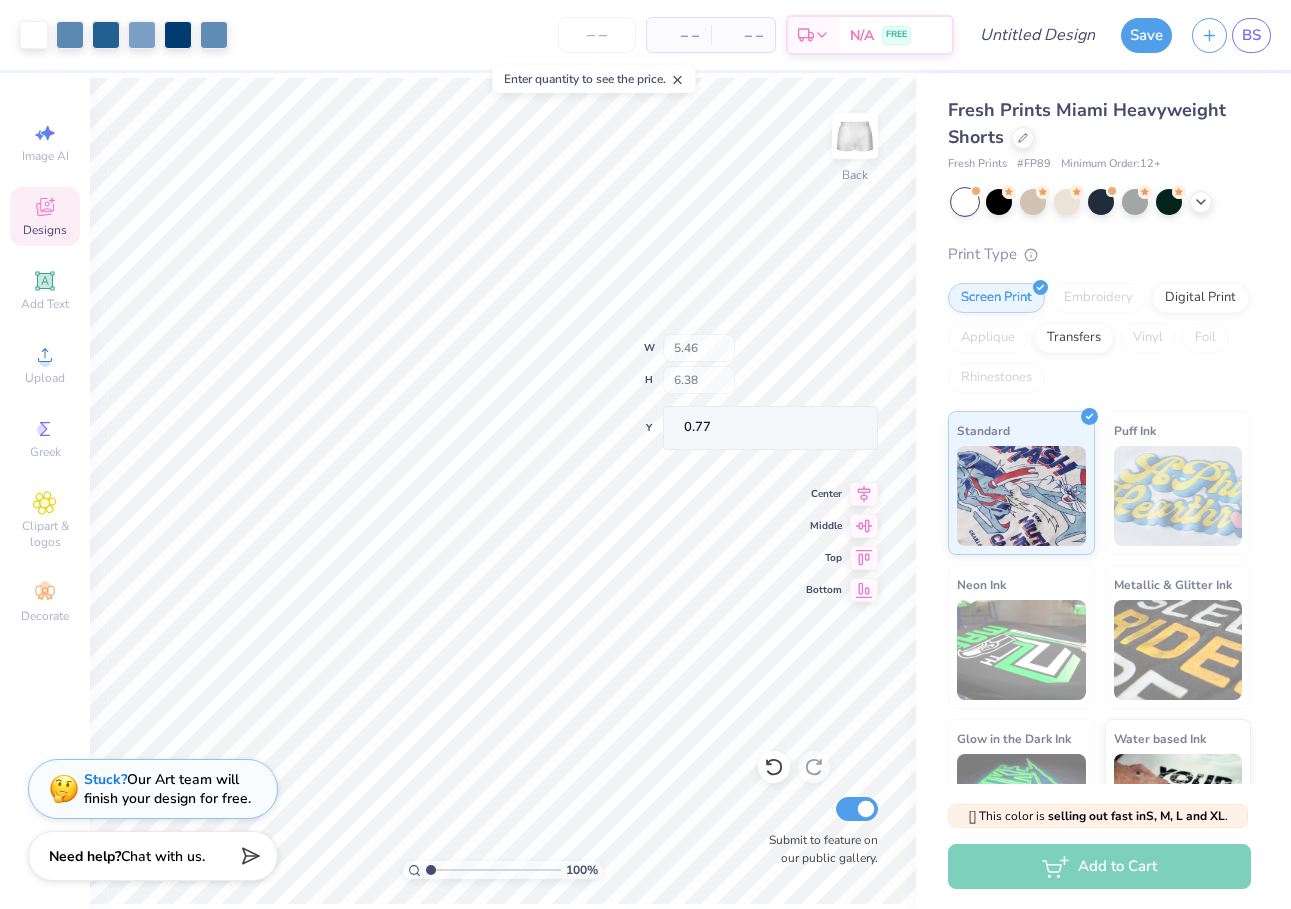 type on "0.77" 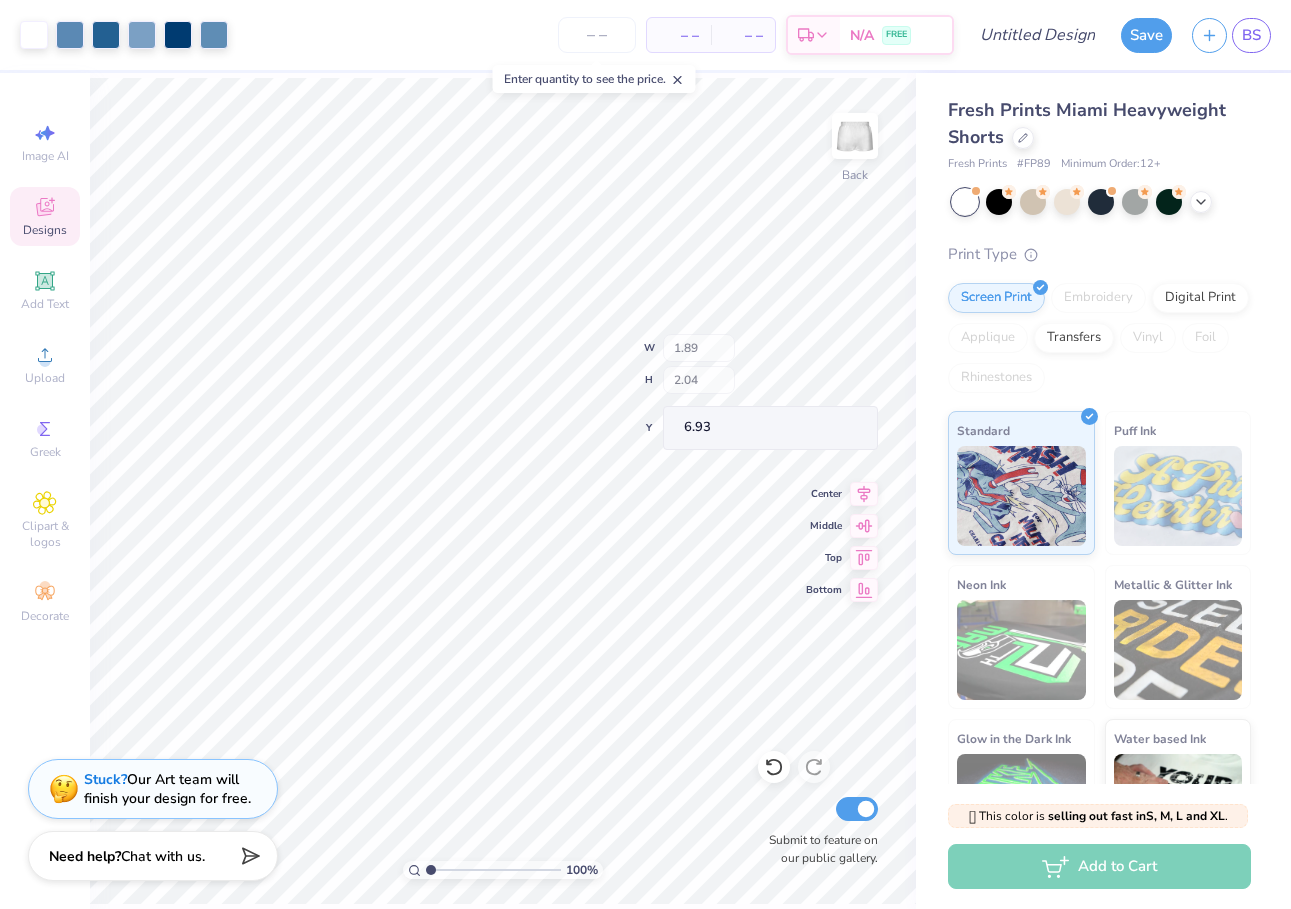 type on "1.89" 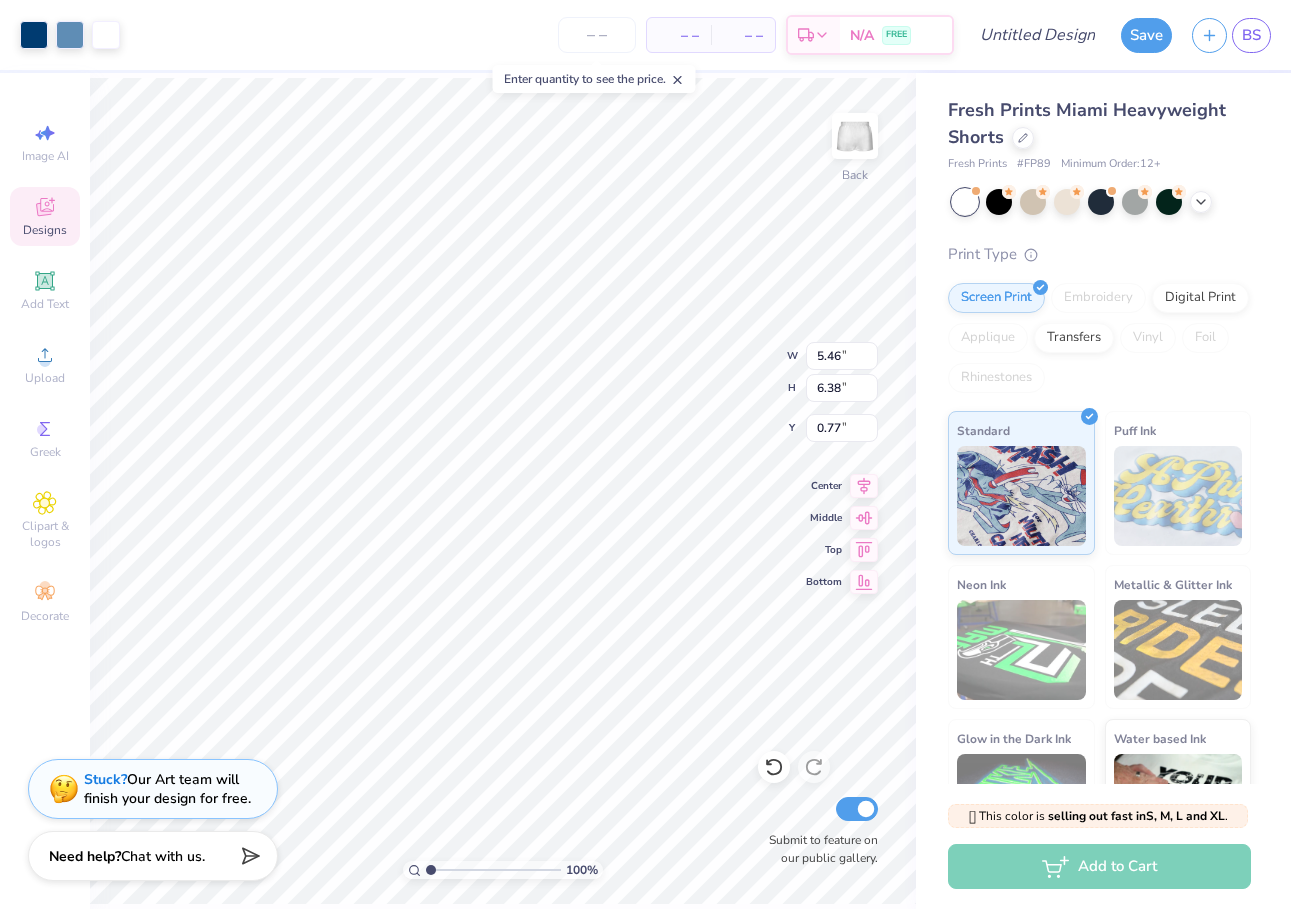 type on "5.46" 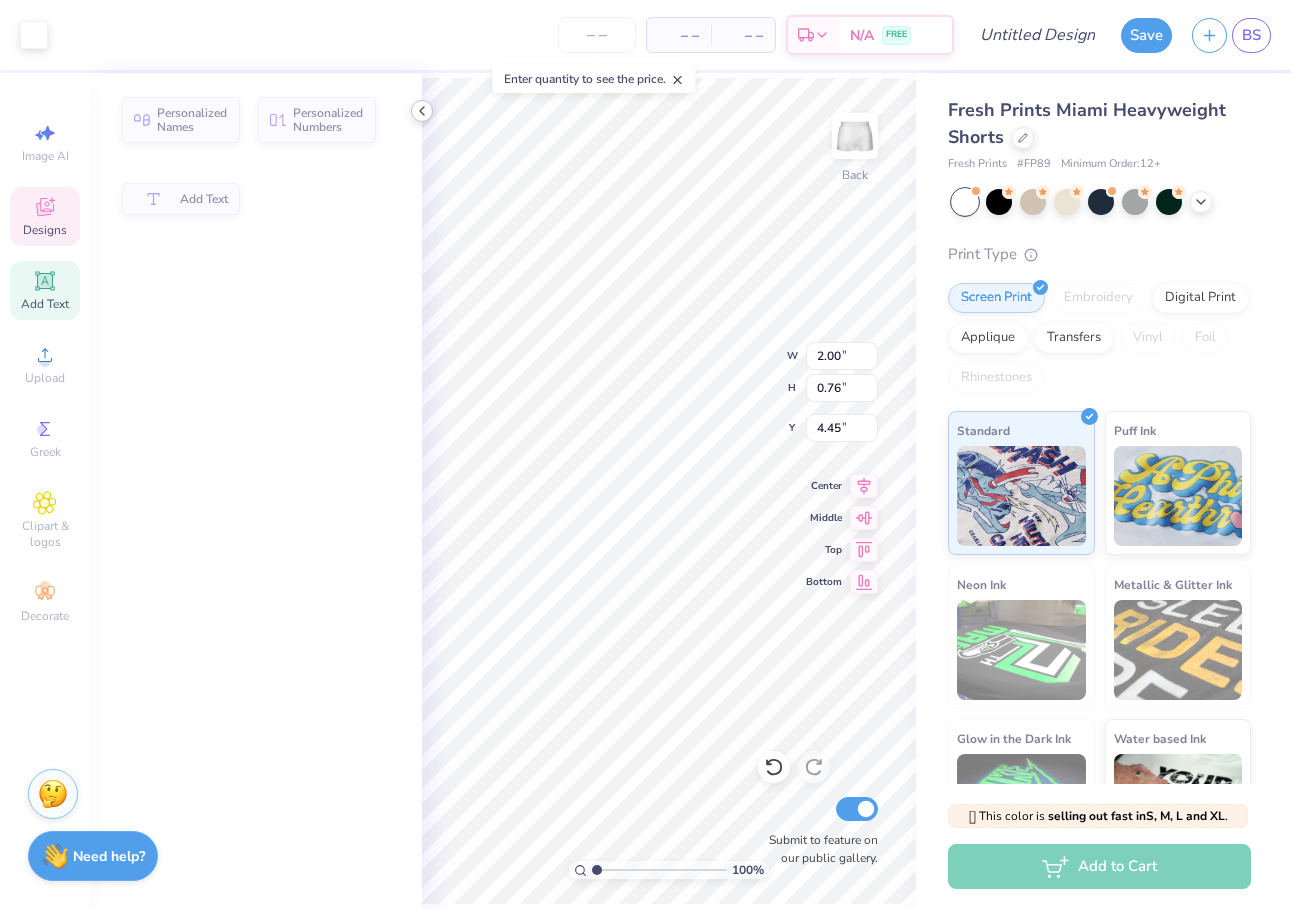 type on "2.00" 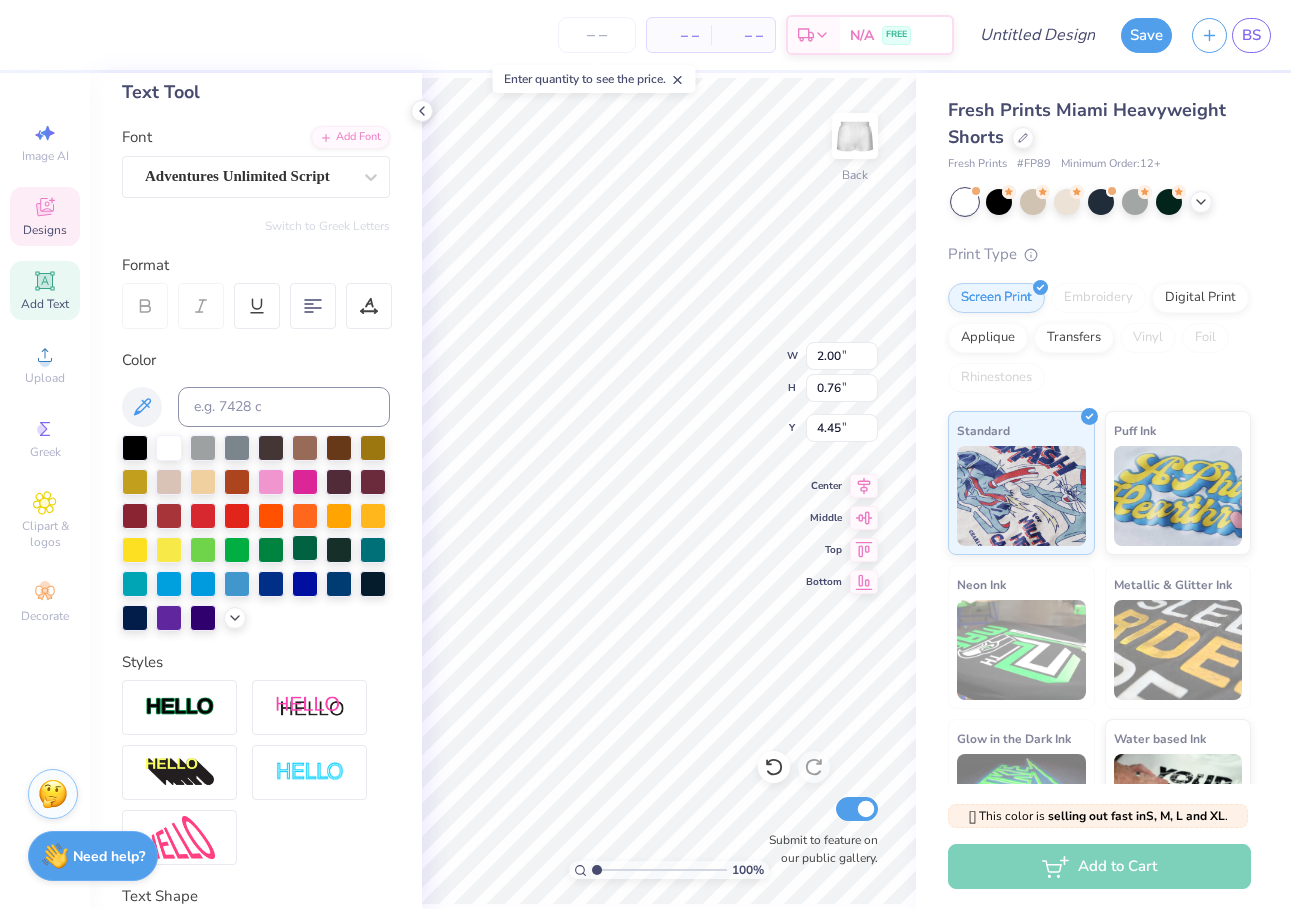 scroll, scrollTop: 0, scrollLeft: 0, axis: both 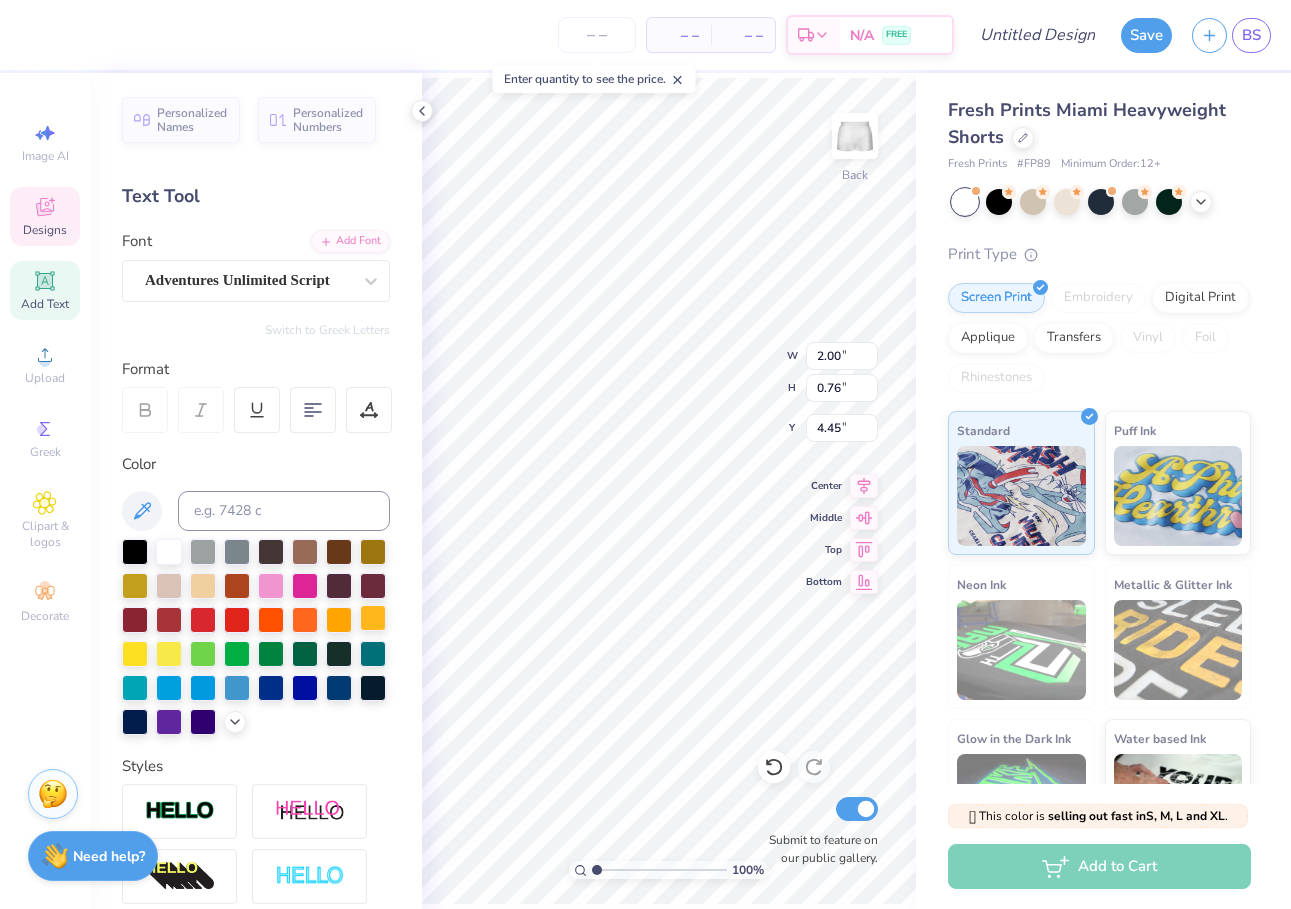 type on "0.81" 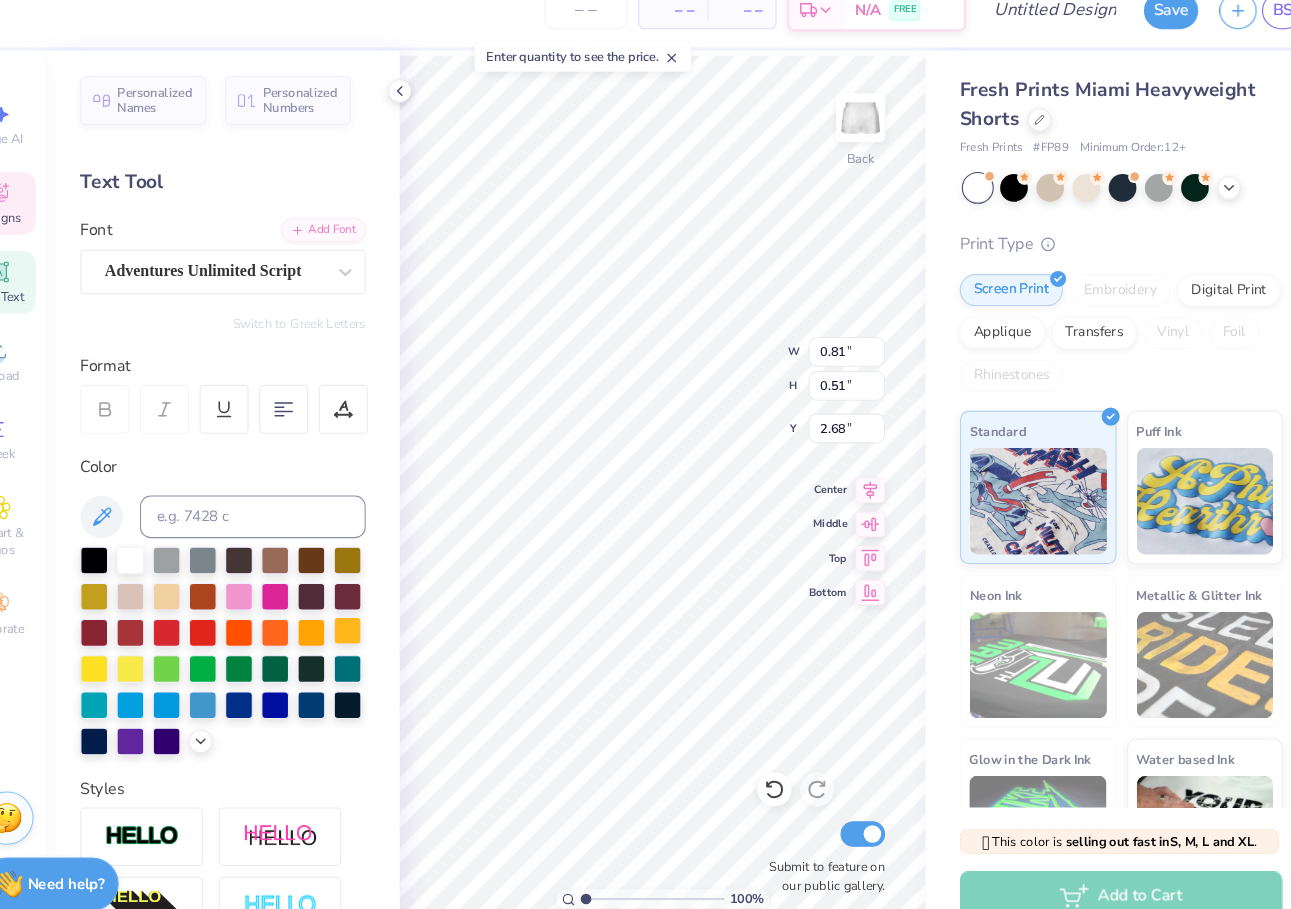 type on "Theta" 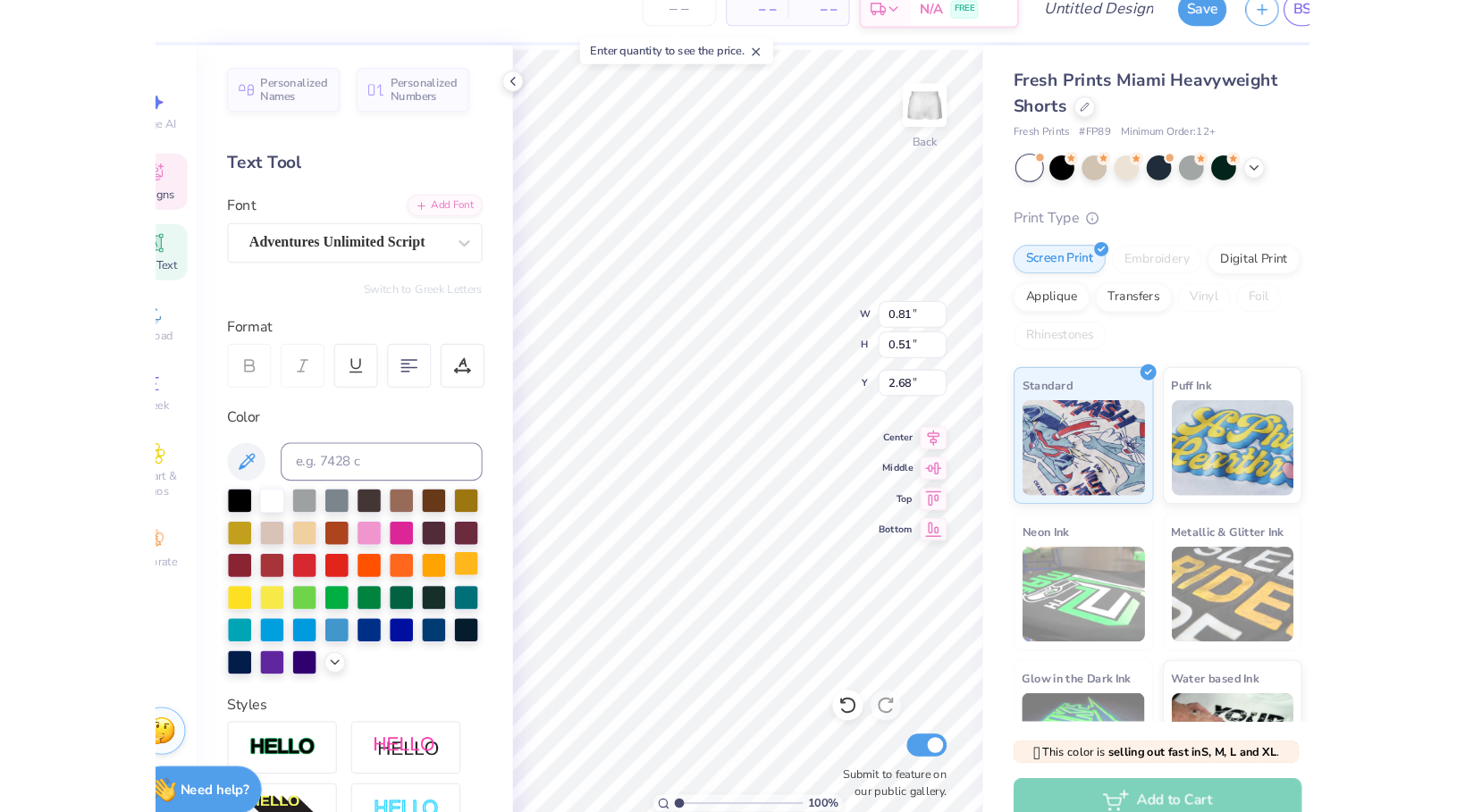 scroll, scrollTop: 0, scrollLeft: 0, axis: both 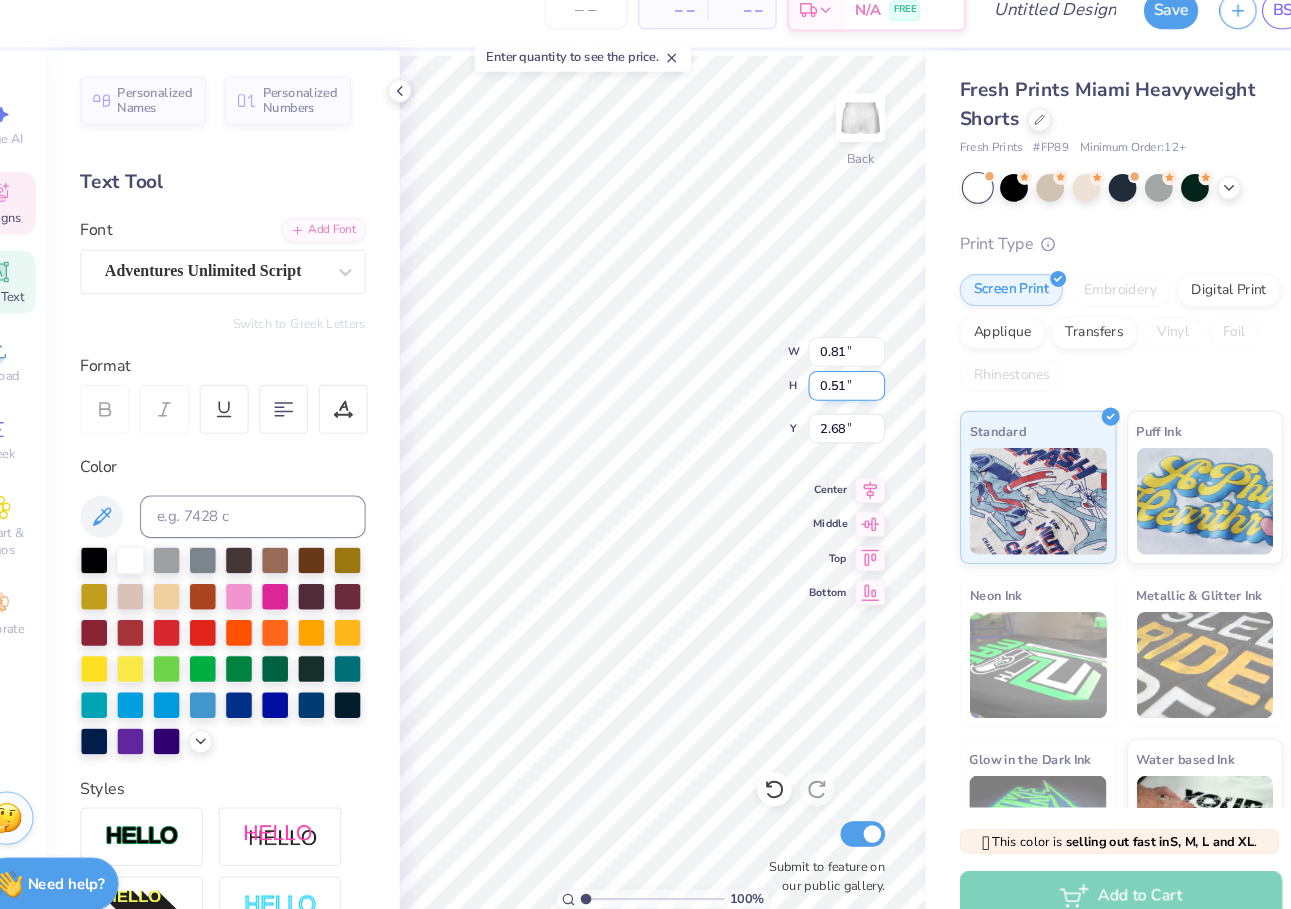 type on "1.03" 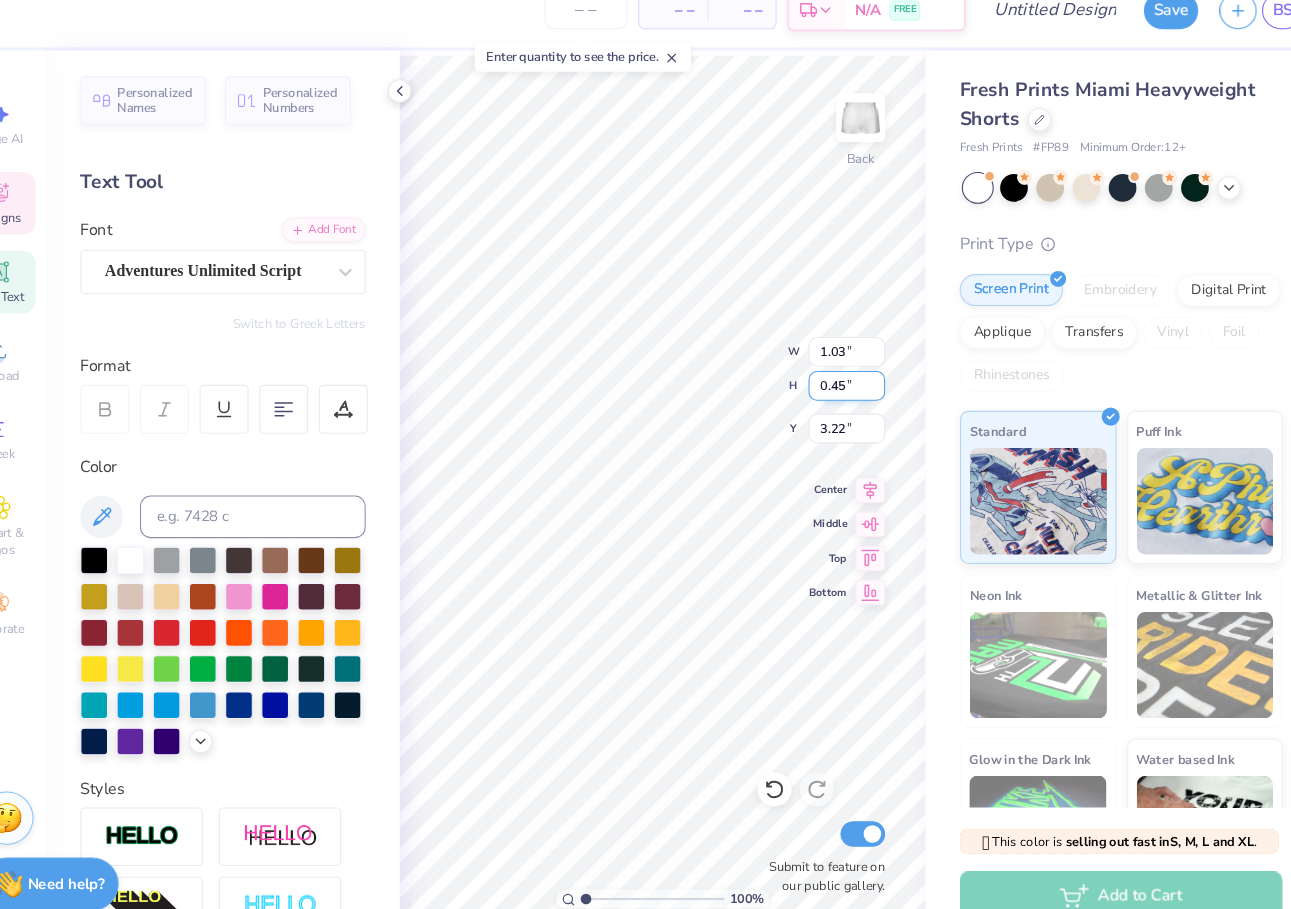 type 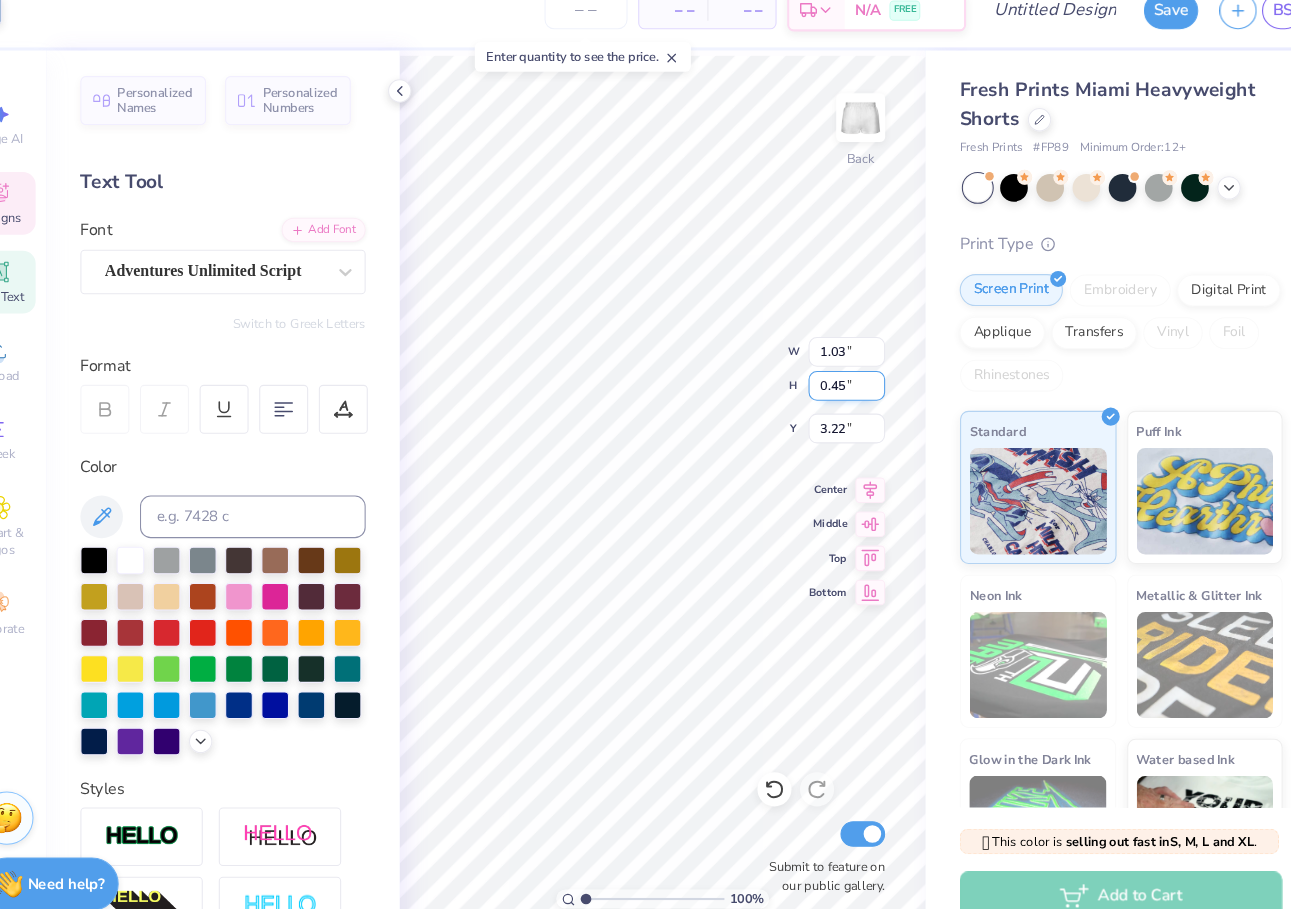type on "3.13" 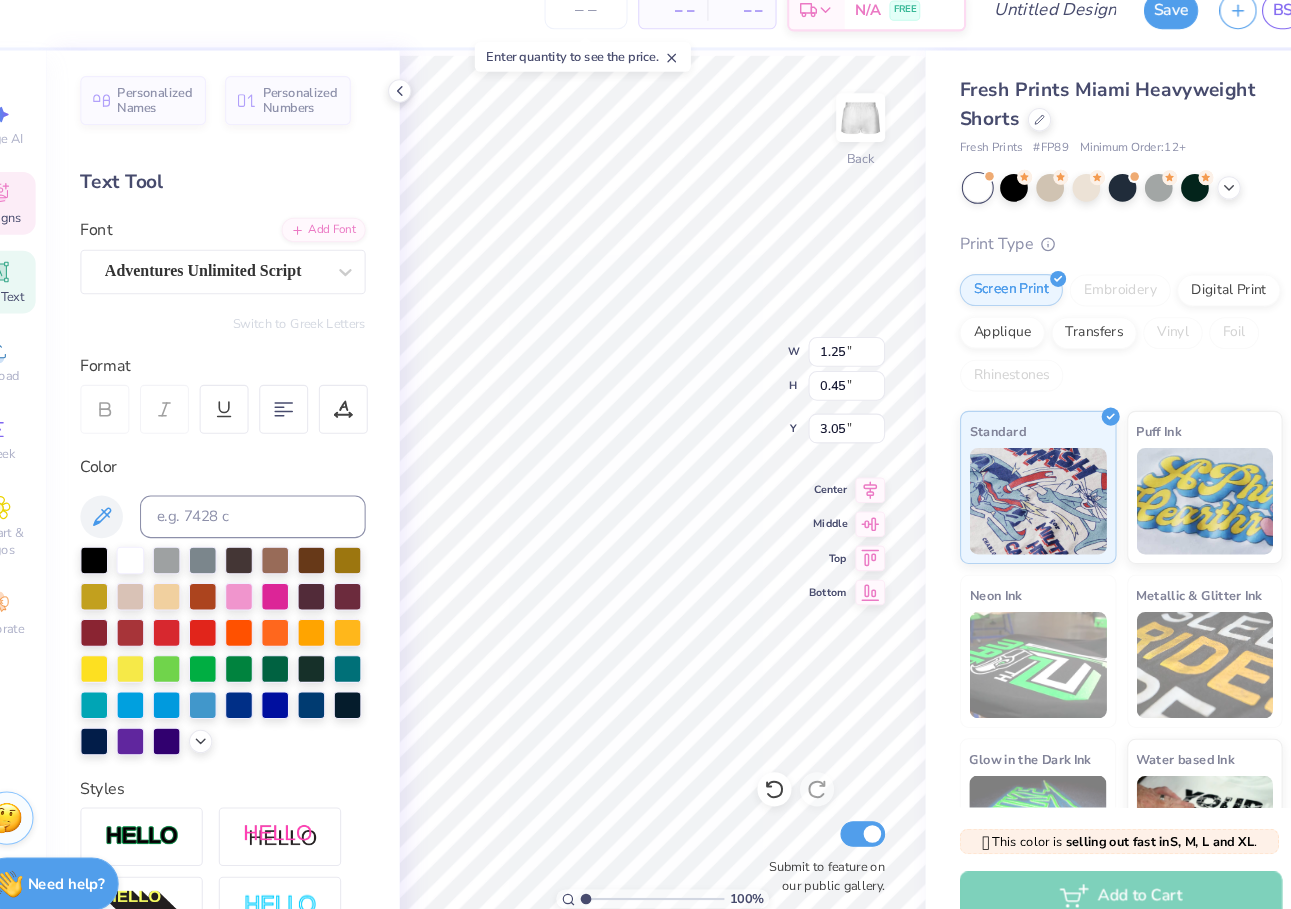 type on "3.05" 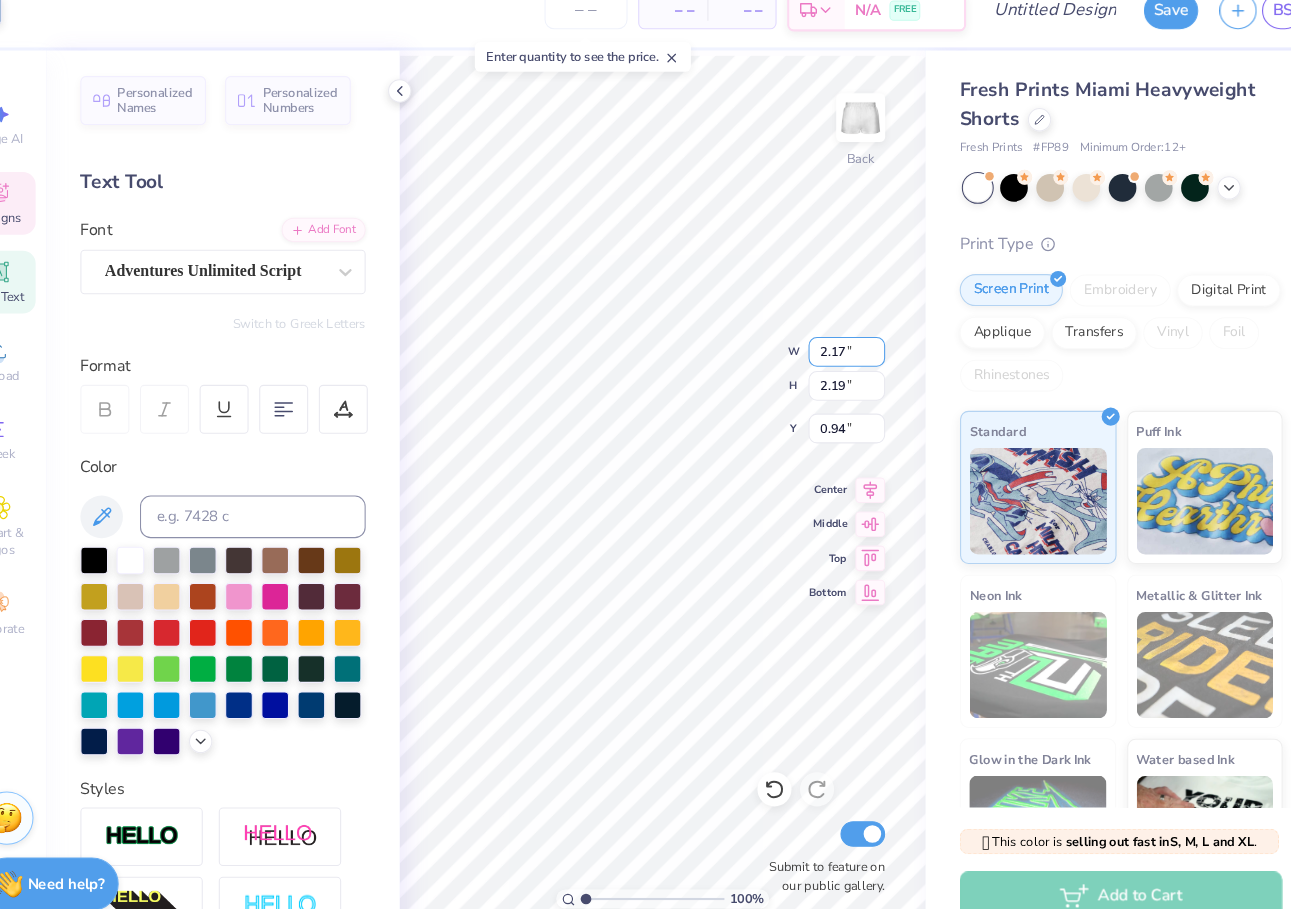 click on "2.17" at bounding box center (842, 356) 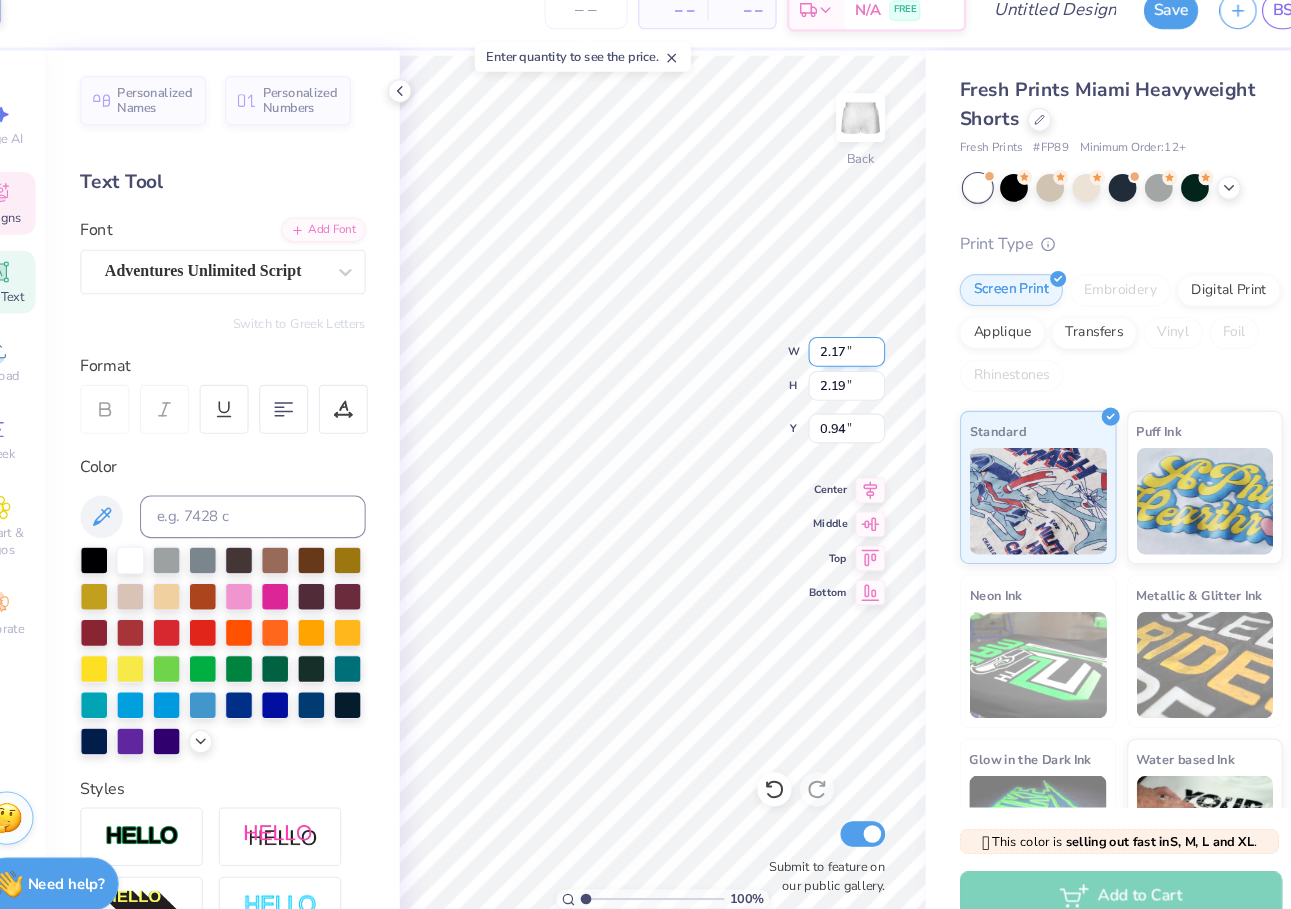 type on "0.43" 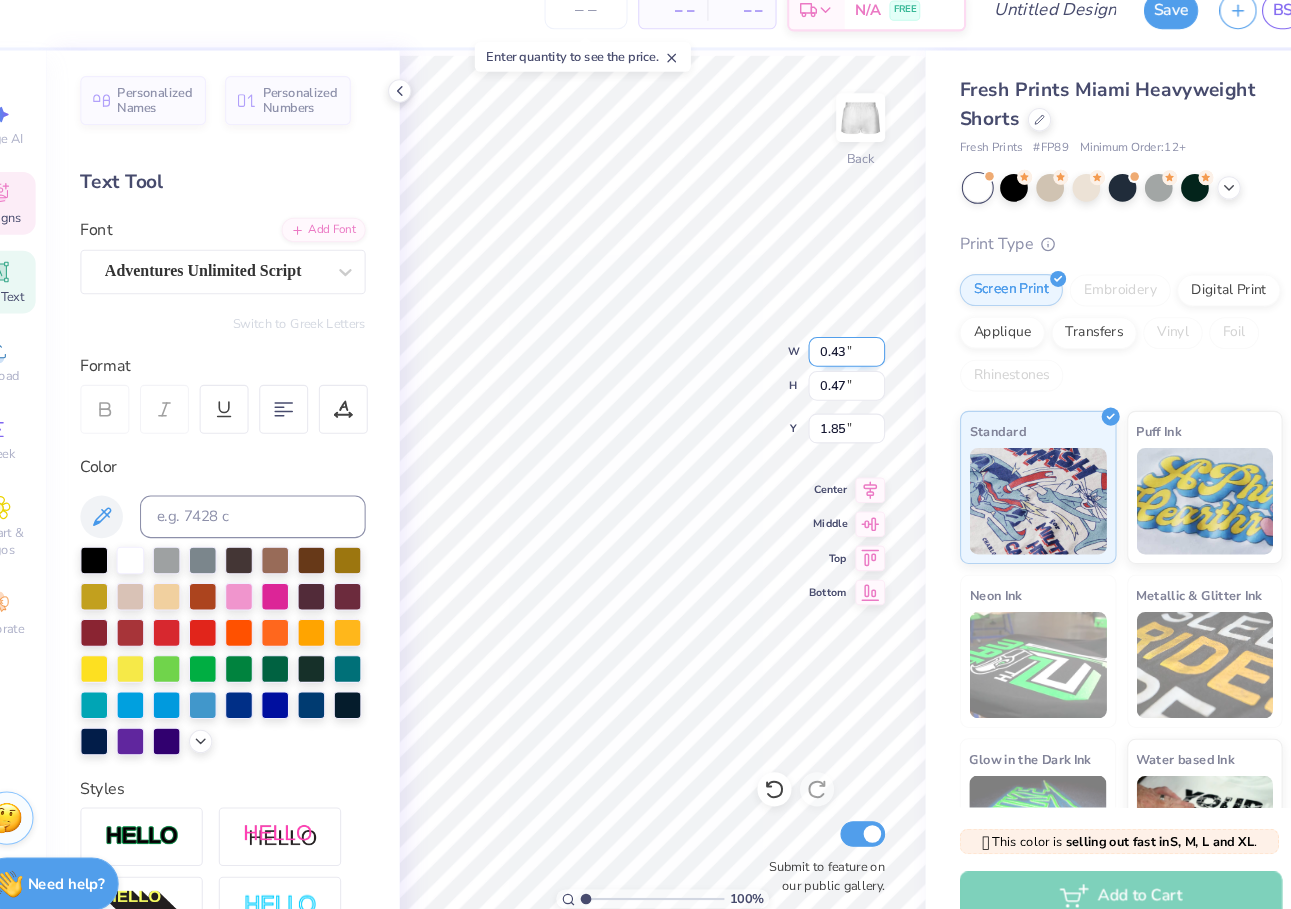 type on "1" 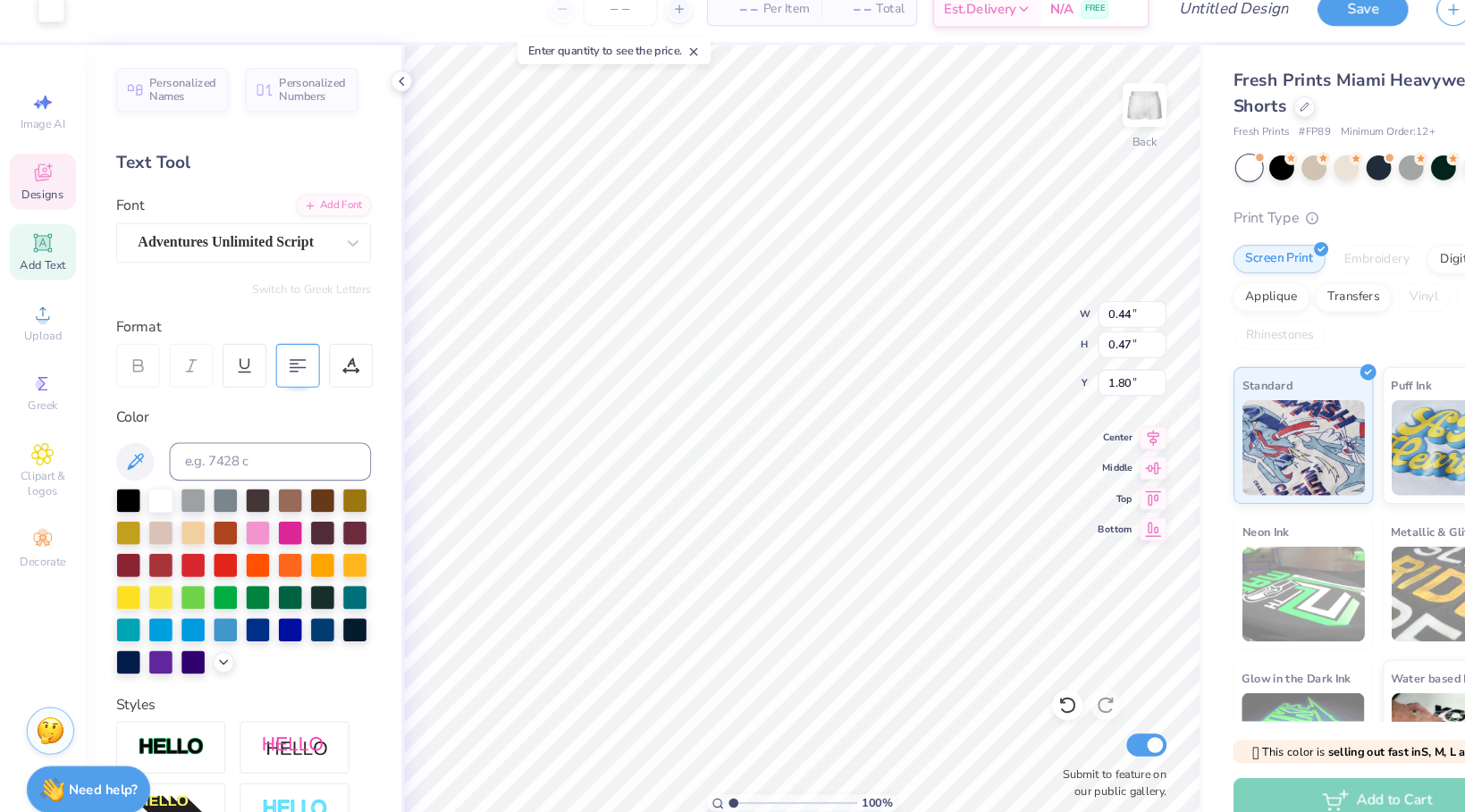 type on "1.80" 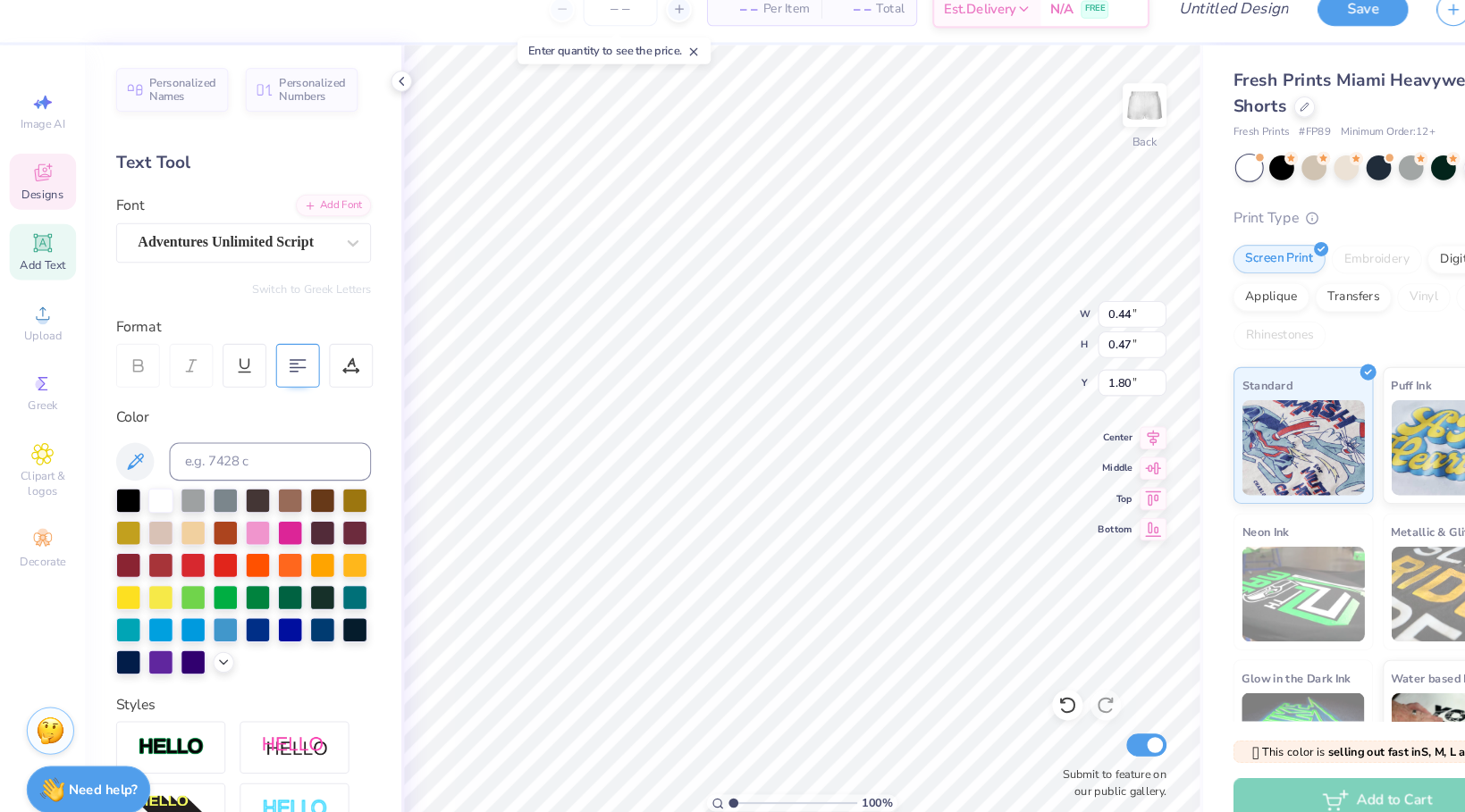 scroll, scrollTop: 0, scrollLeft: 0, axis: both 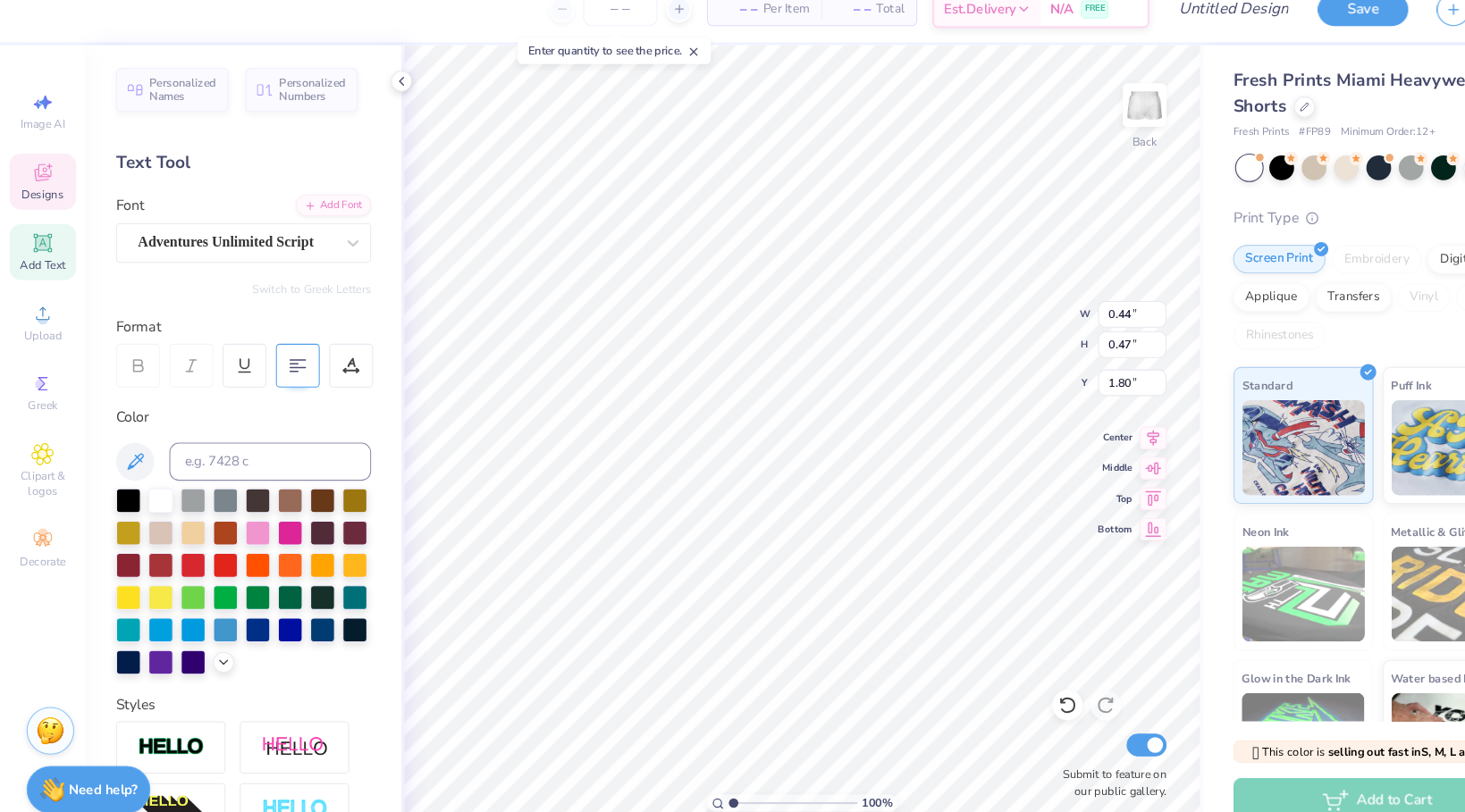 type on "1870" 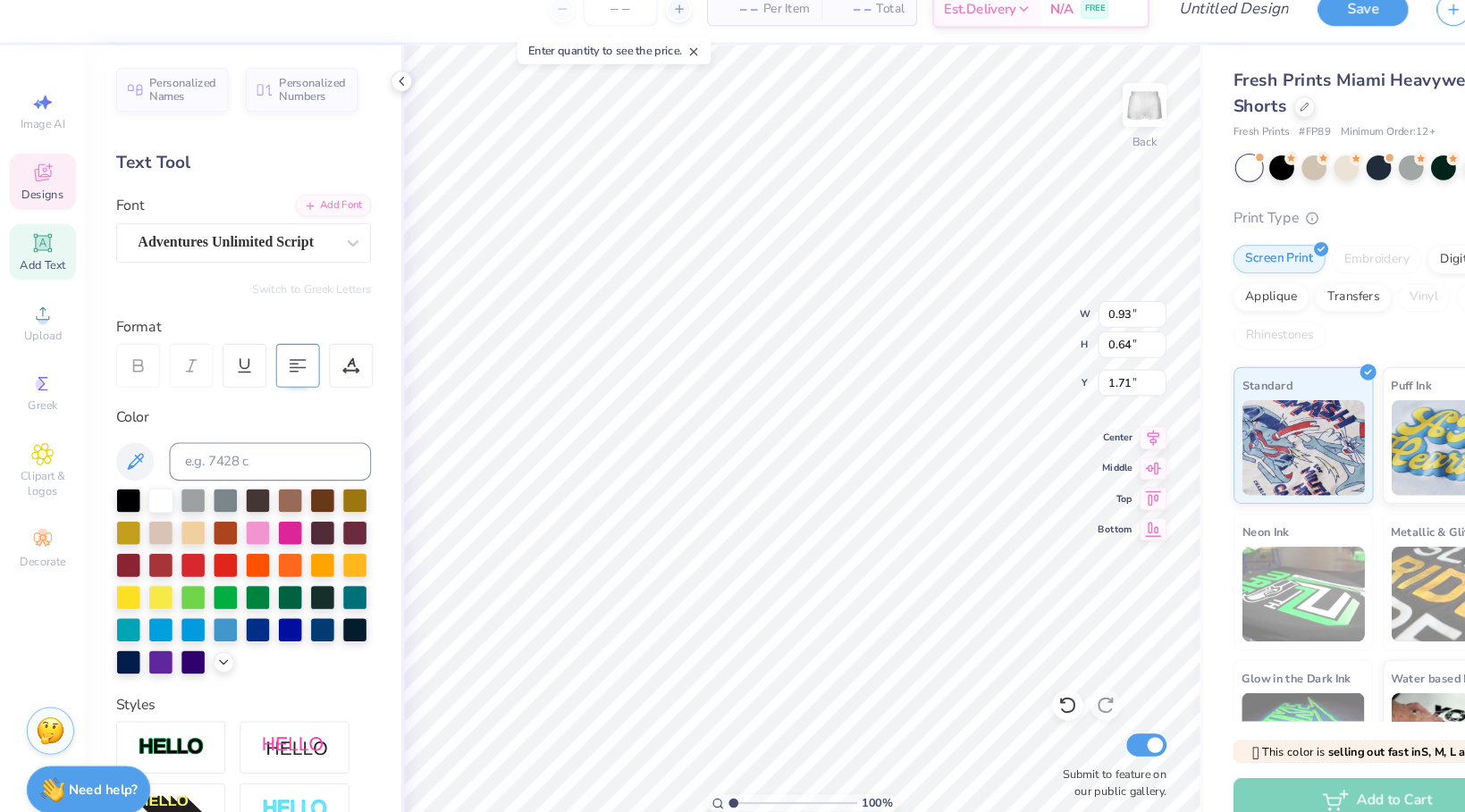 type on "0.88" 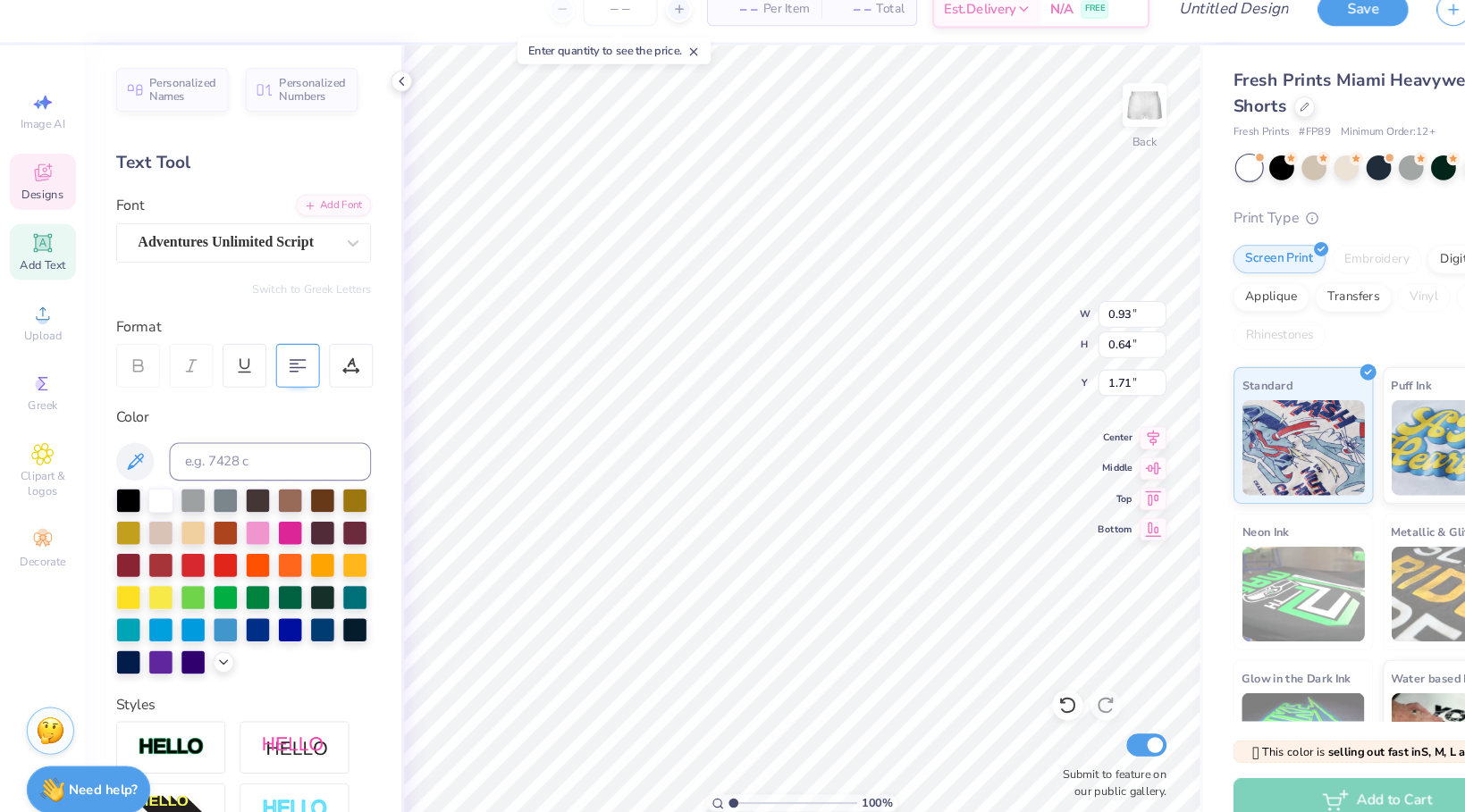 type on "0.46" 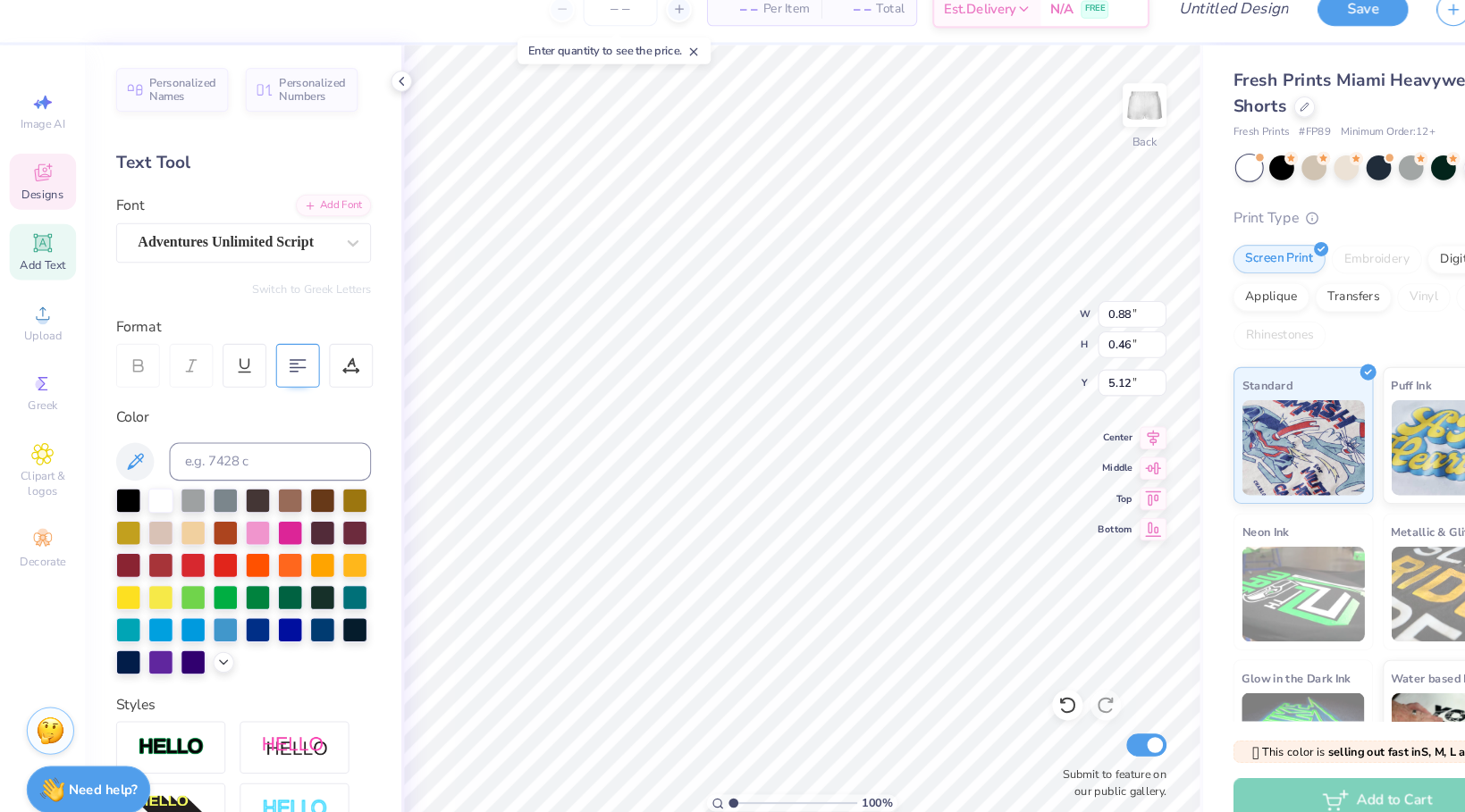 type on "2.00" 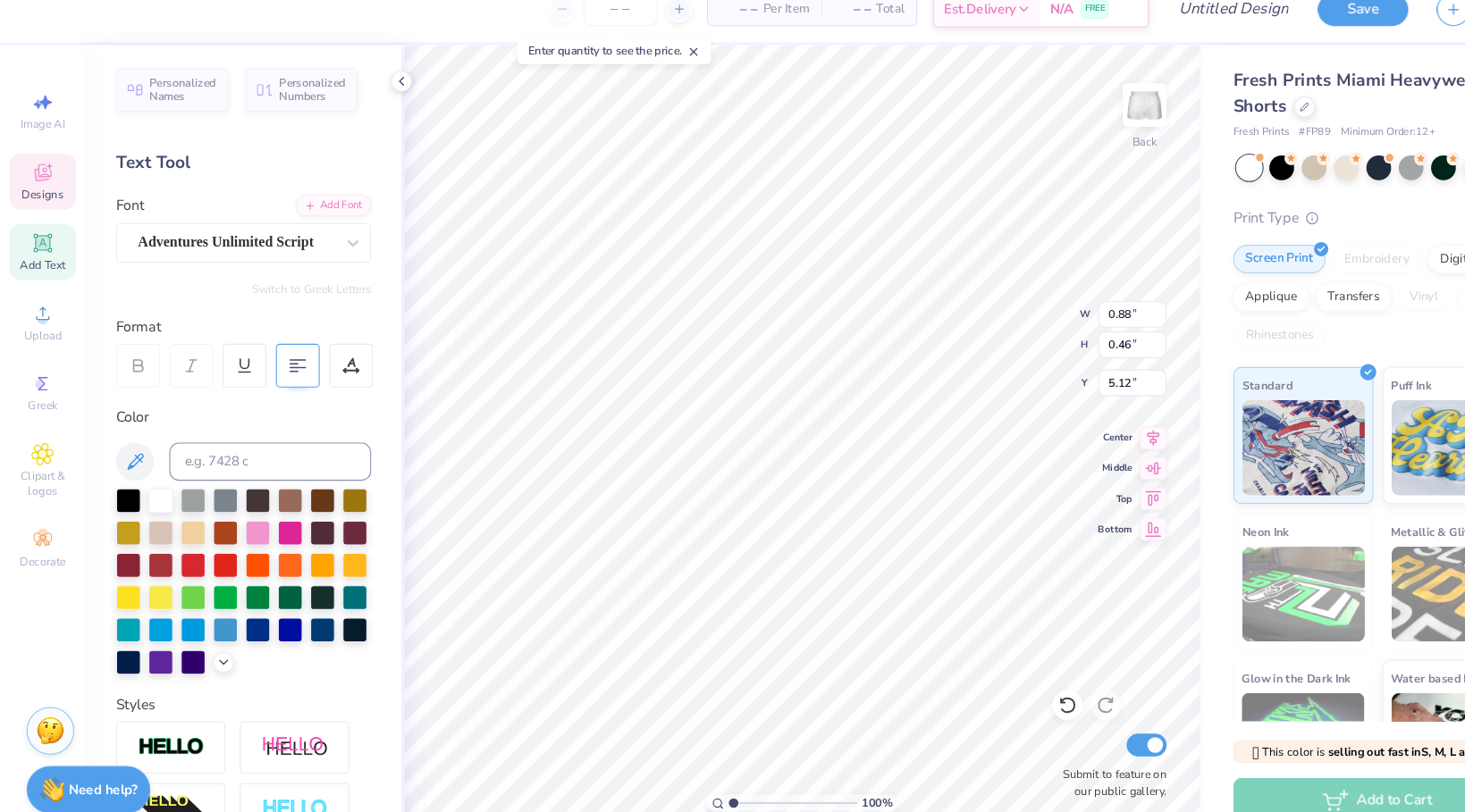 type on "0.76" 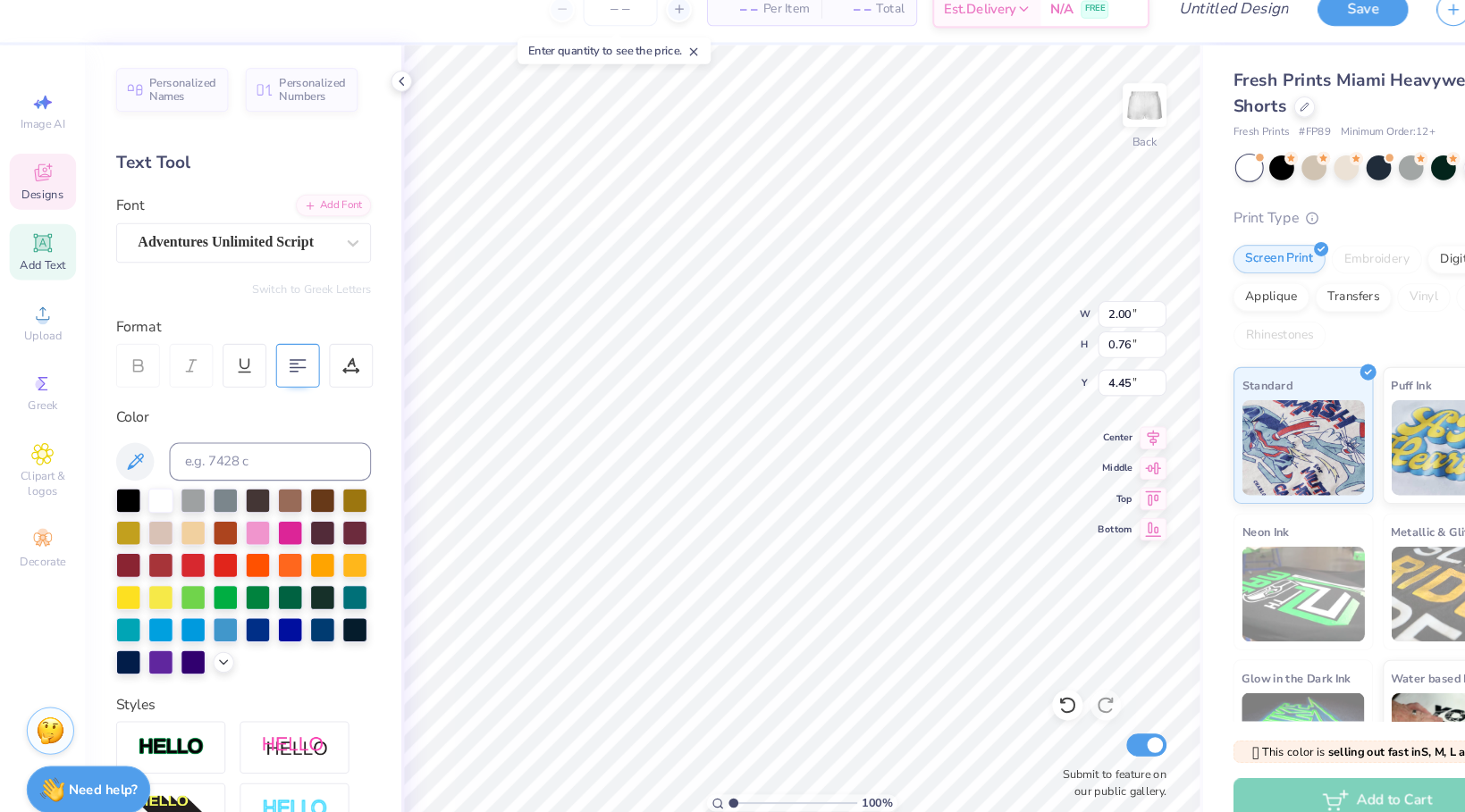 type on "4.36" 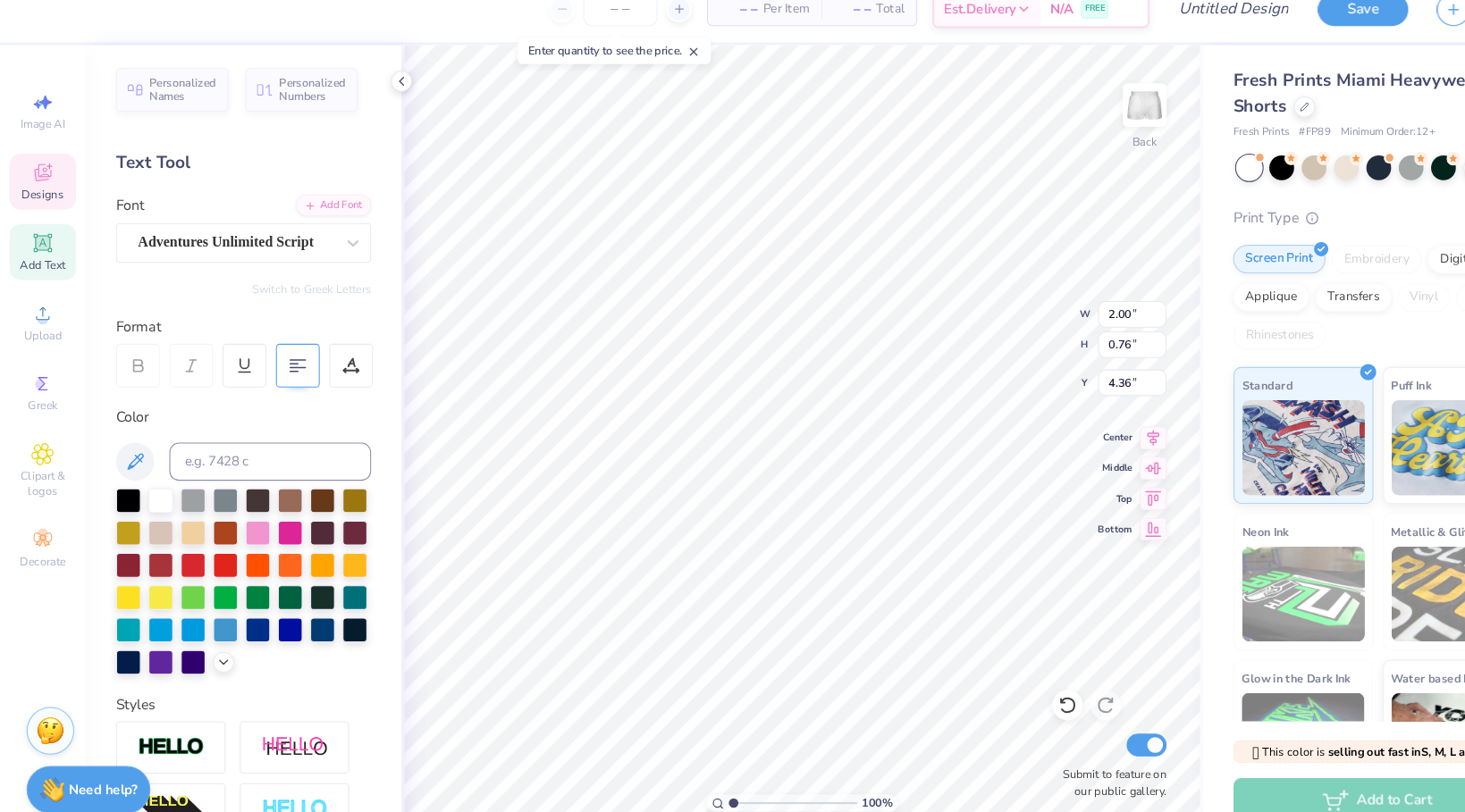 type on "Black" 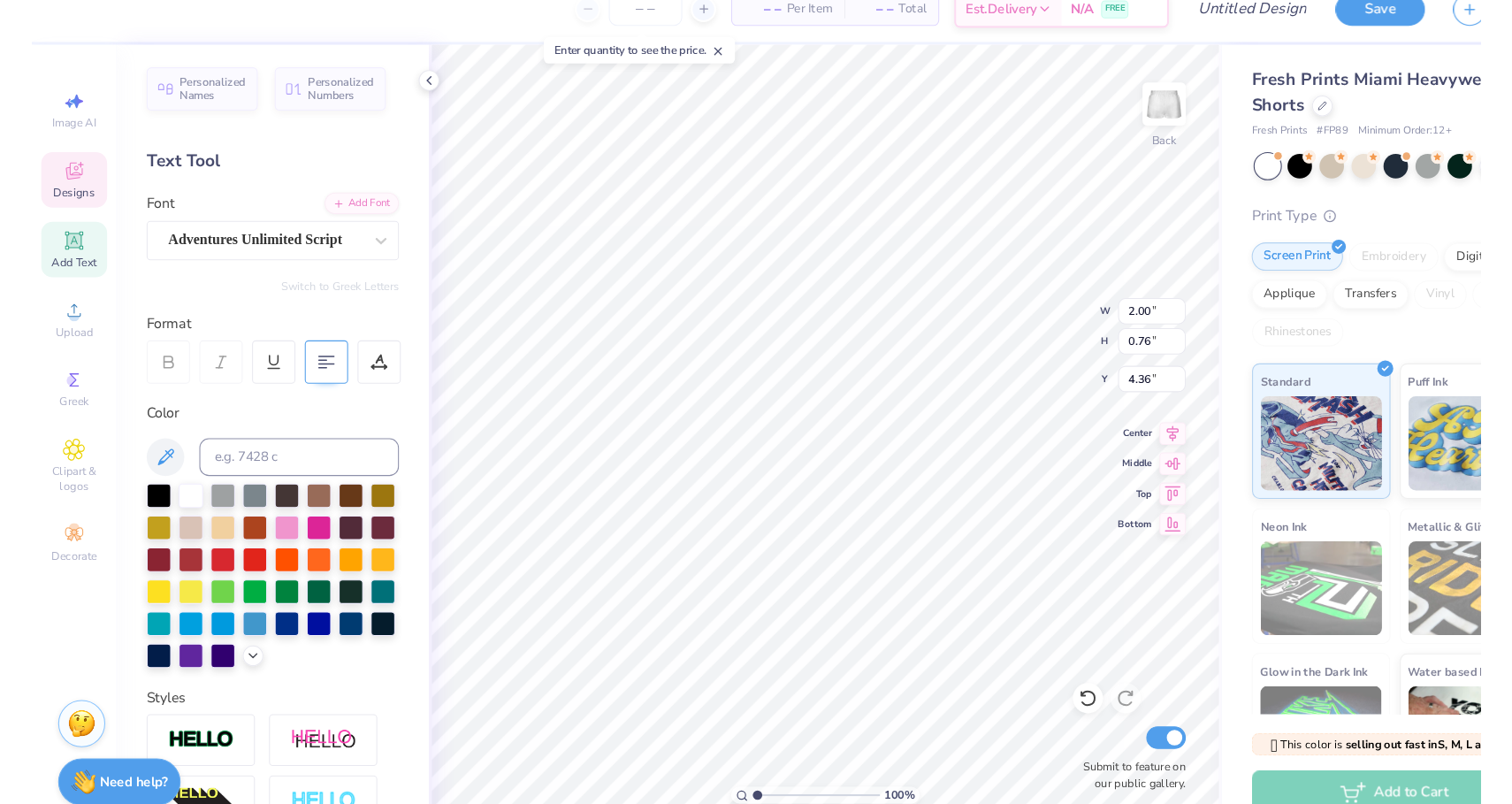 scroll, scrollTop: 0, scrollLeft: 0, axis: both 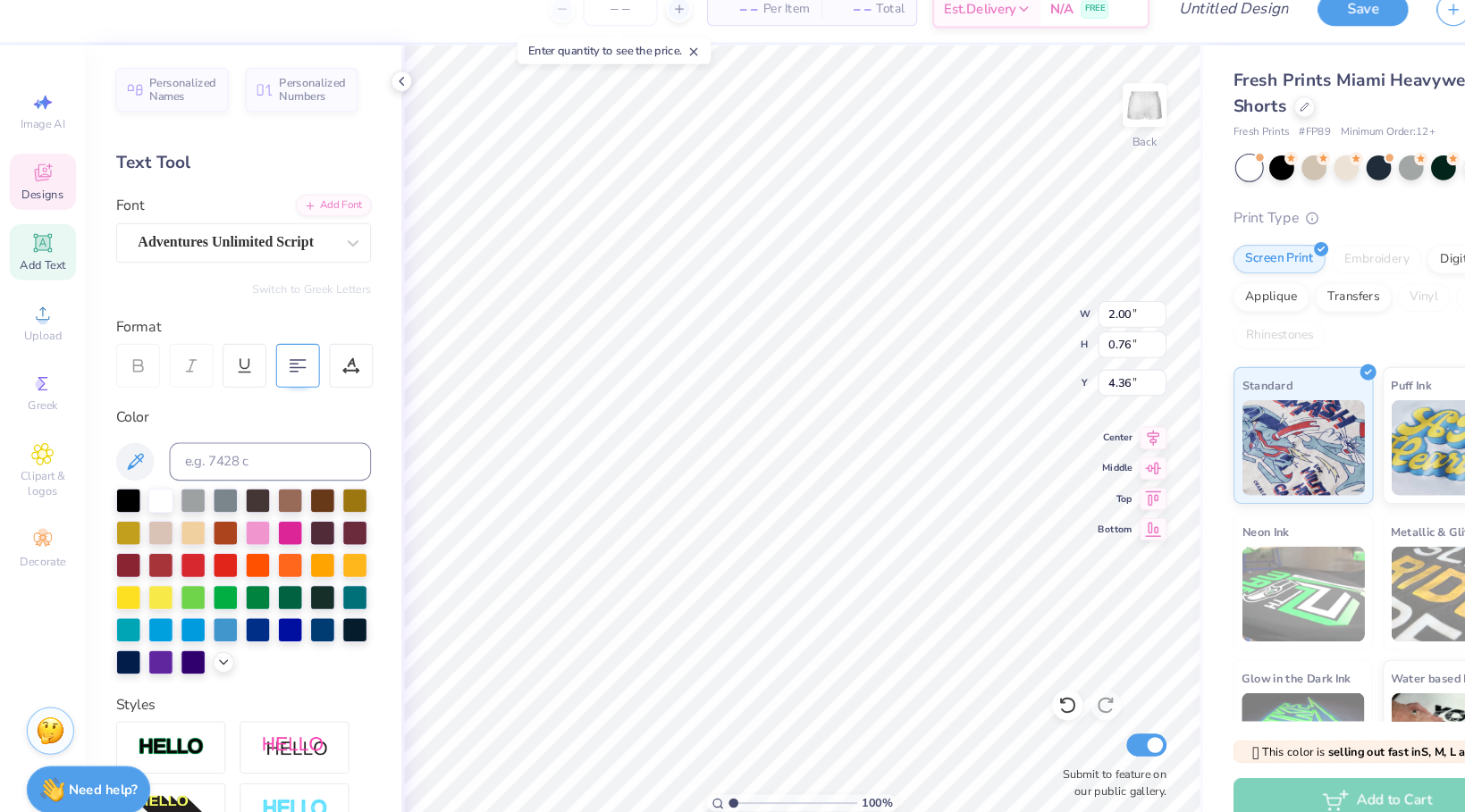 type on "0.88" 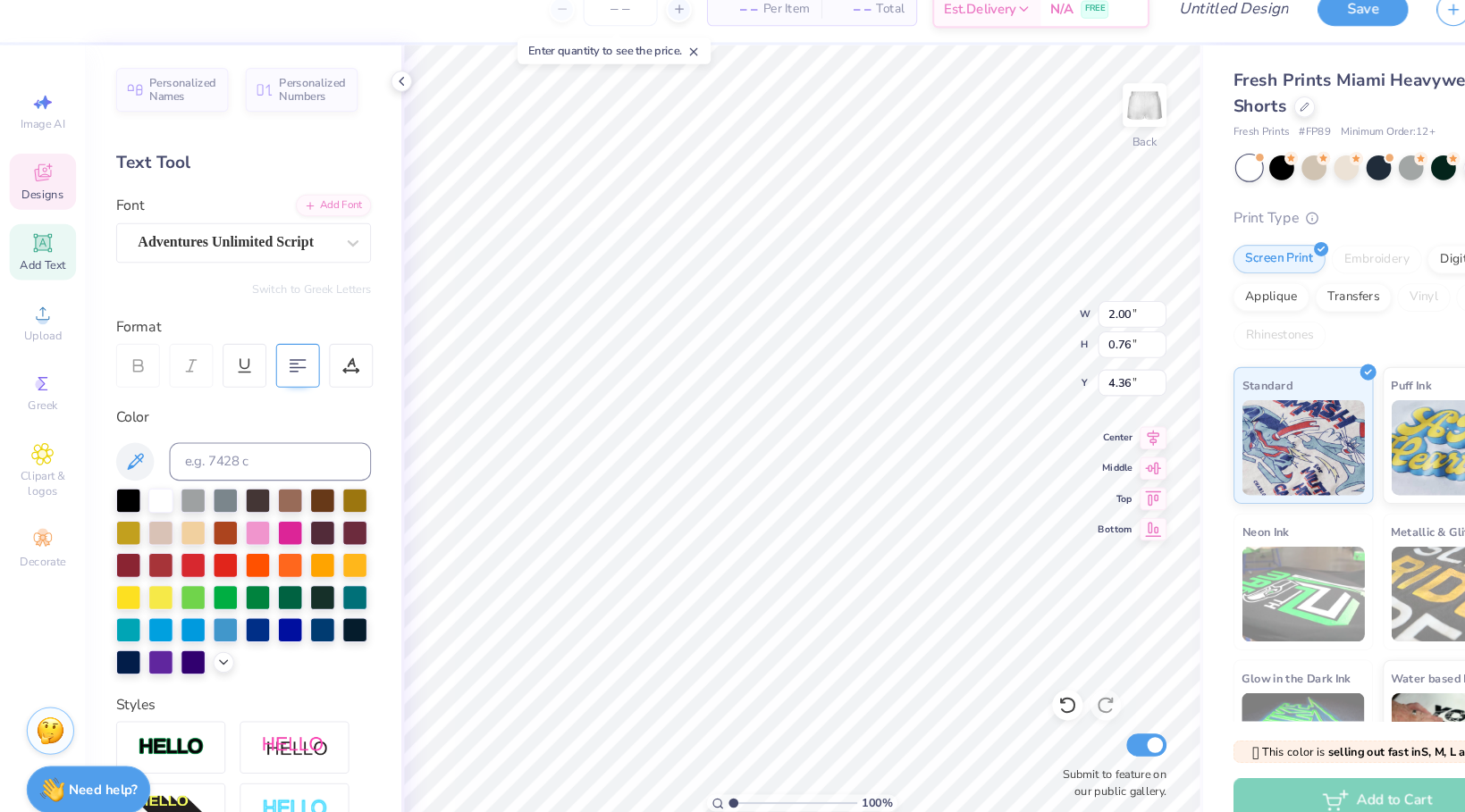 type on "0.46" 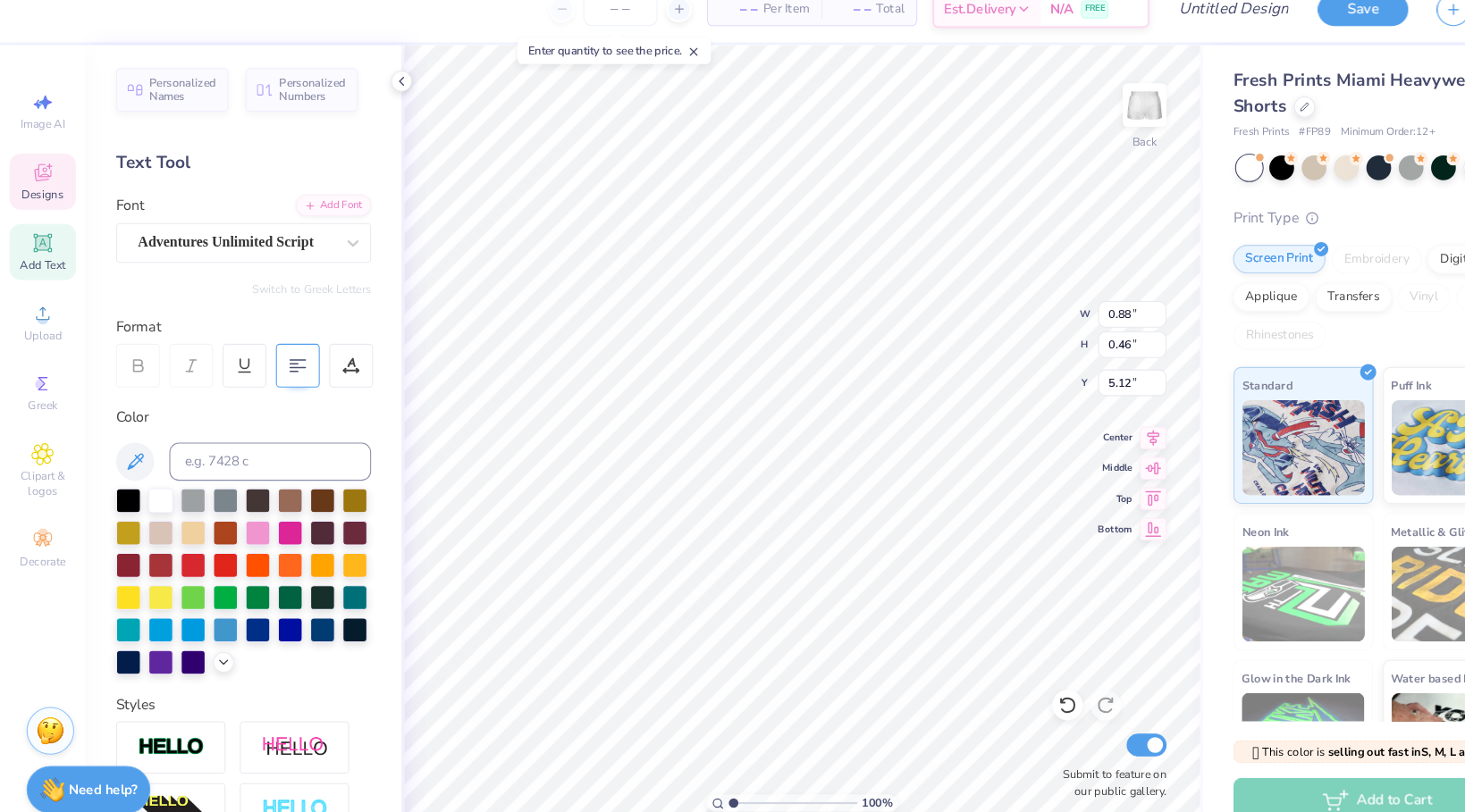 type on "and" 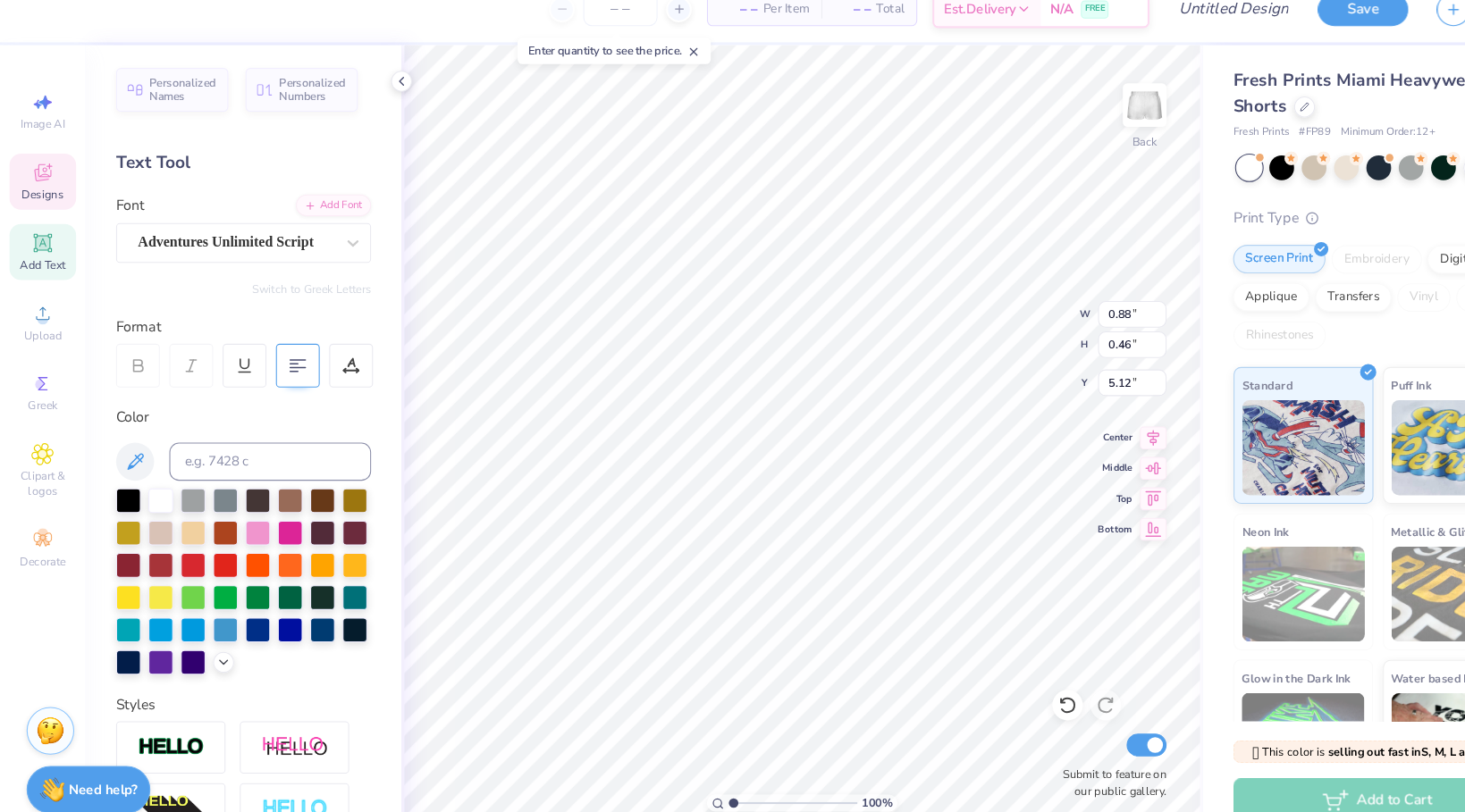 type on "0.35" 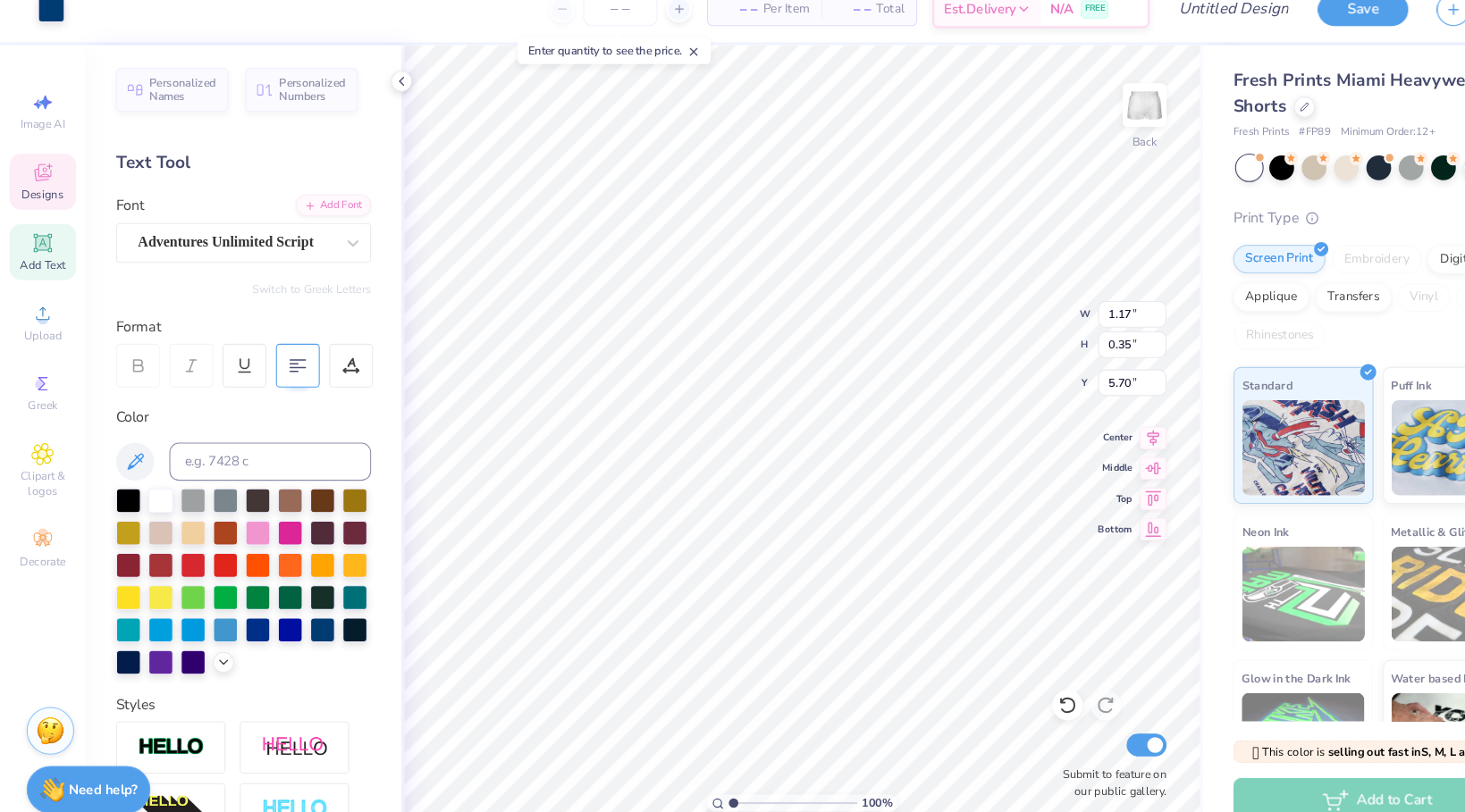 type on "4.71" 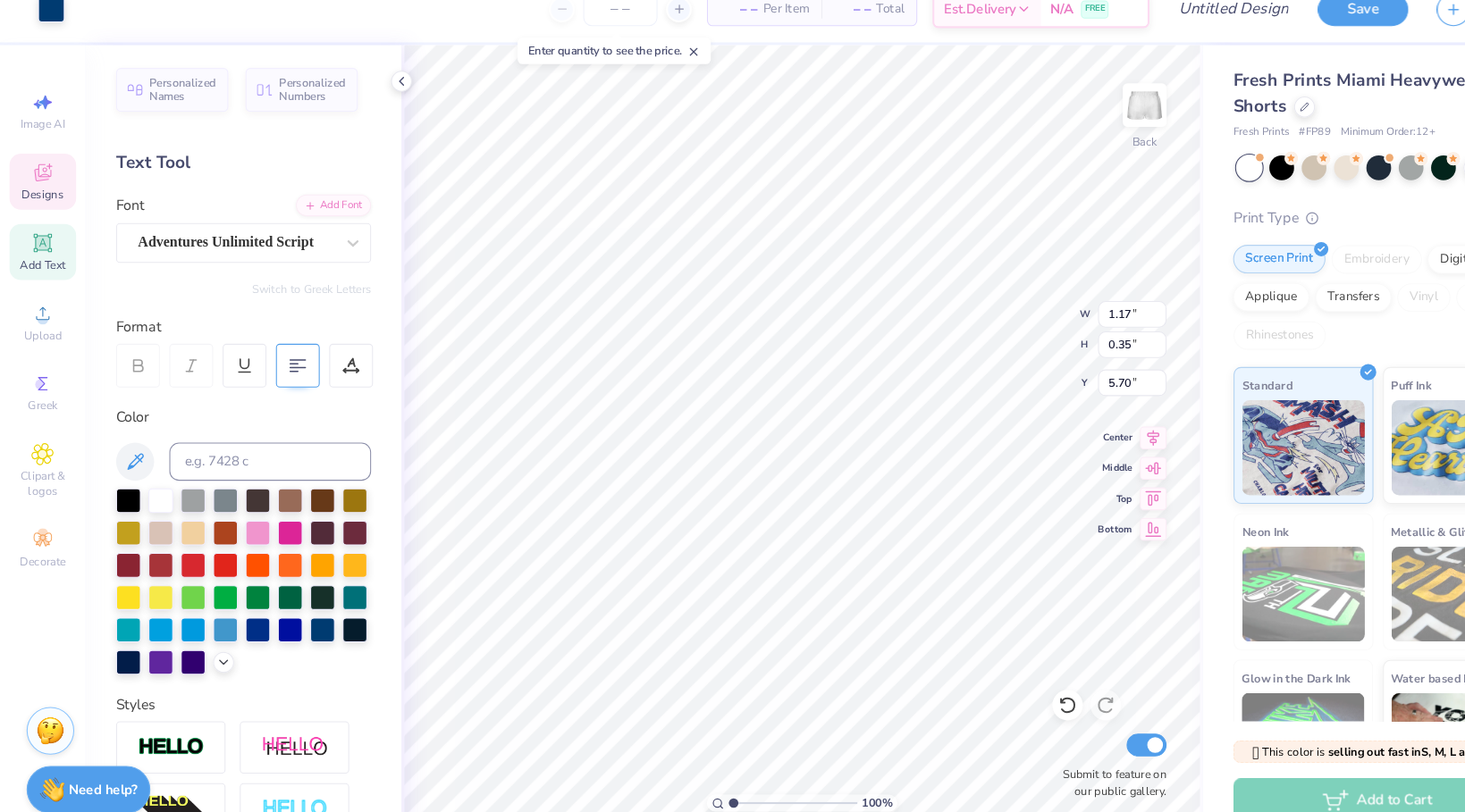 type on "4.59" 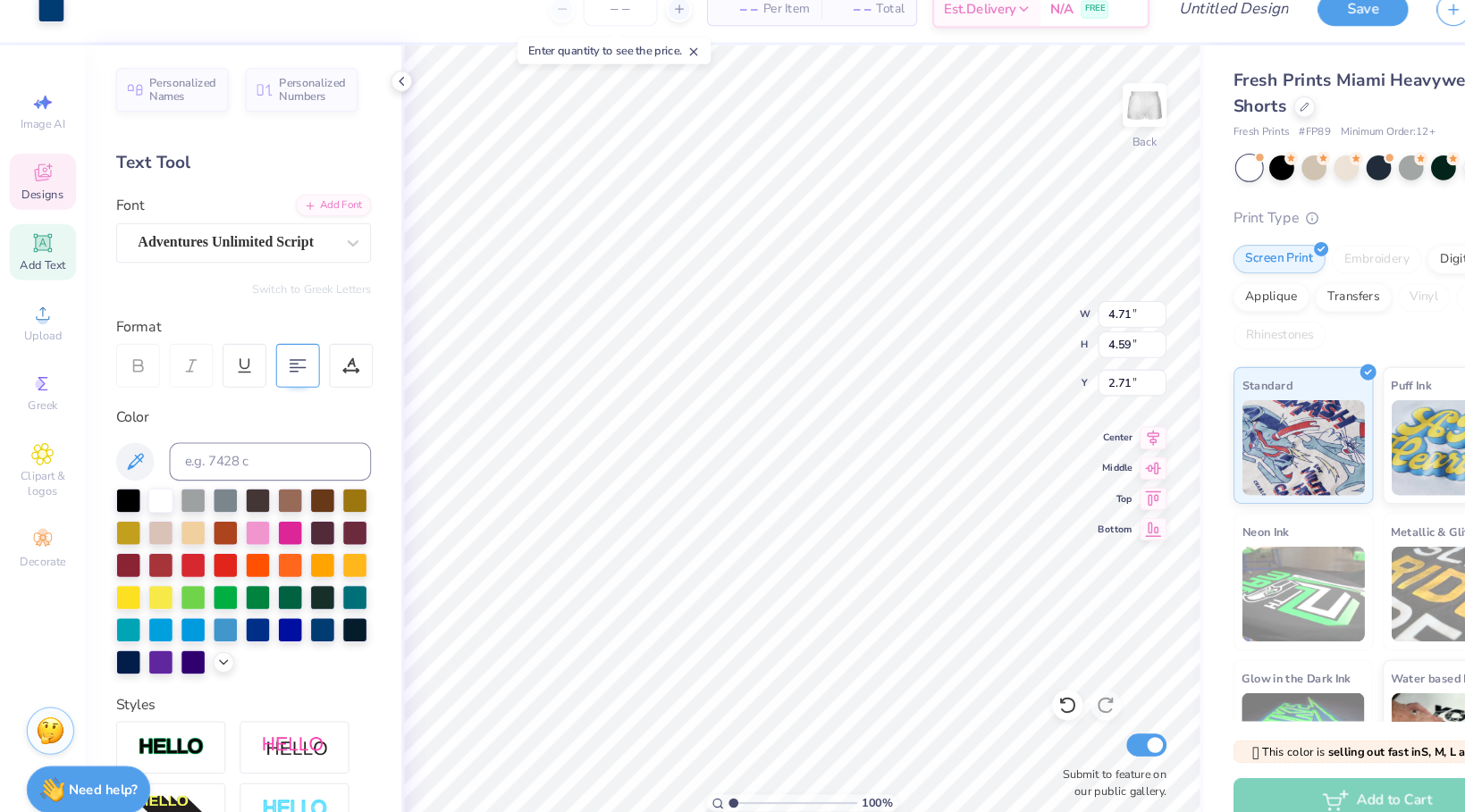 type on "1.17" 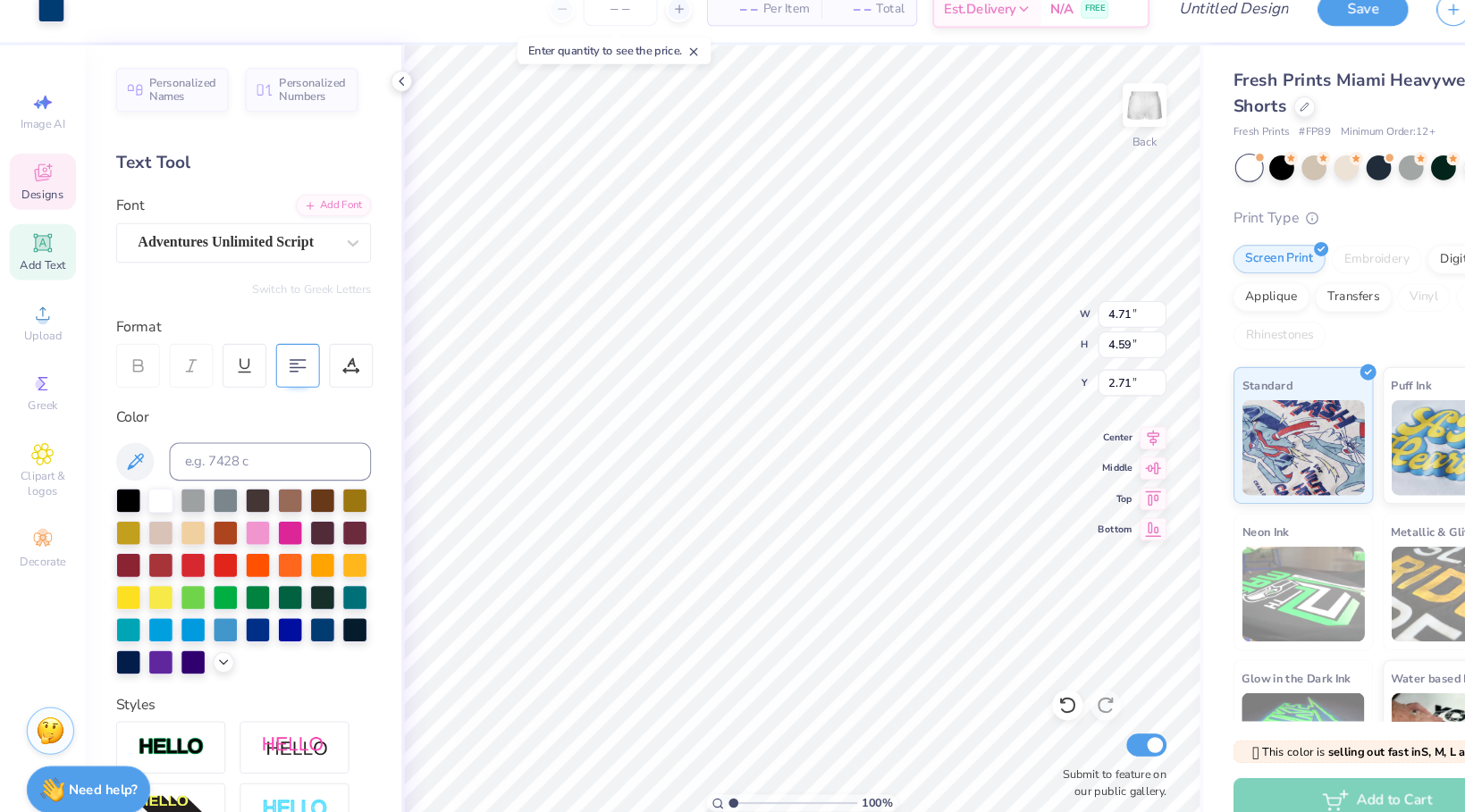 type on "0.35" 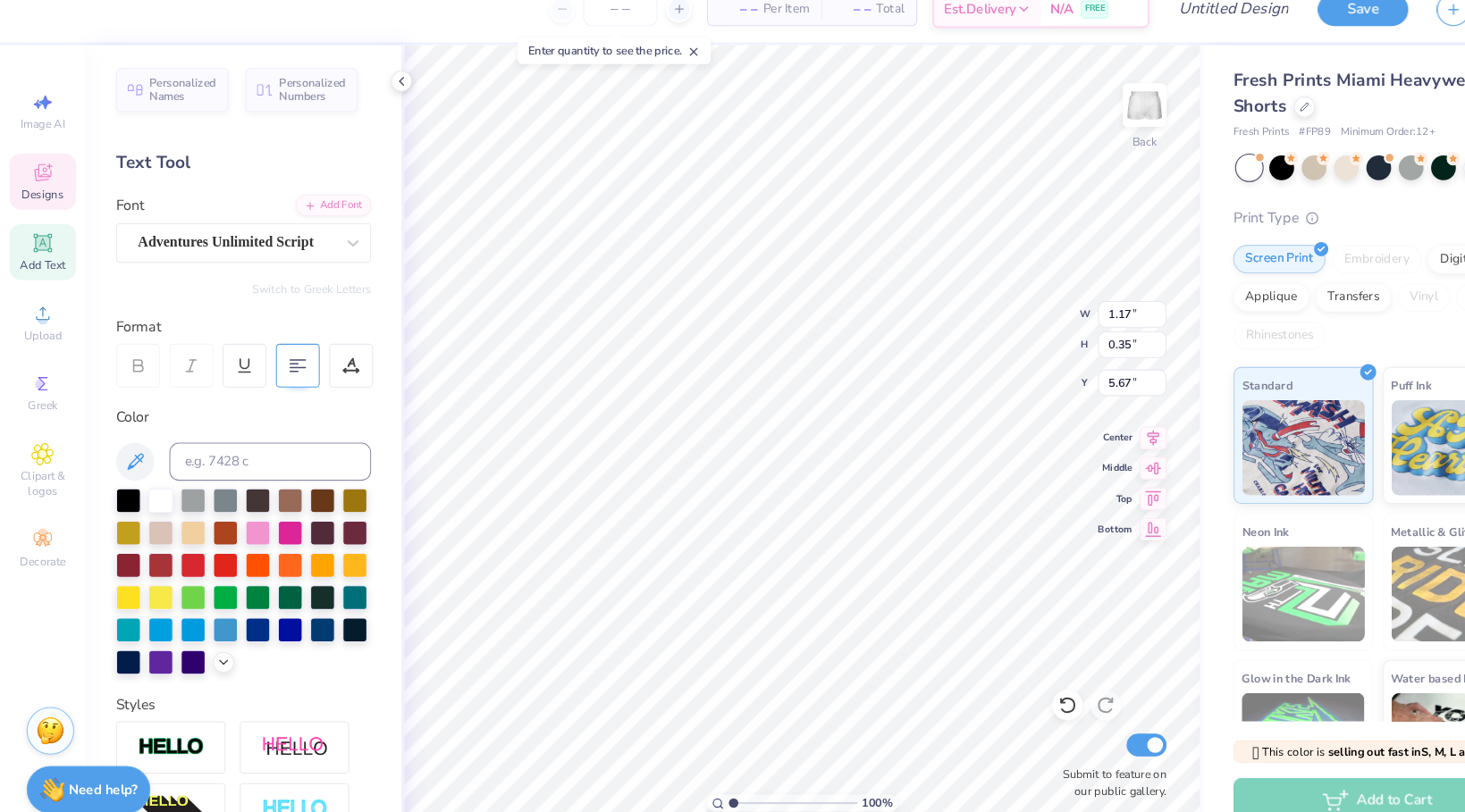 type on "o" 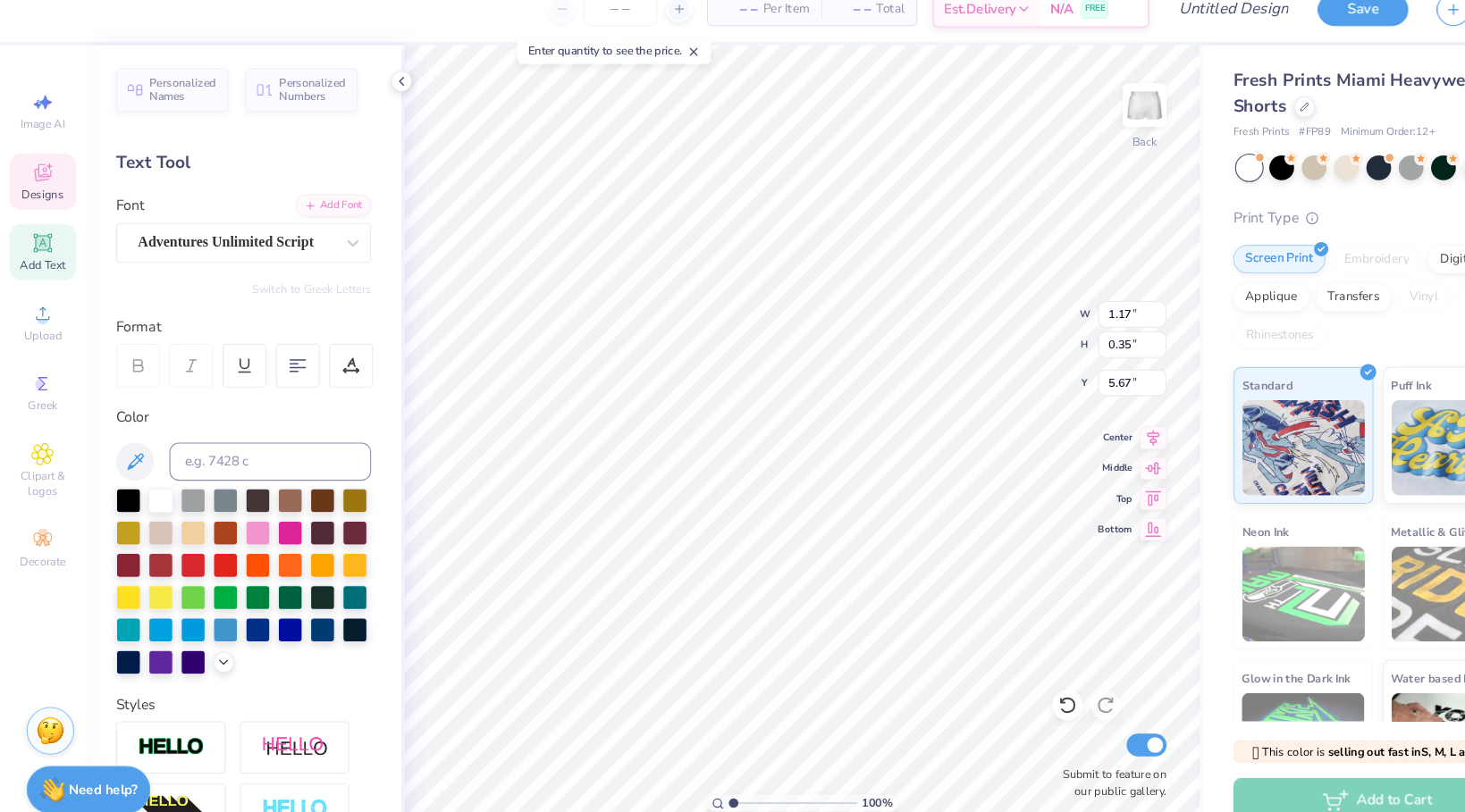 click on "Fresh Prints Miami Heavyweight Shorts Fresh Prints # FP89 Minimum Order:  12 +   Print Type Screen Print Embroidery Digital Print Applique Transfers Vinyl Foil Rhinestones Standard Puff Ink Neon Ink Metallic & Glitter Ink Glow in the Dark Ink Water based Ink" at bounding box center (1297, 418) 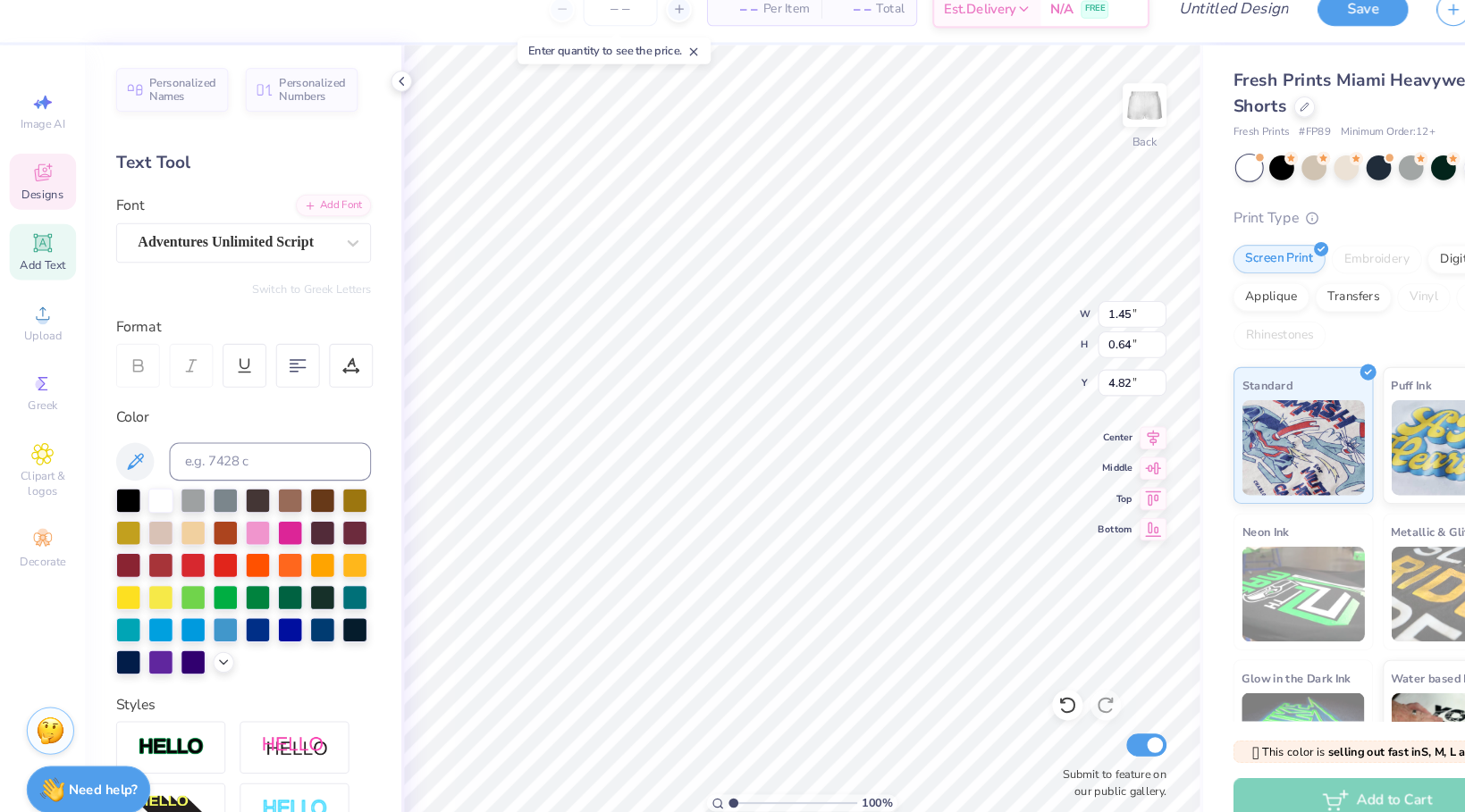 type on "4.82" 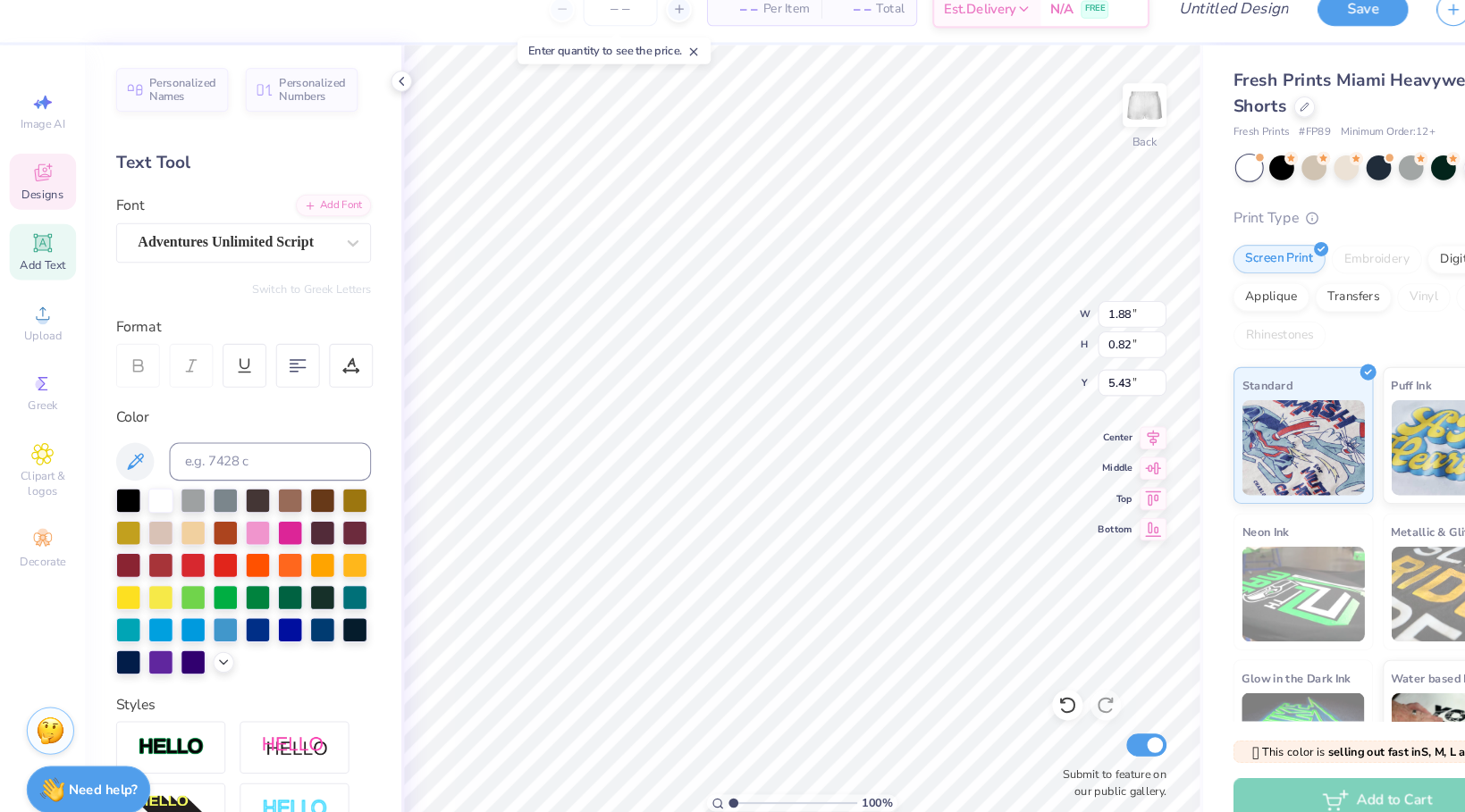 type on "1.45" 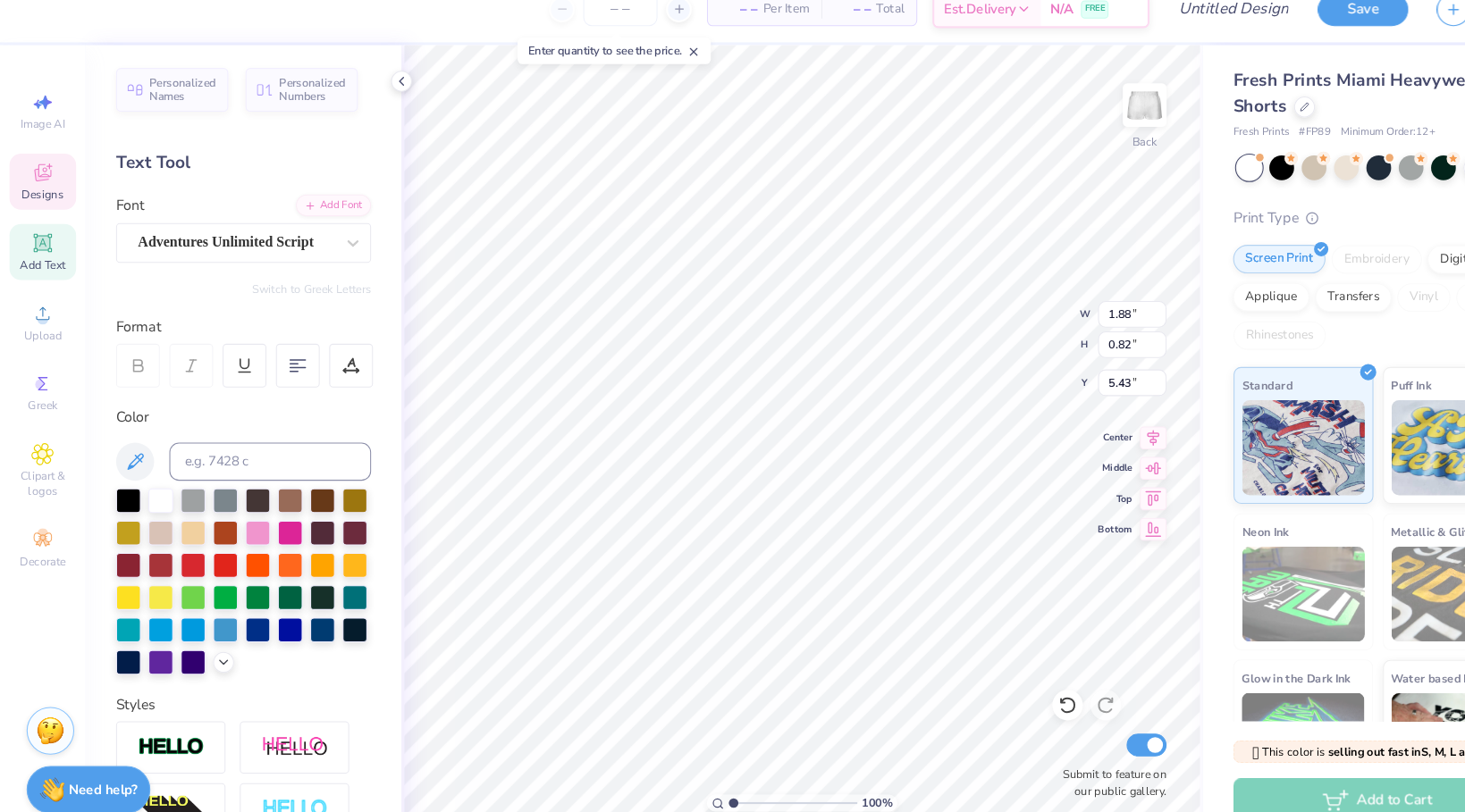 type on "0.64" 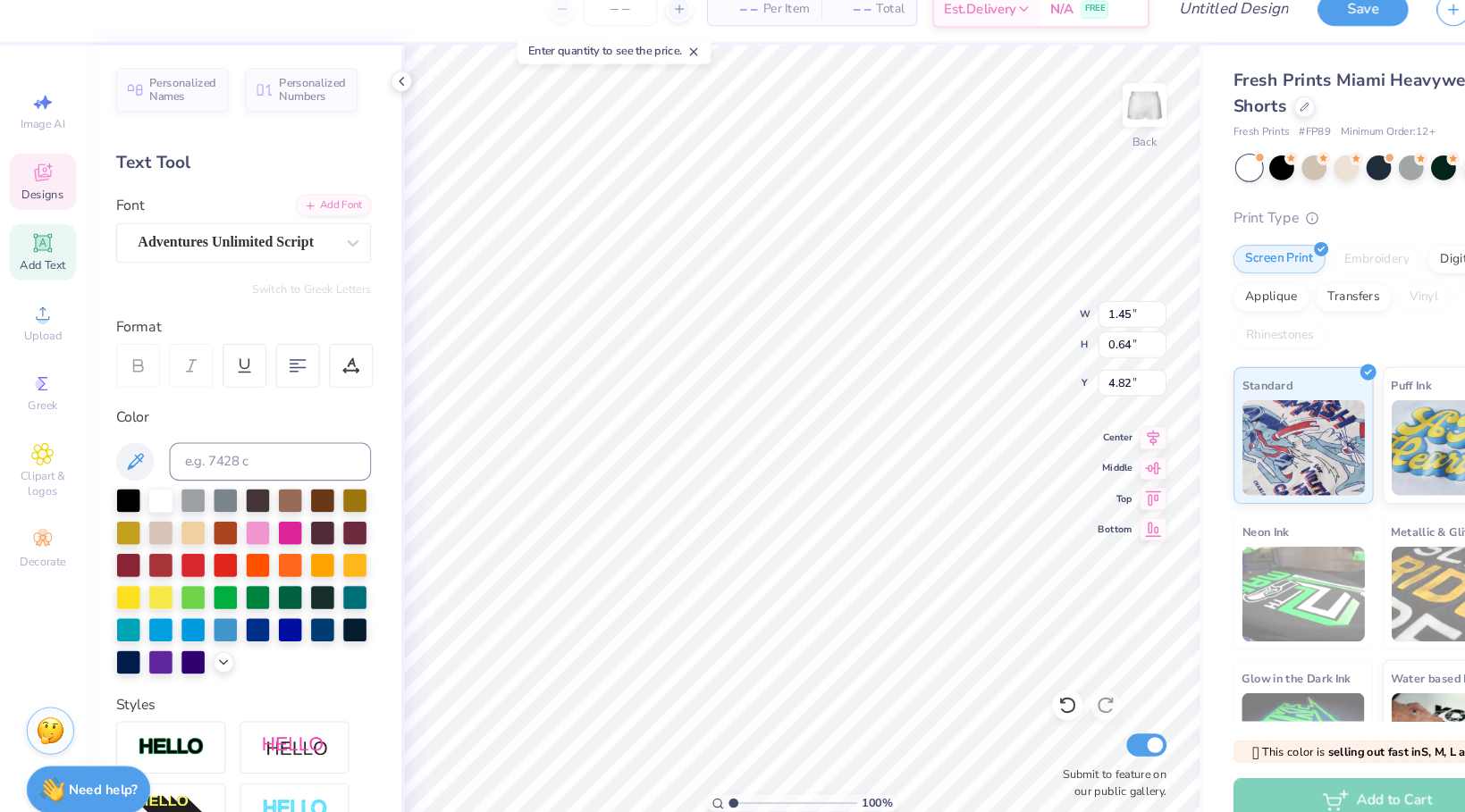 type on "2.19" 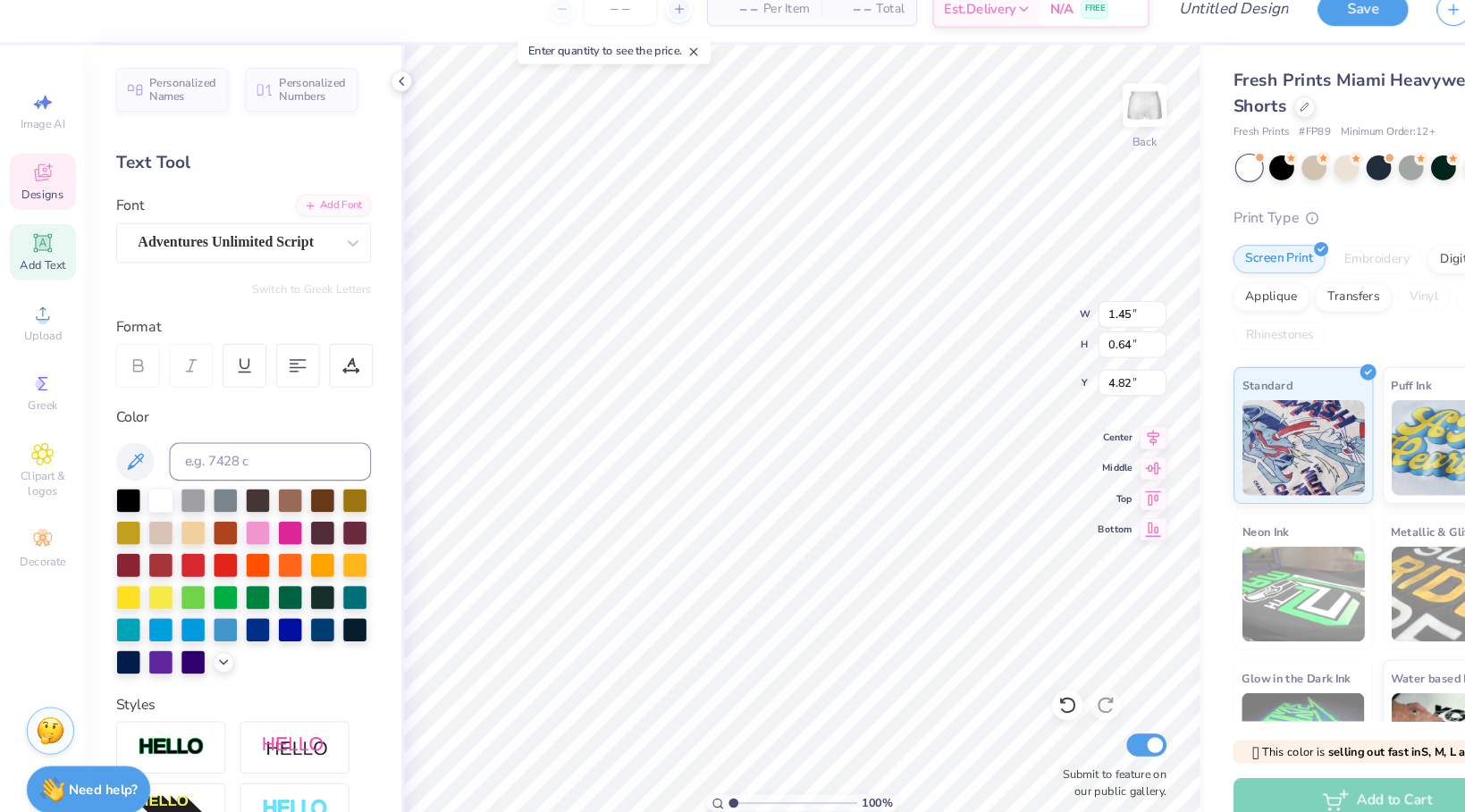 type on "0.88" 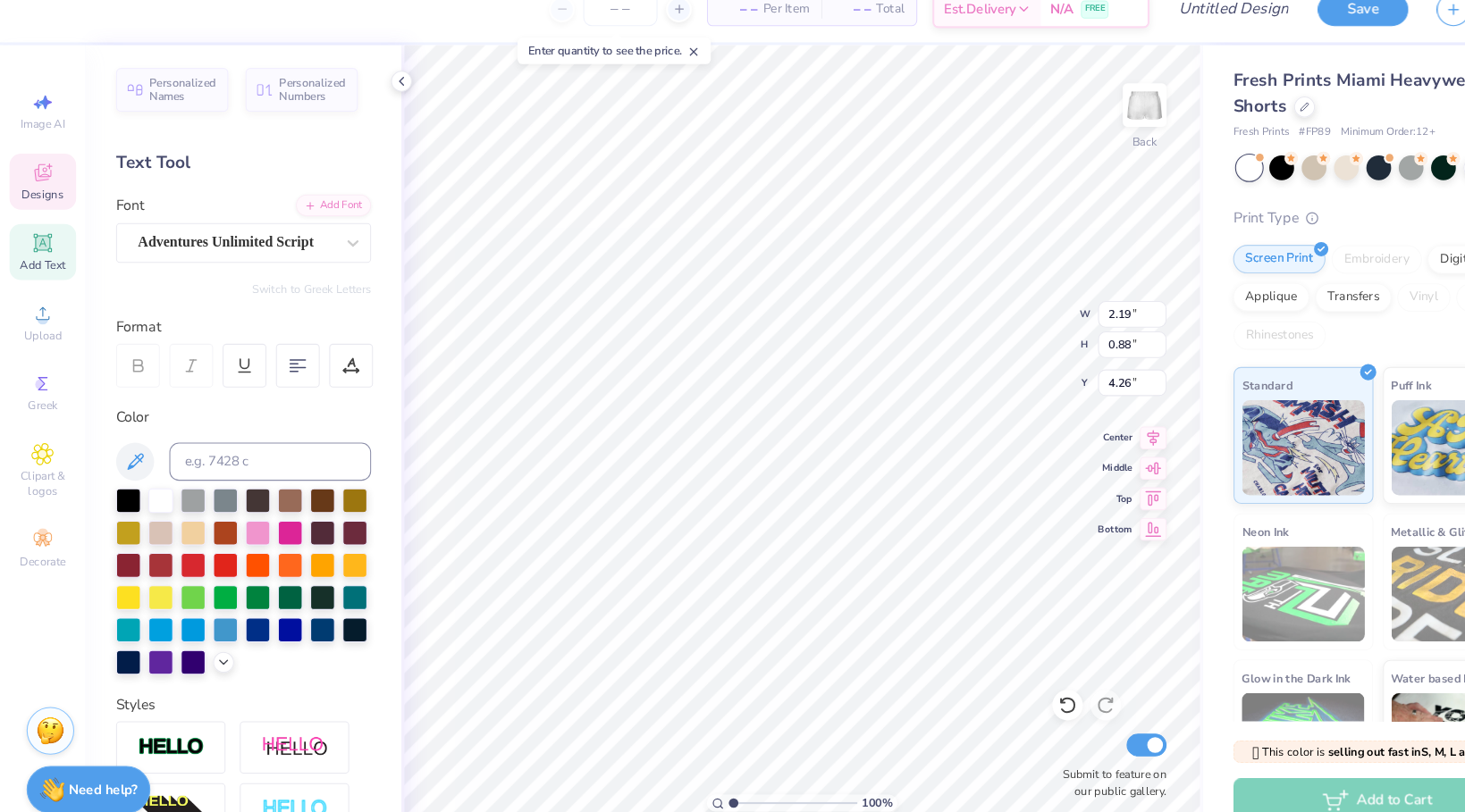 type on "4.37" 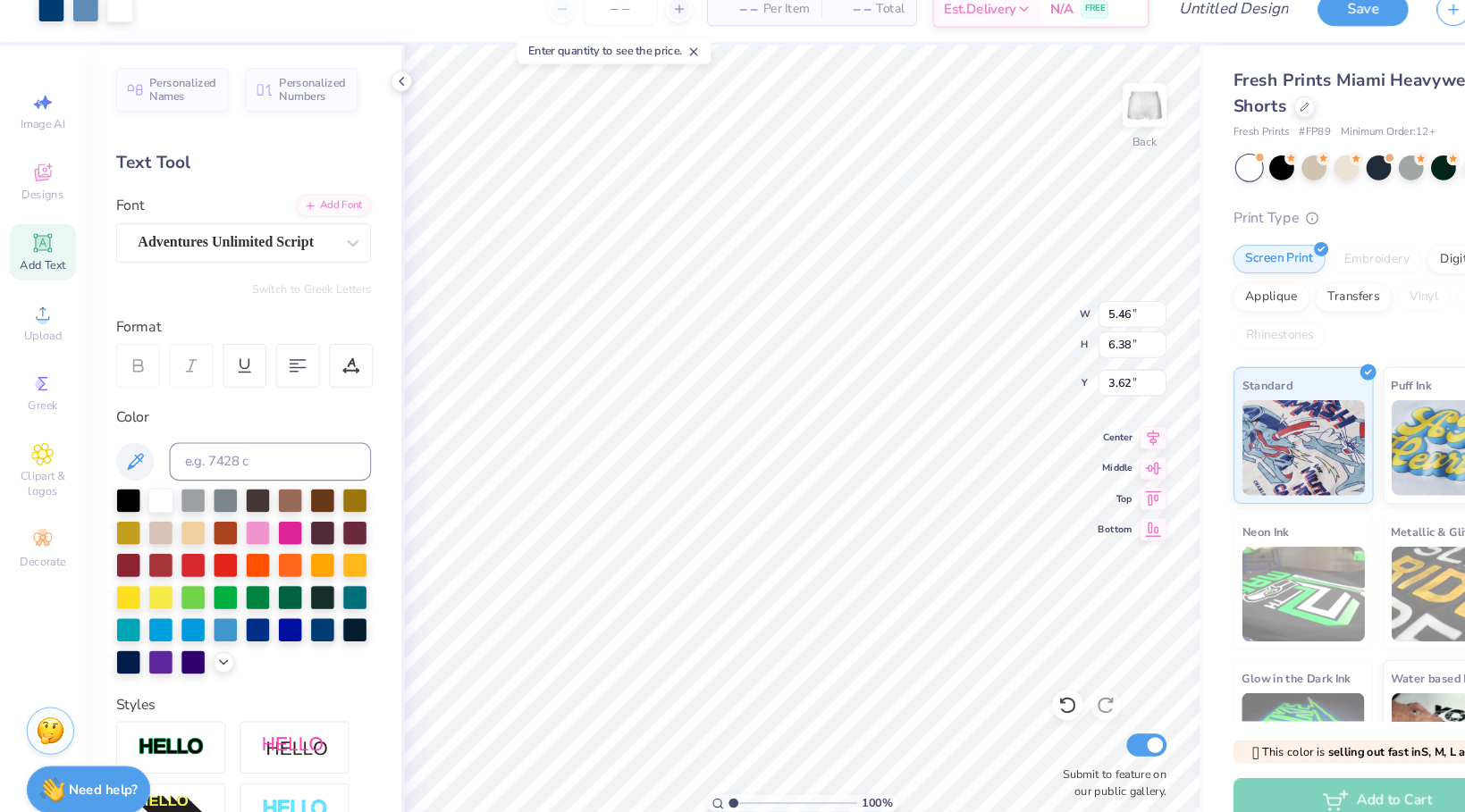 type on "3.62" 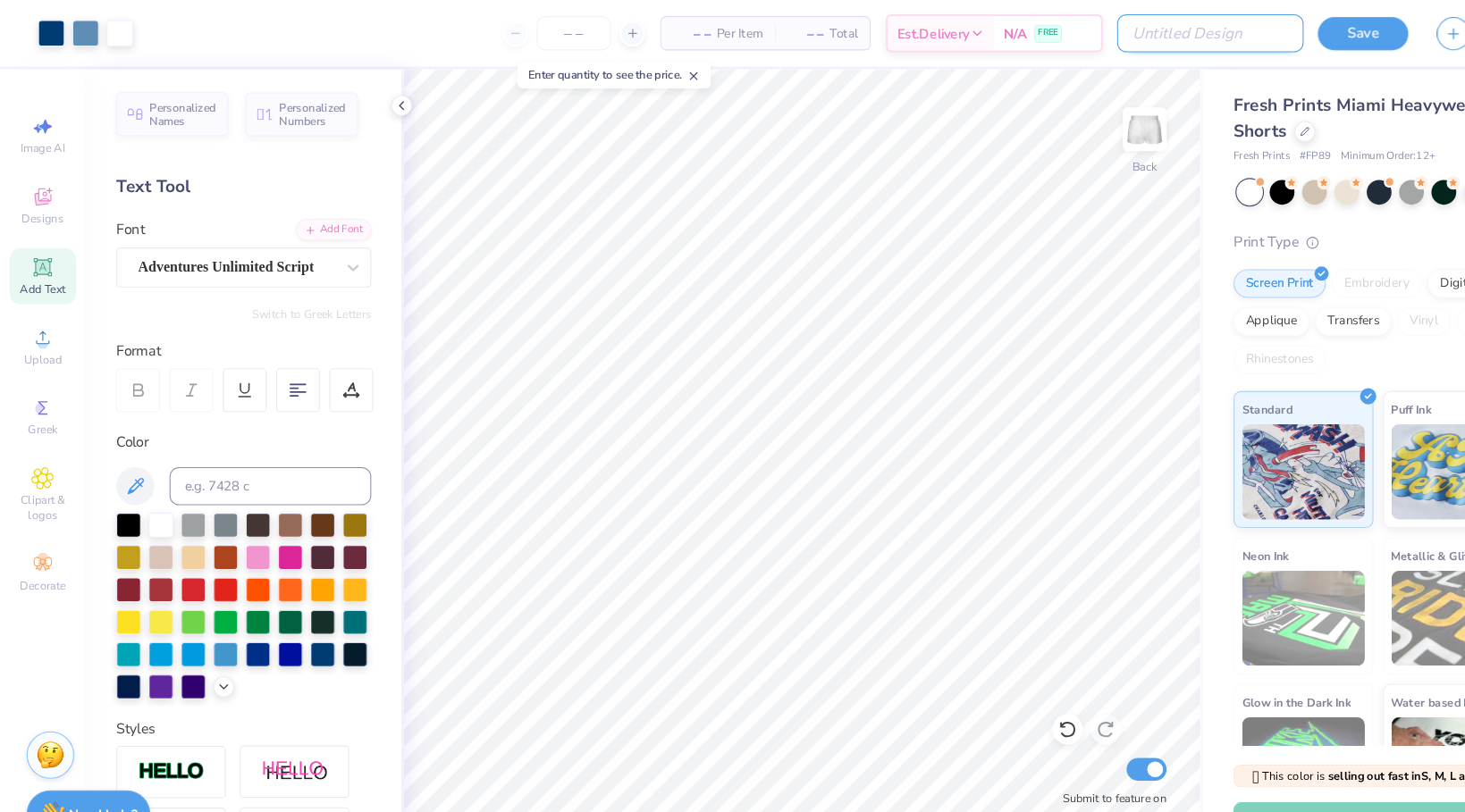 click on "Design Title" at bounding box center [1137, 31] 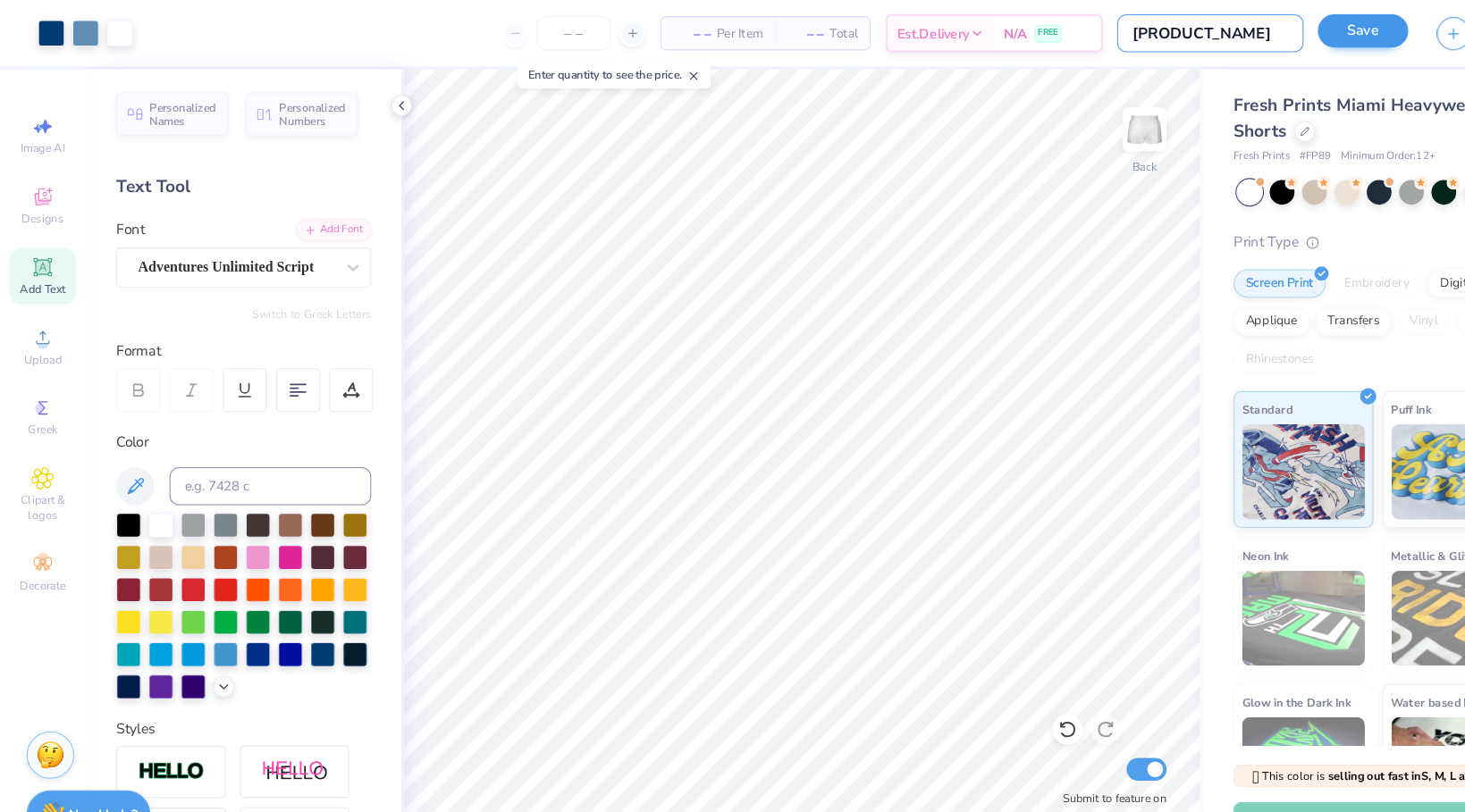 type on "[PRODUCT_NAME]" 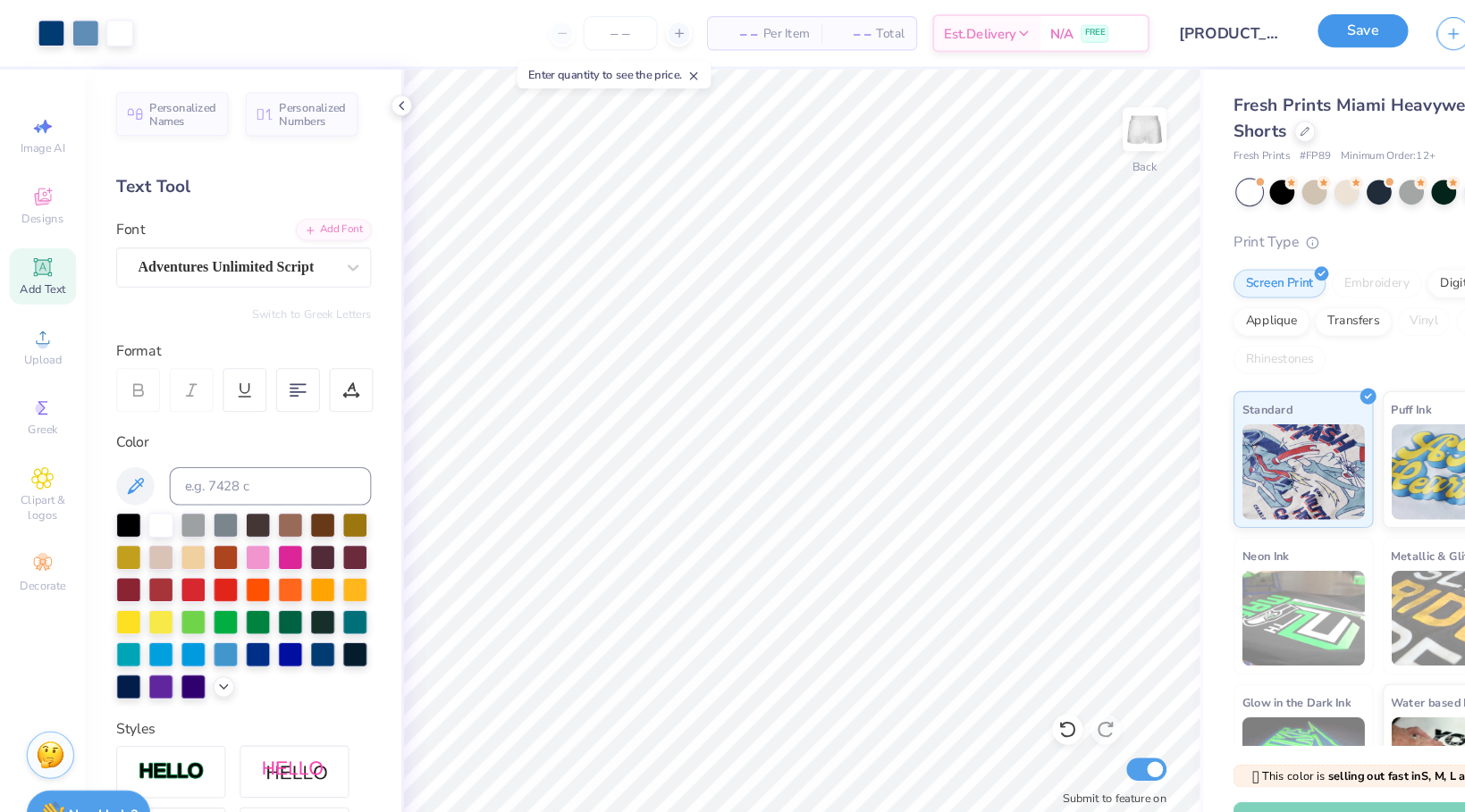 click on "Save" at bounding box center (1280, 29) 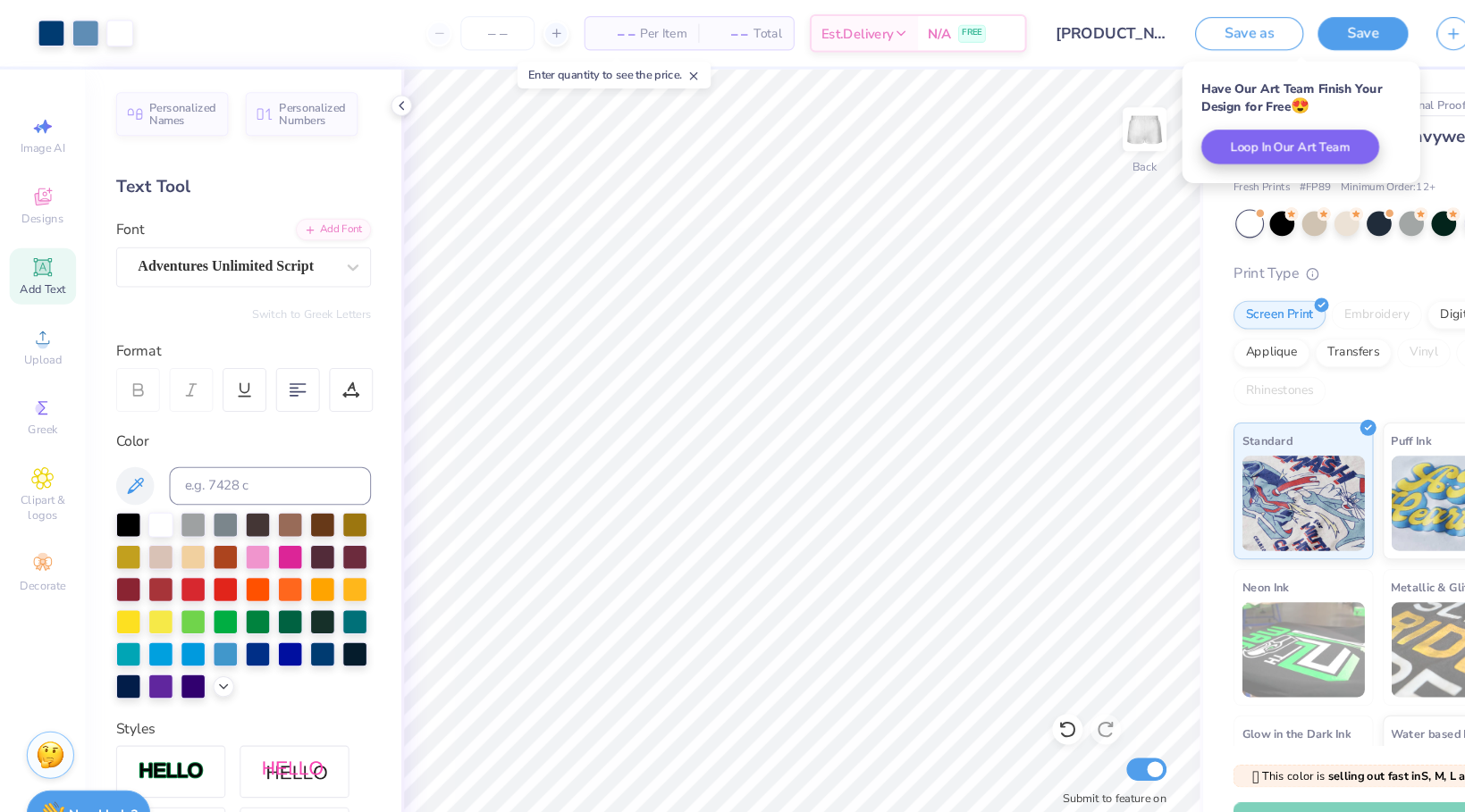 click on "– –" at bounding box center (578, 31) 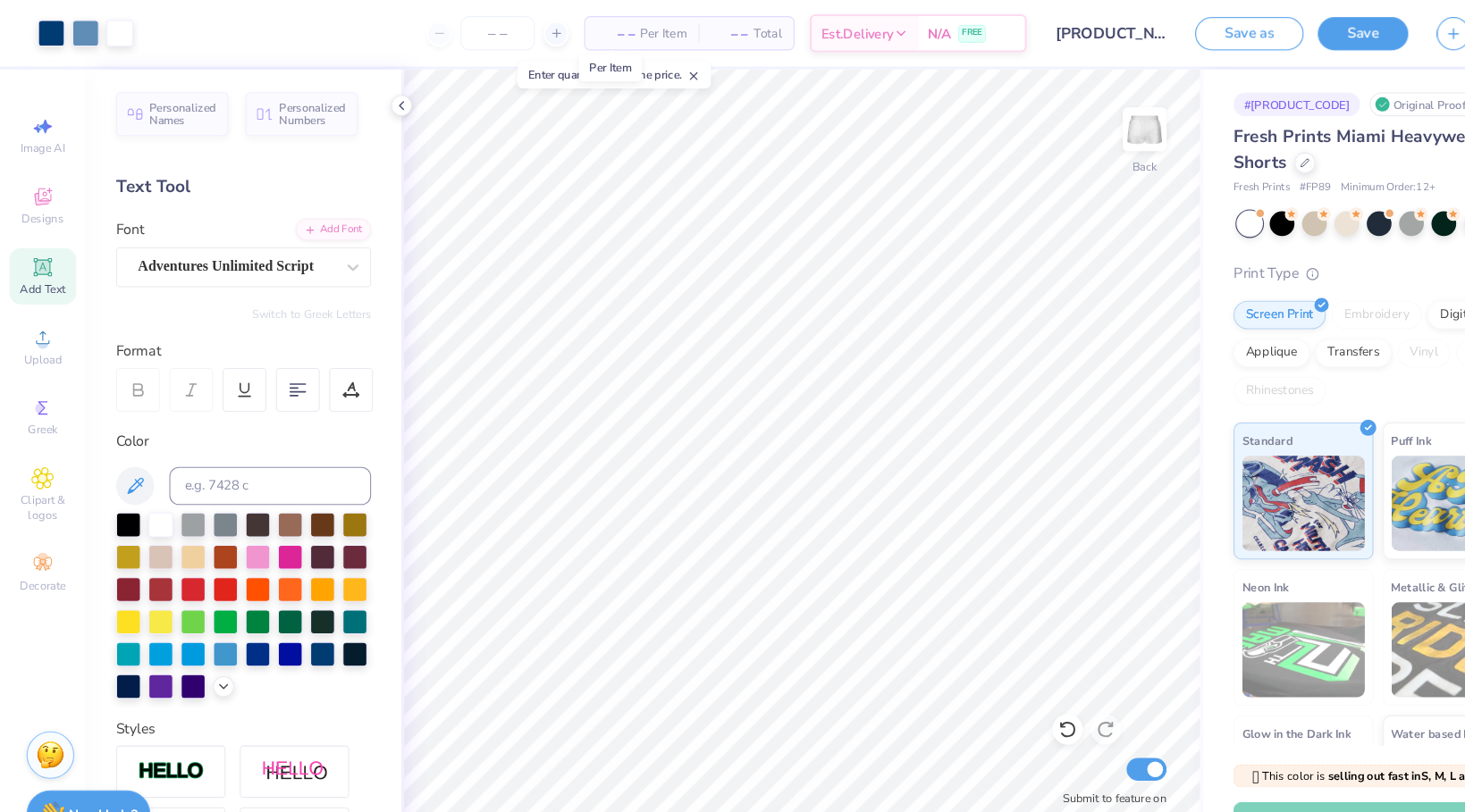 click on "– –" at bounding box center (578, 31) 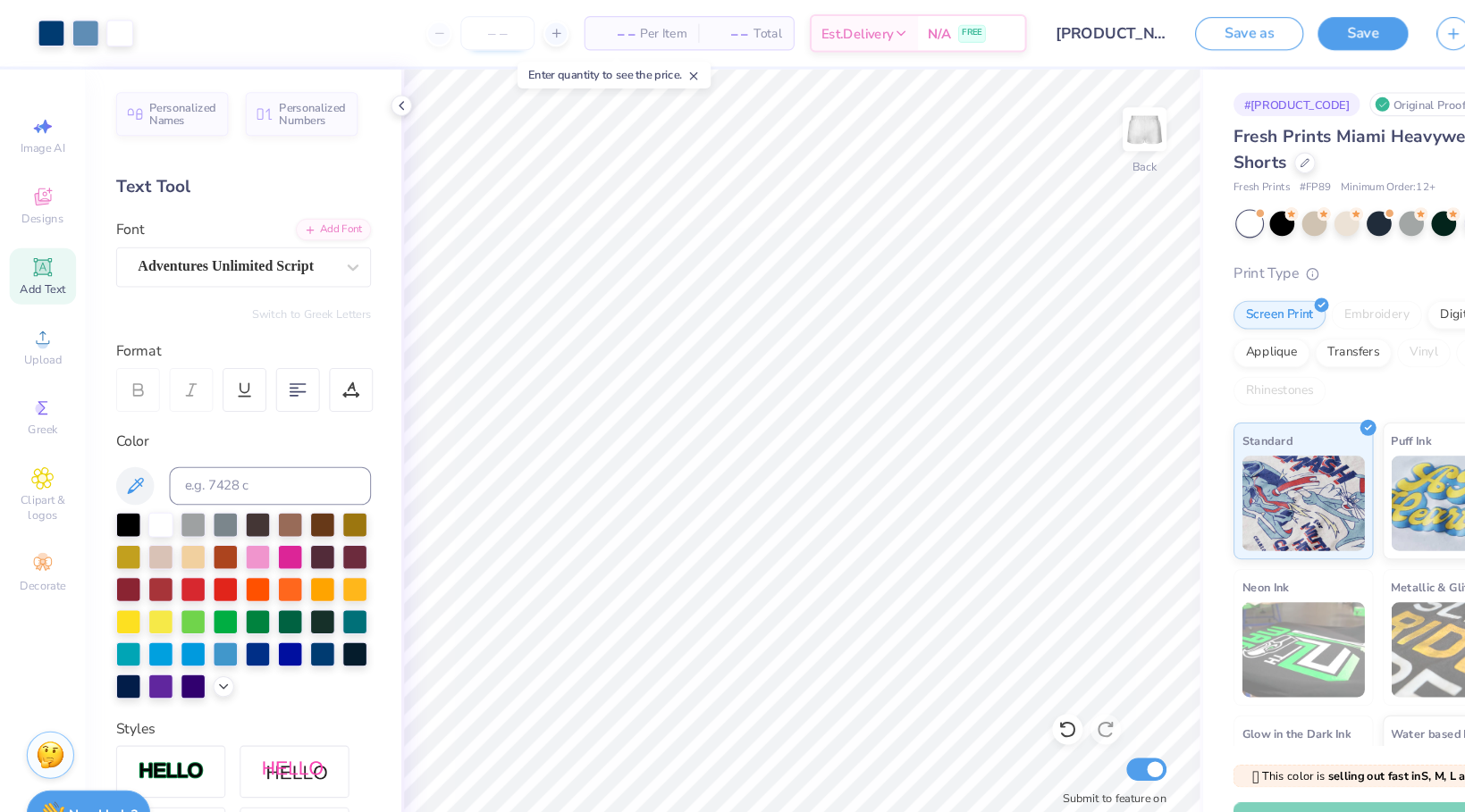 click at bounding box center [467, 31] 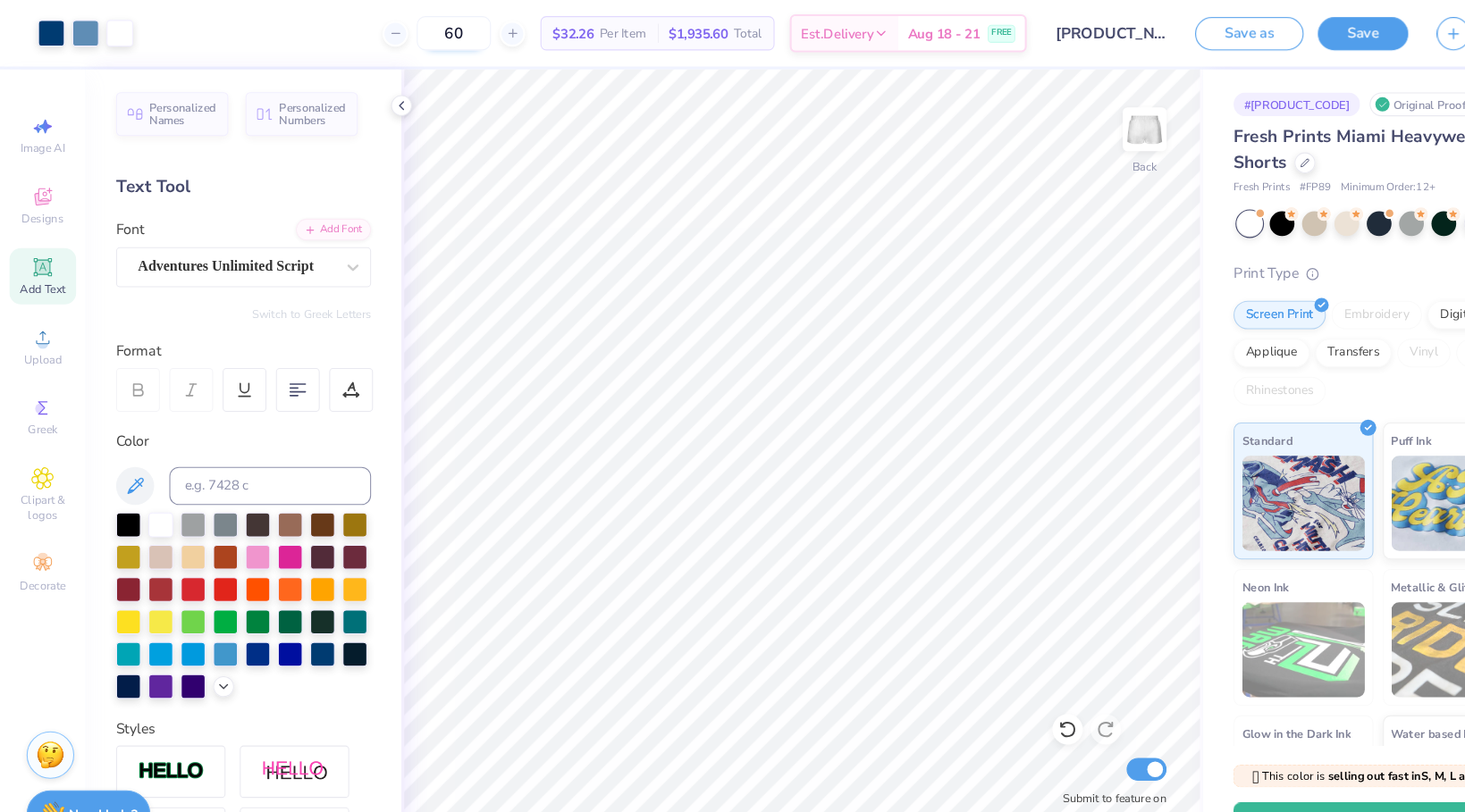 type on "60" 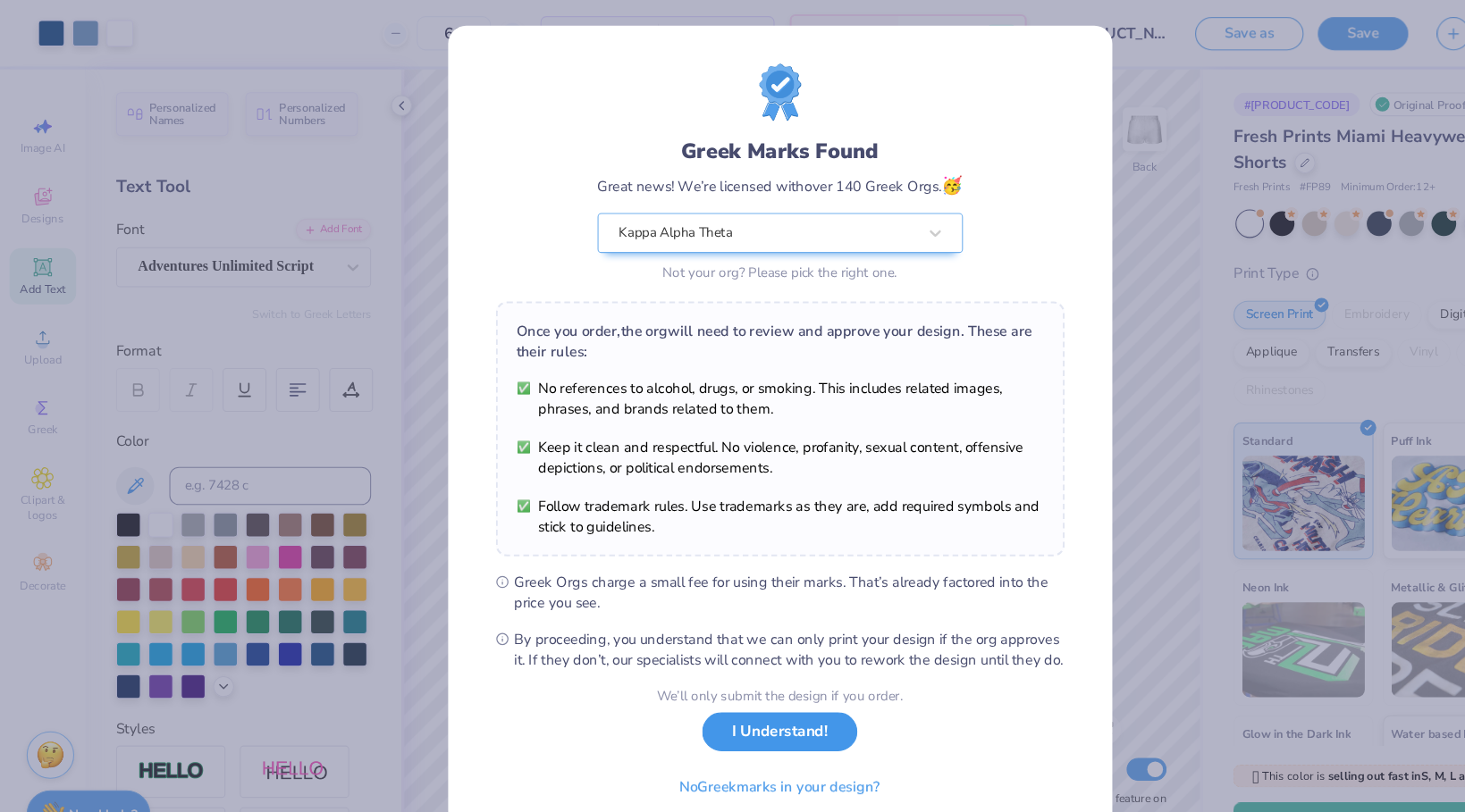 click on "I Understand!" at bounding box center [732, 687] 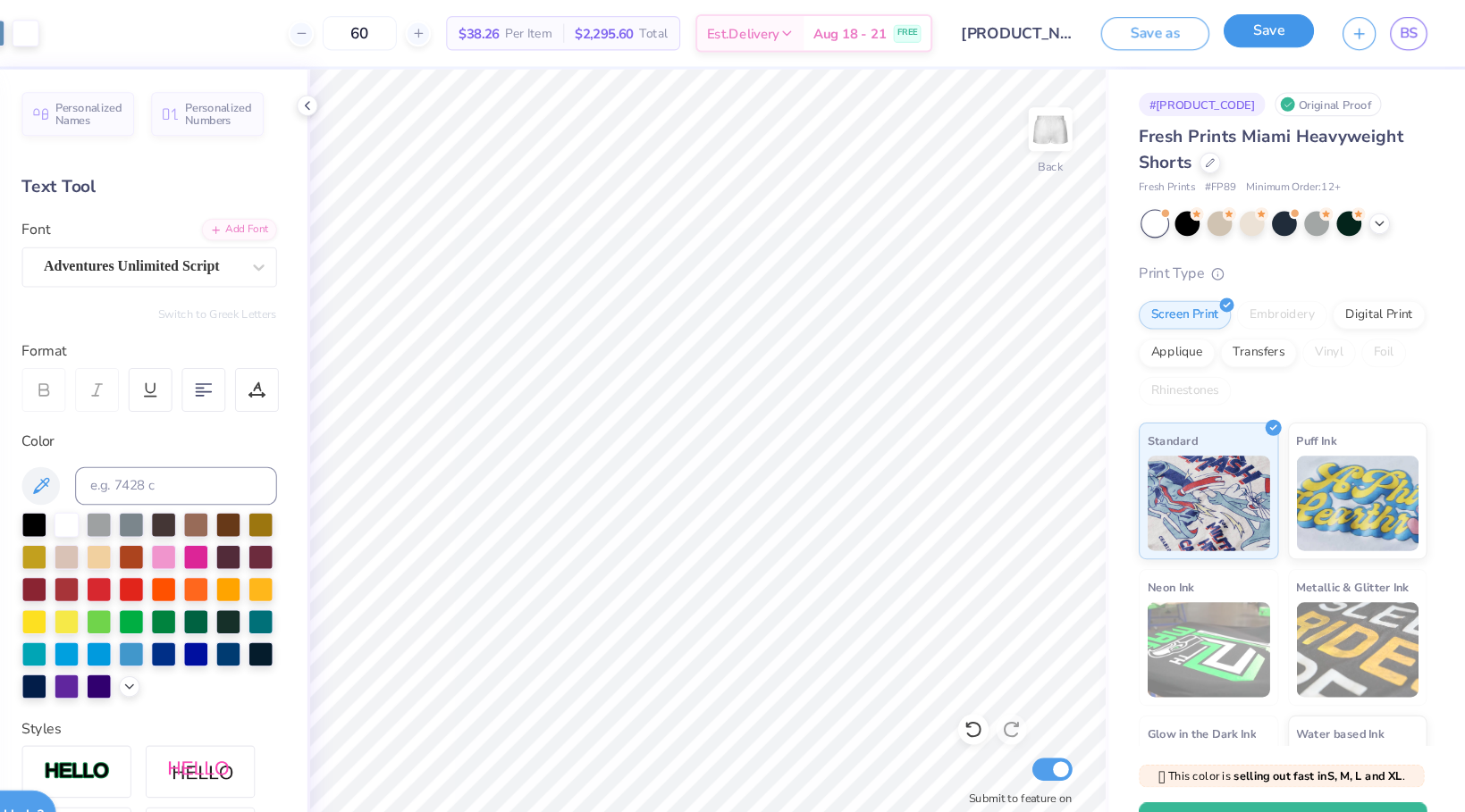 click on "Save" at bounding box center [1280, 29] 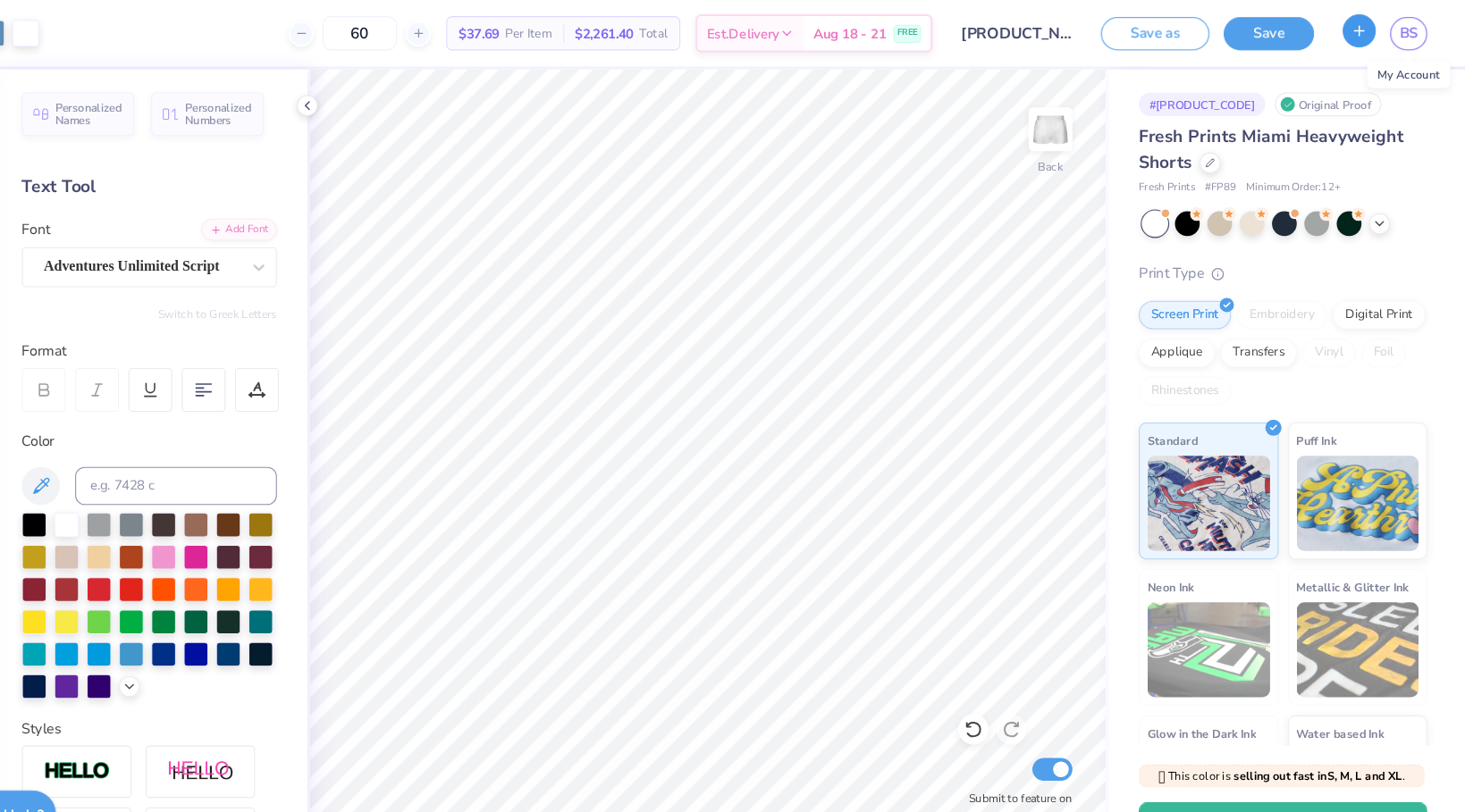 click 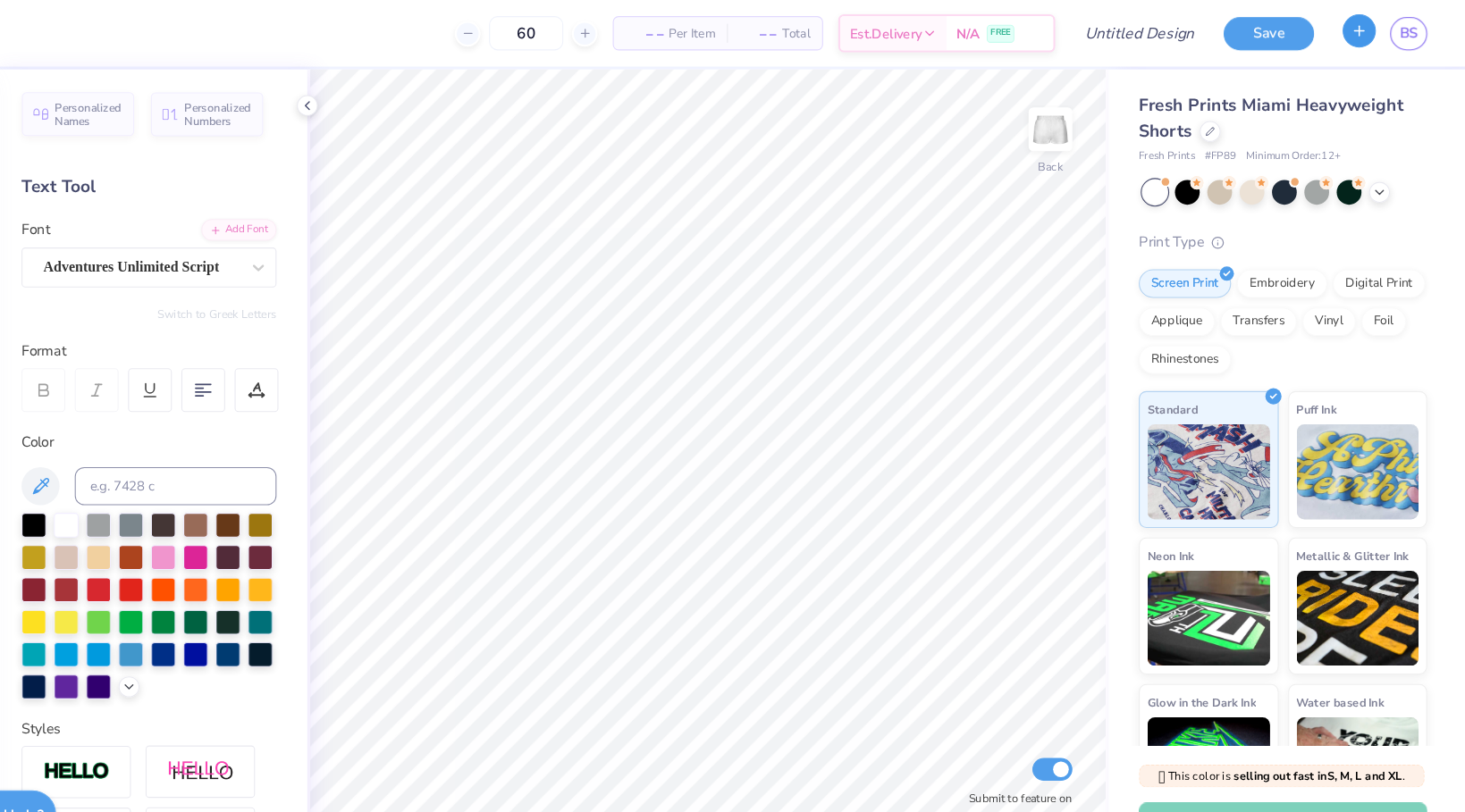 type 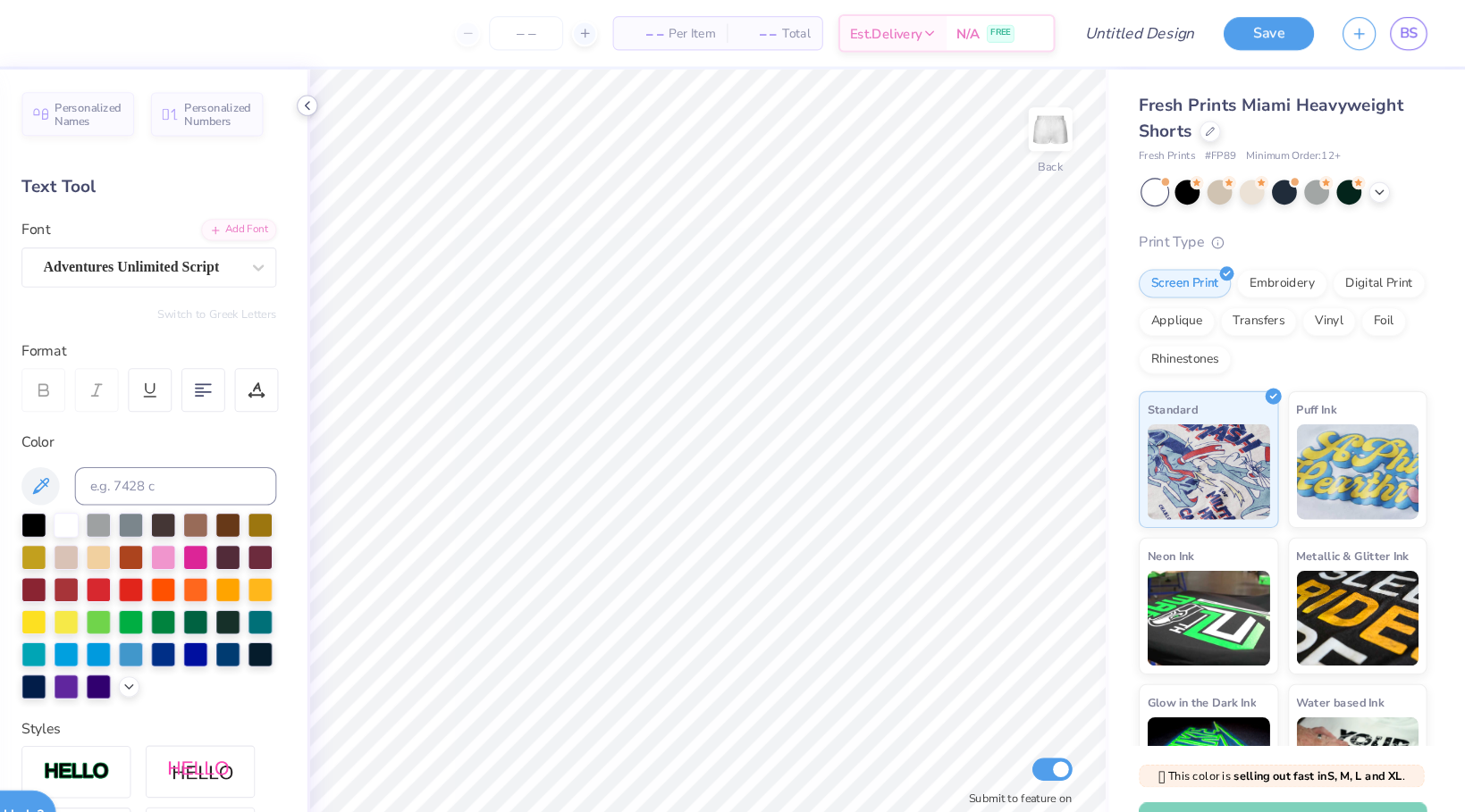 click 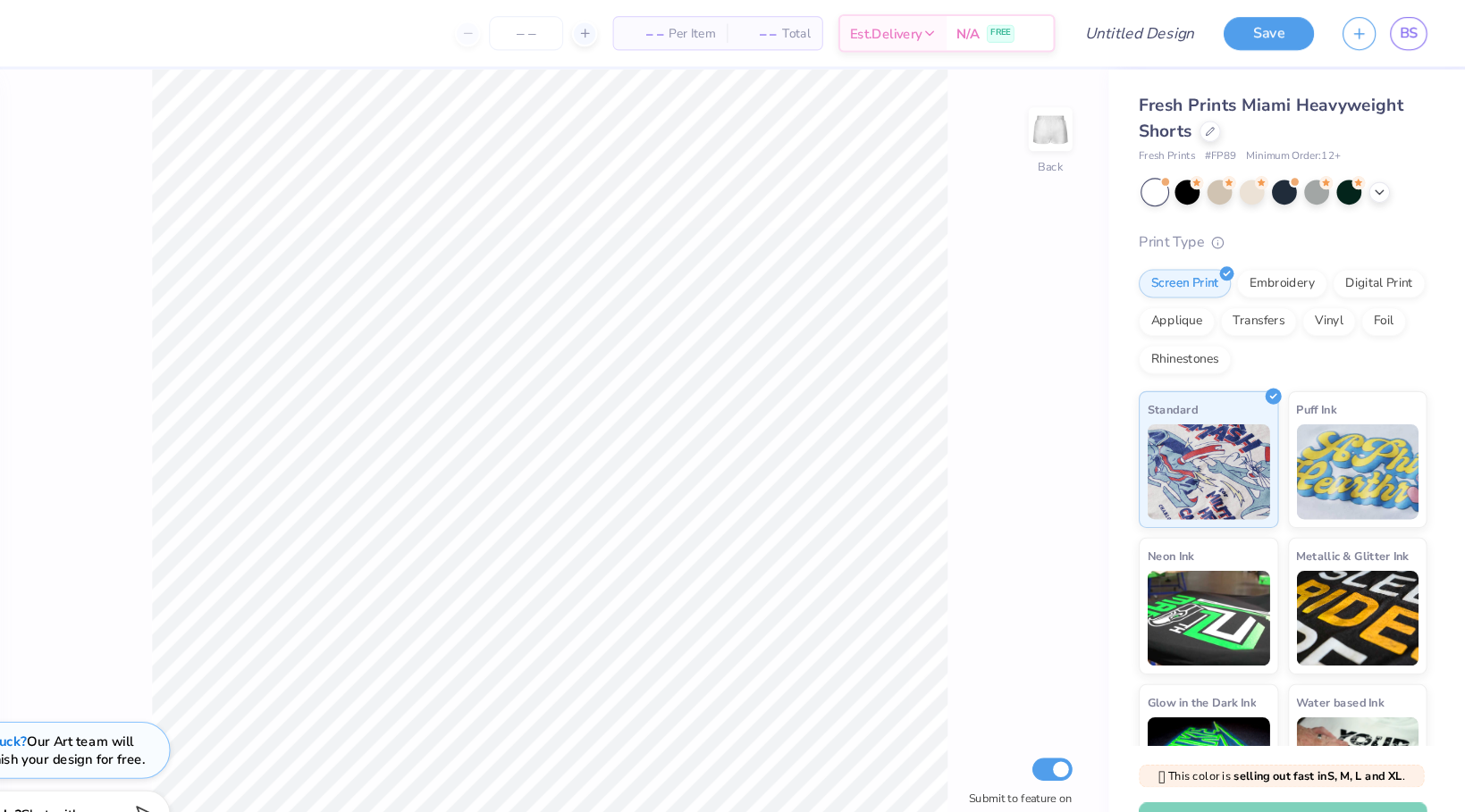 click on "100  % Back Submit to feature on our public gallery." at bounding box center (605, 439) 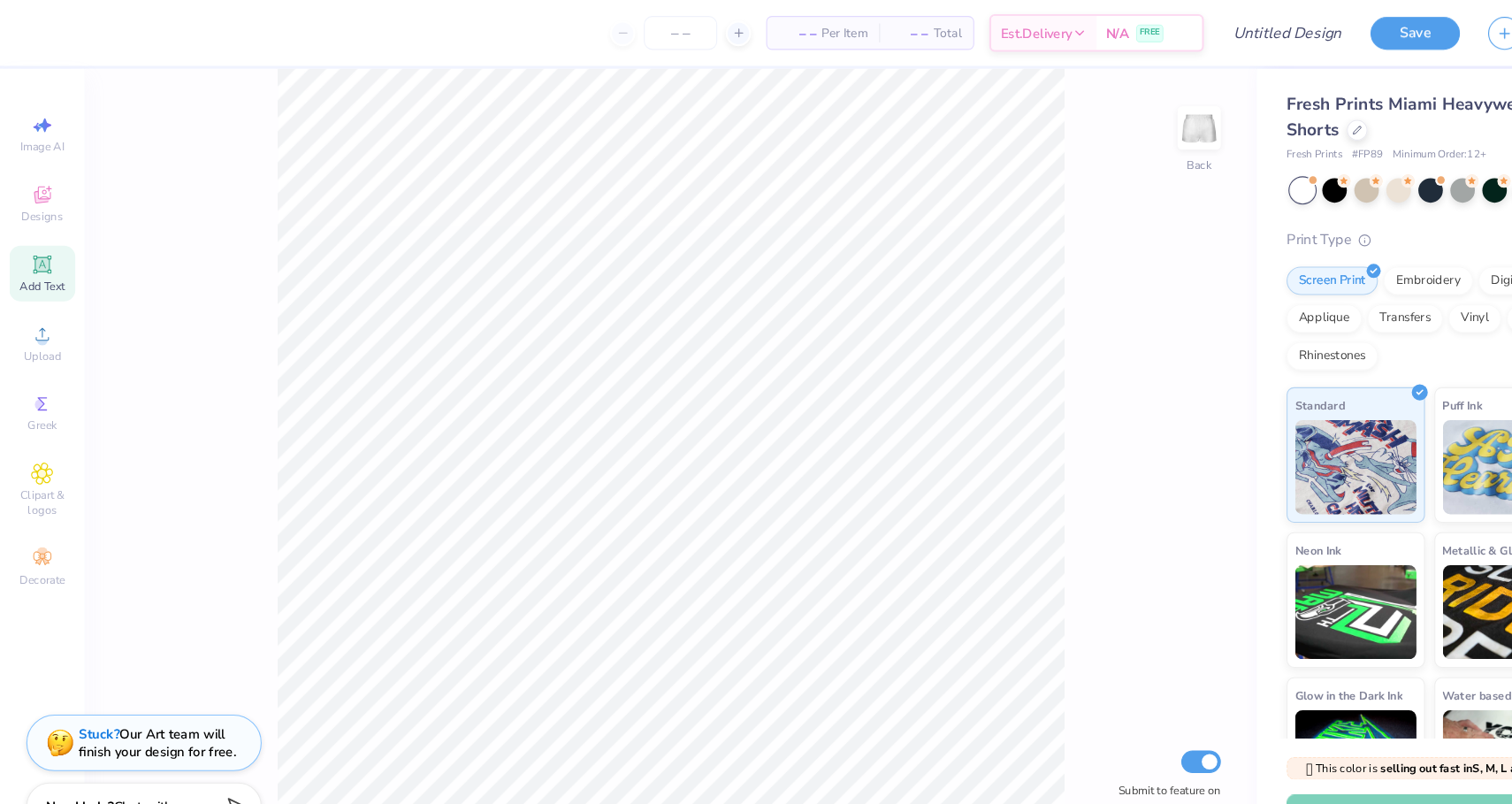 click on "100  % Back Submit to feature on our public gallery." at bounding box center (630, 434) 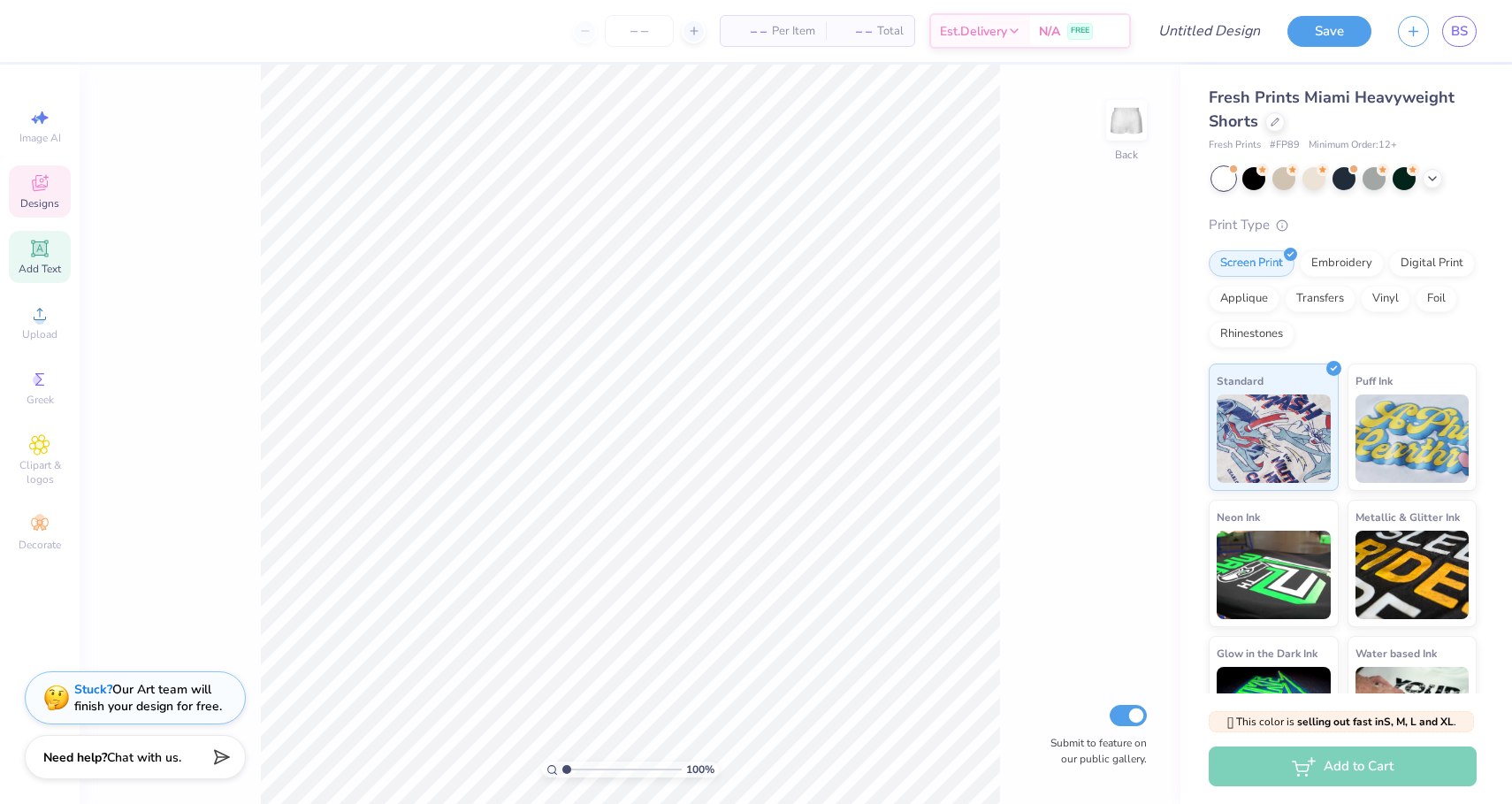 click on "Designs" at bounding box center (40, 203) 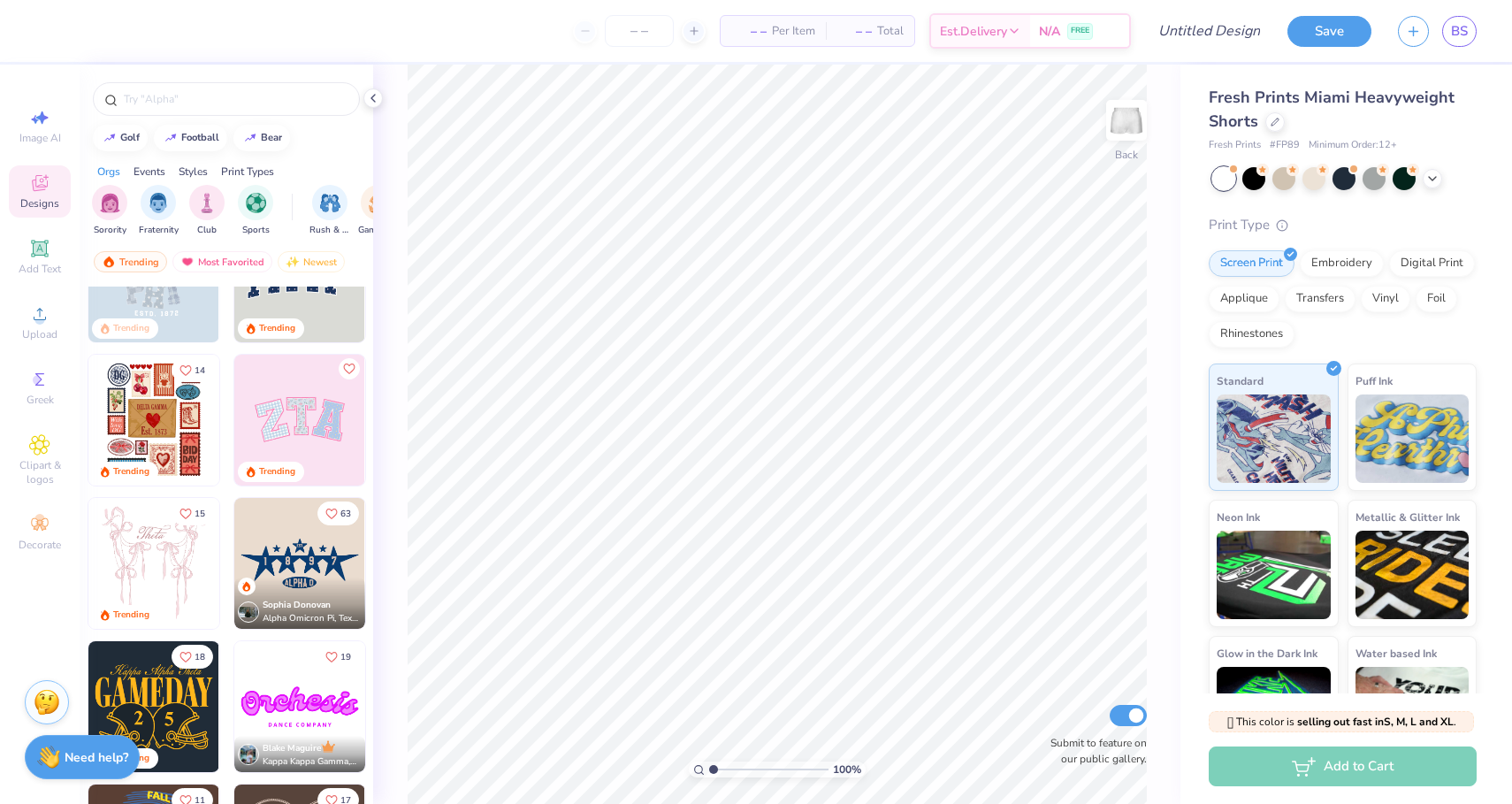 scroll, scrollTop: 78, scrollLeft: 0, axis: vertical 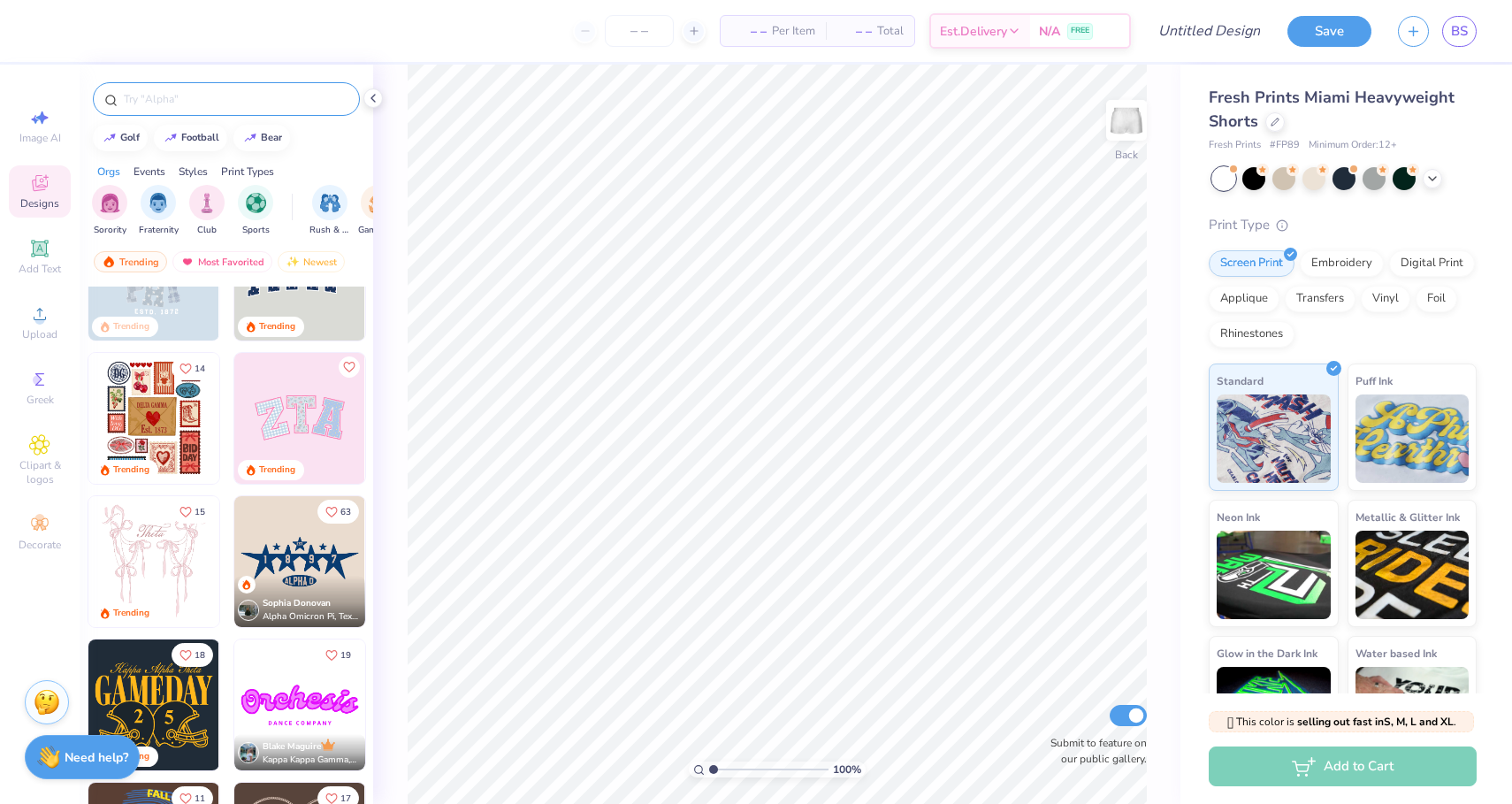 click at bounding box center [235, 99] 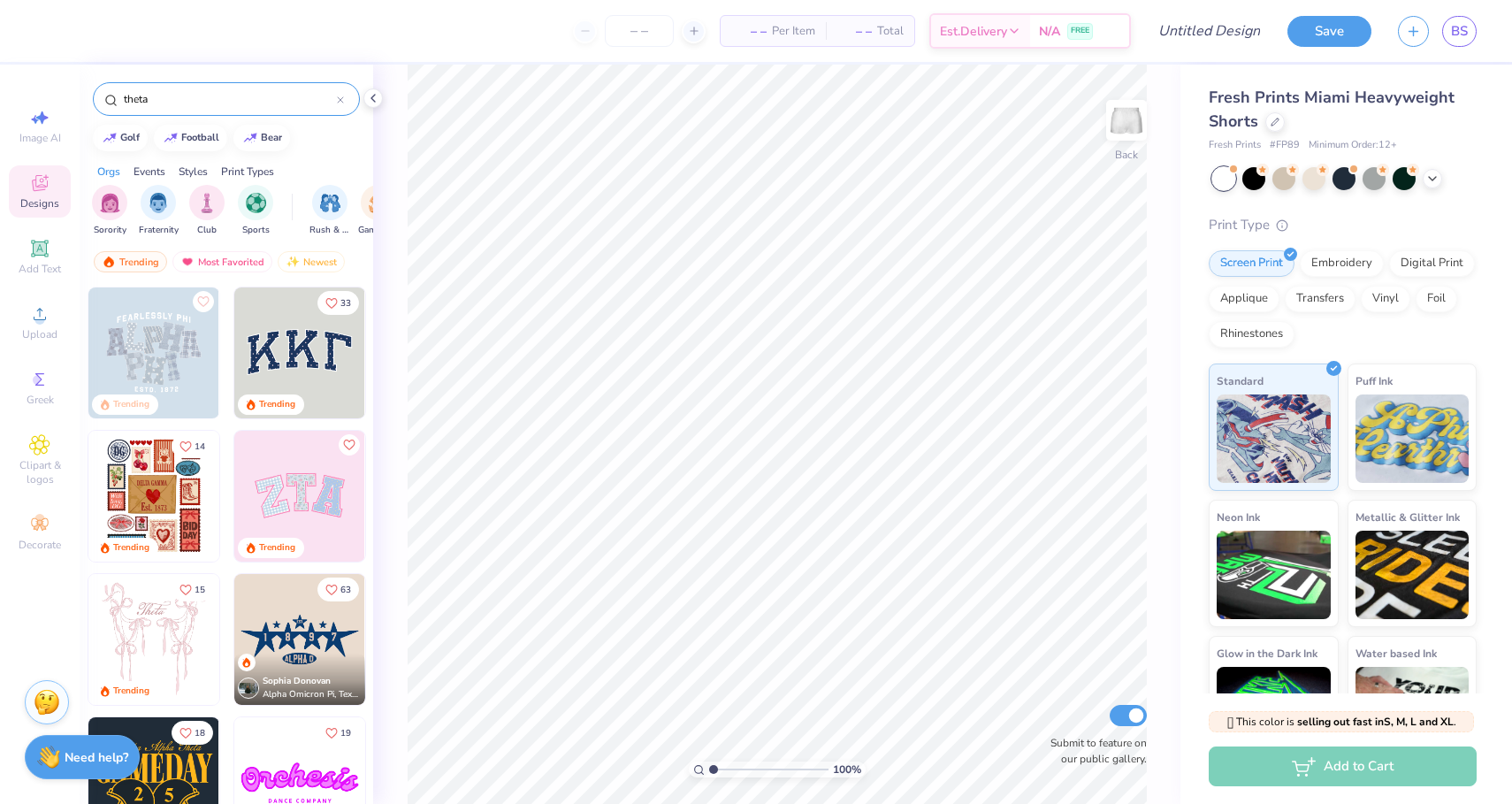 type on "theta" 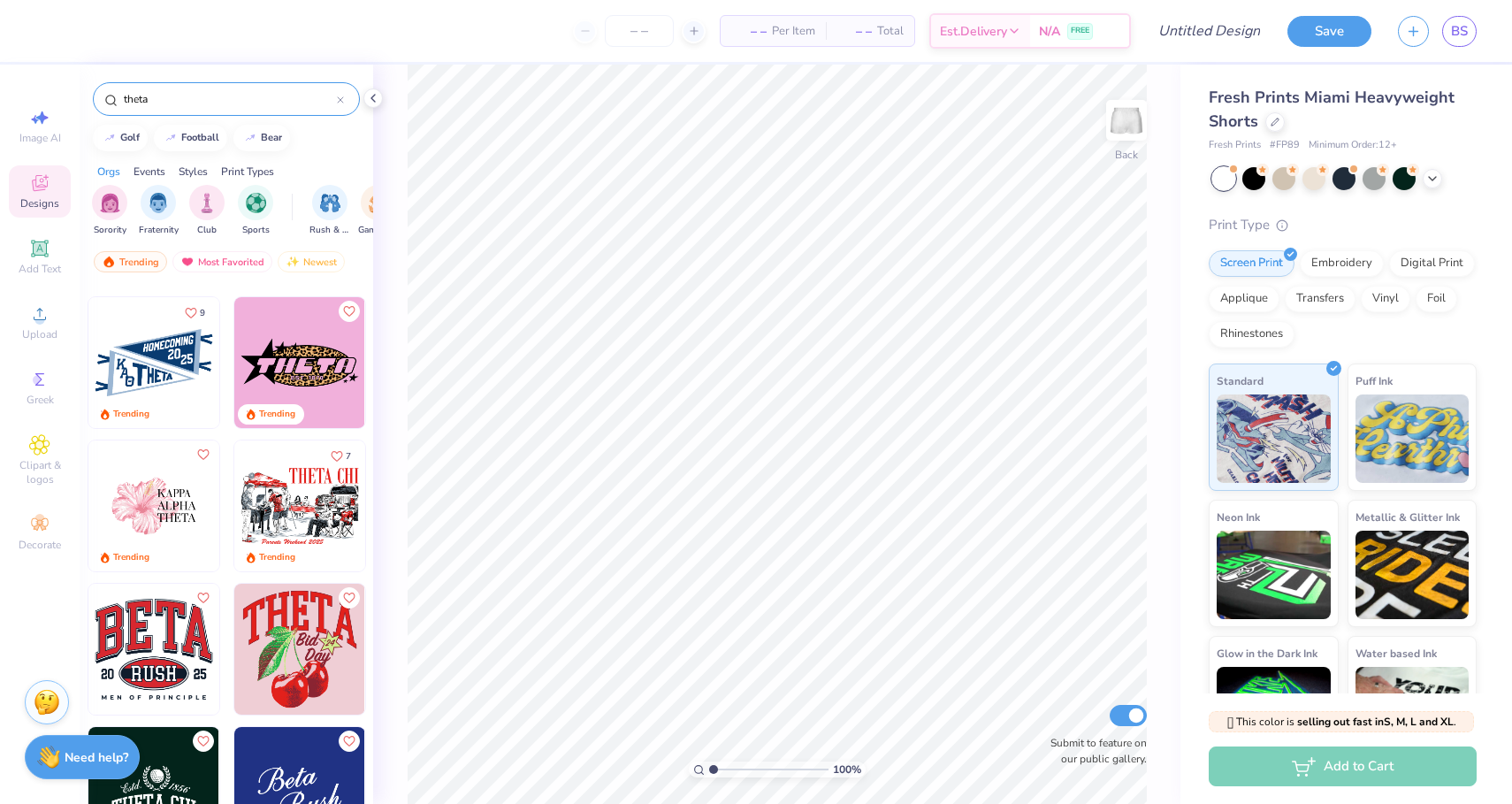 scroll, scrollTop: 278, scrollLeft: 0, axis: vertical 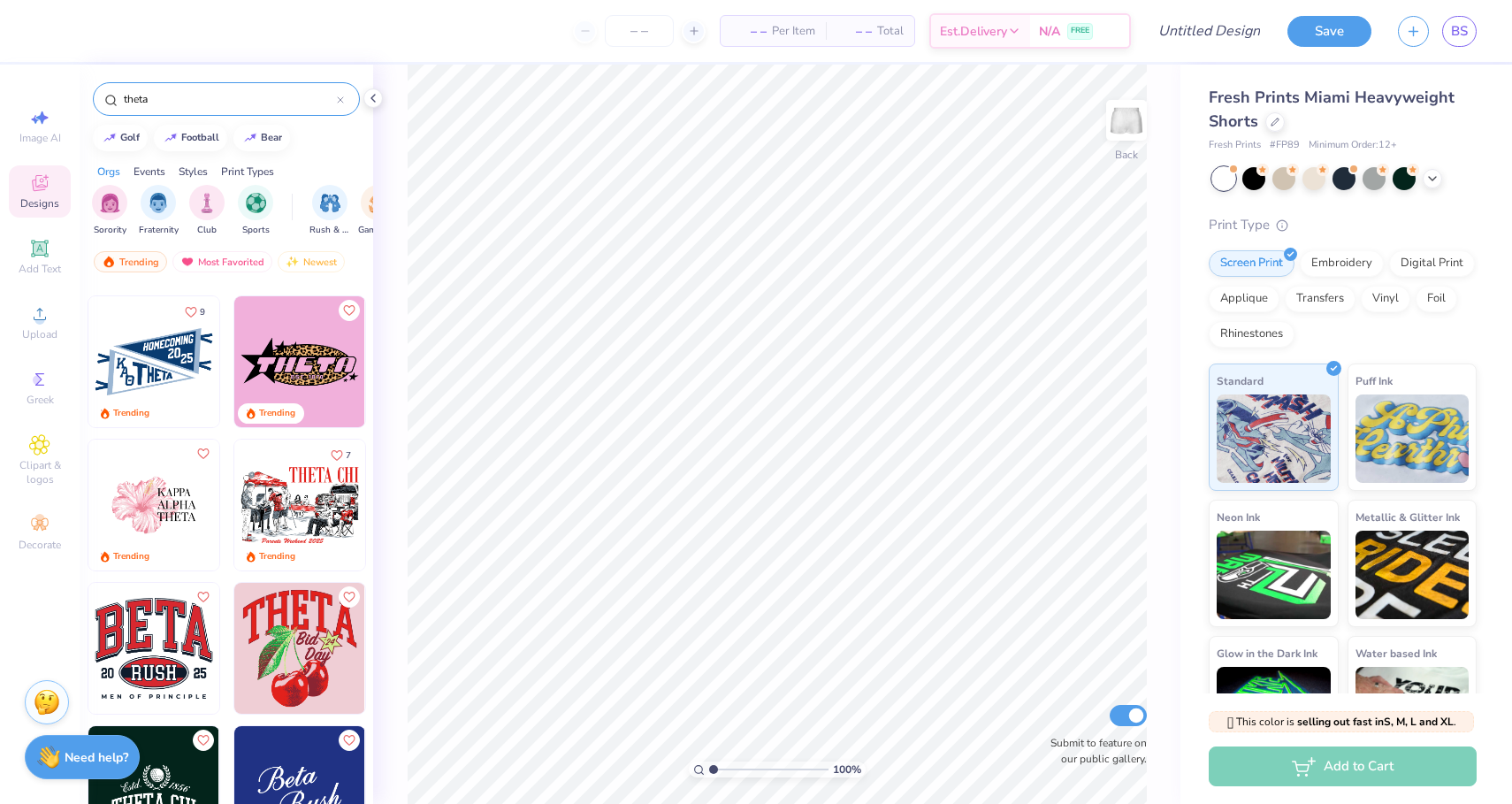 click at bounding box center [300, 648] 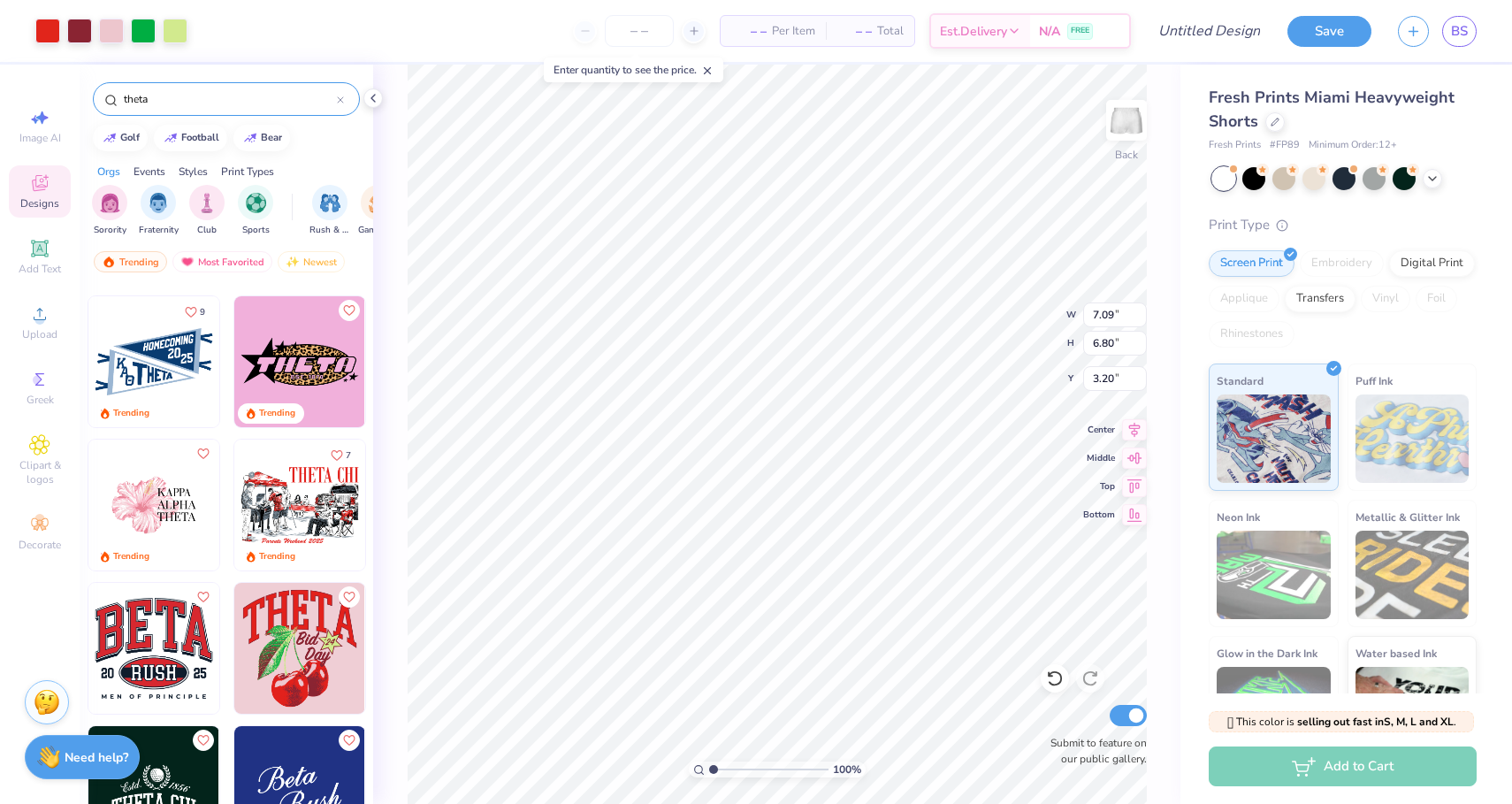 type on "3.20" 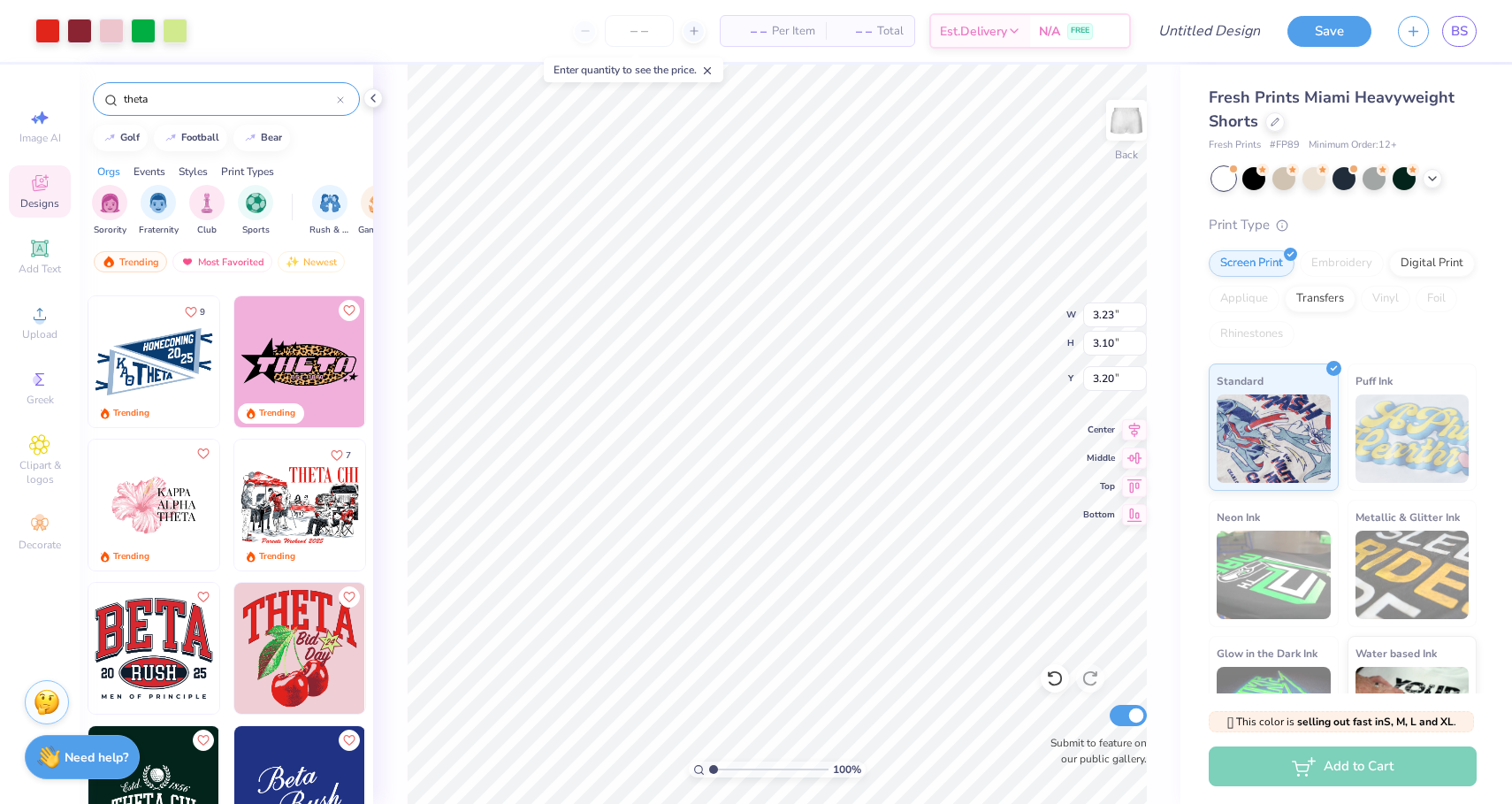 type on "3.23" 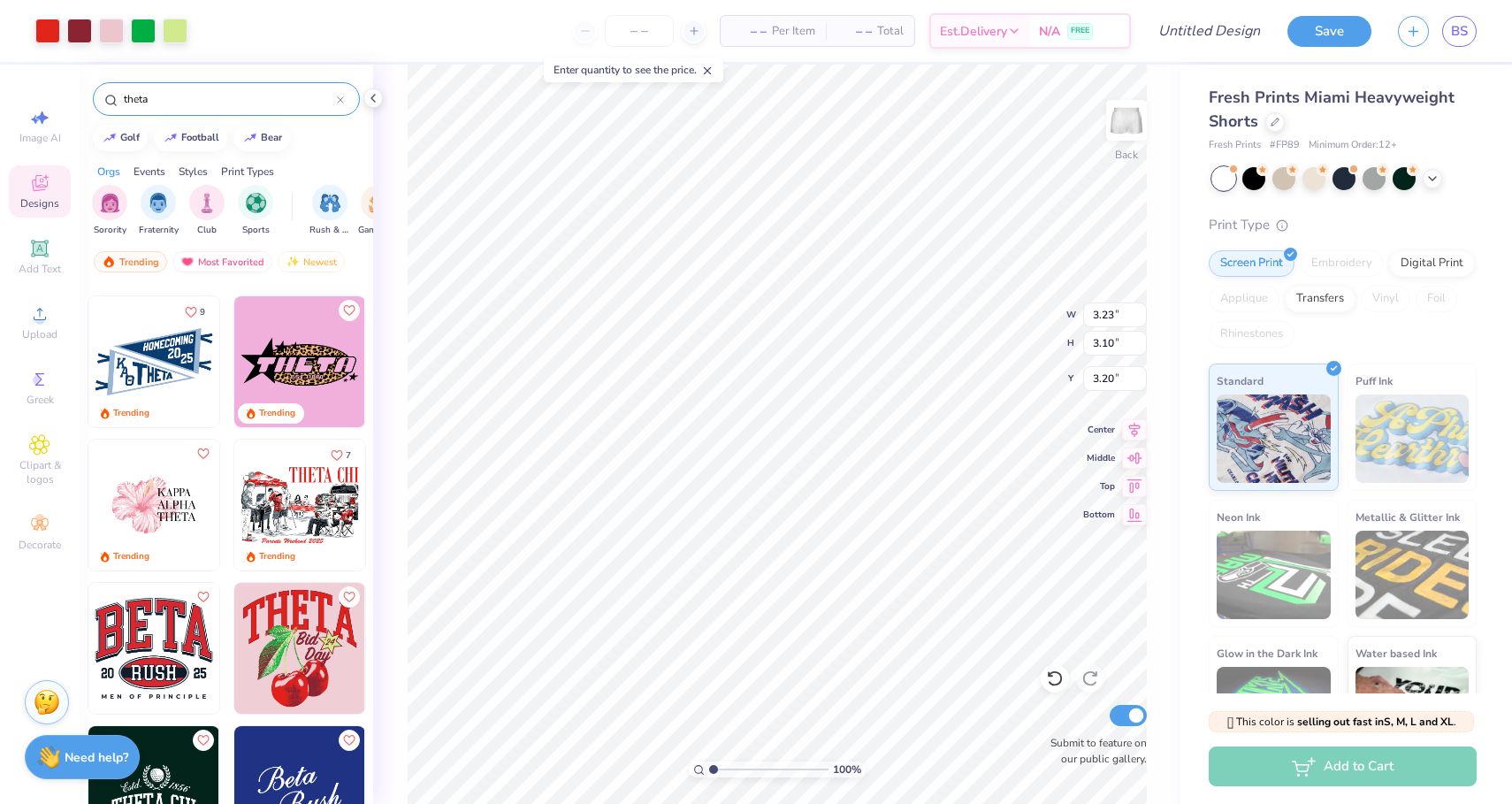 type on "3.10" 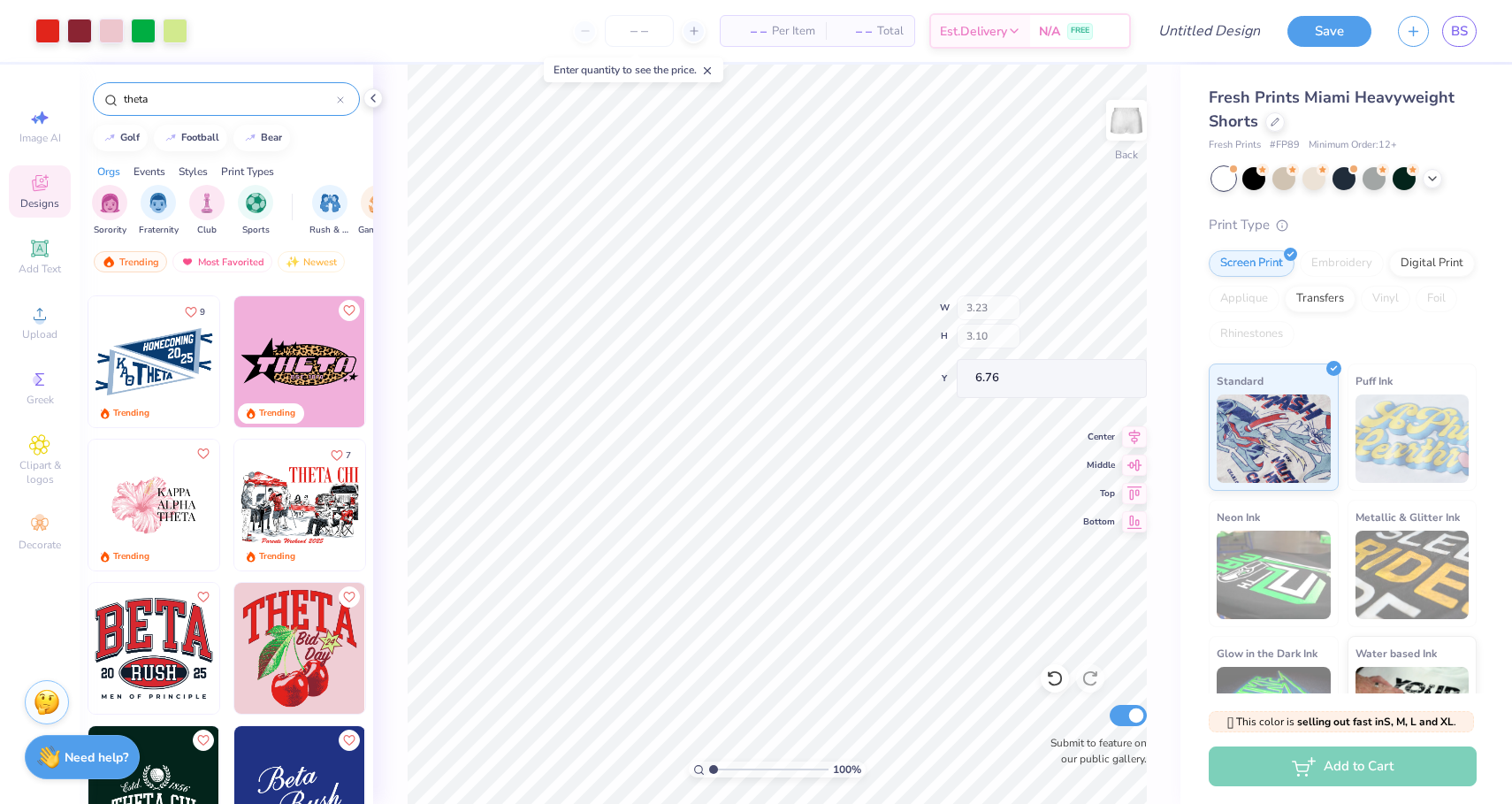 type on "6.77" 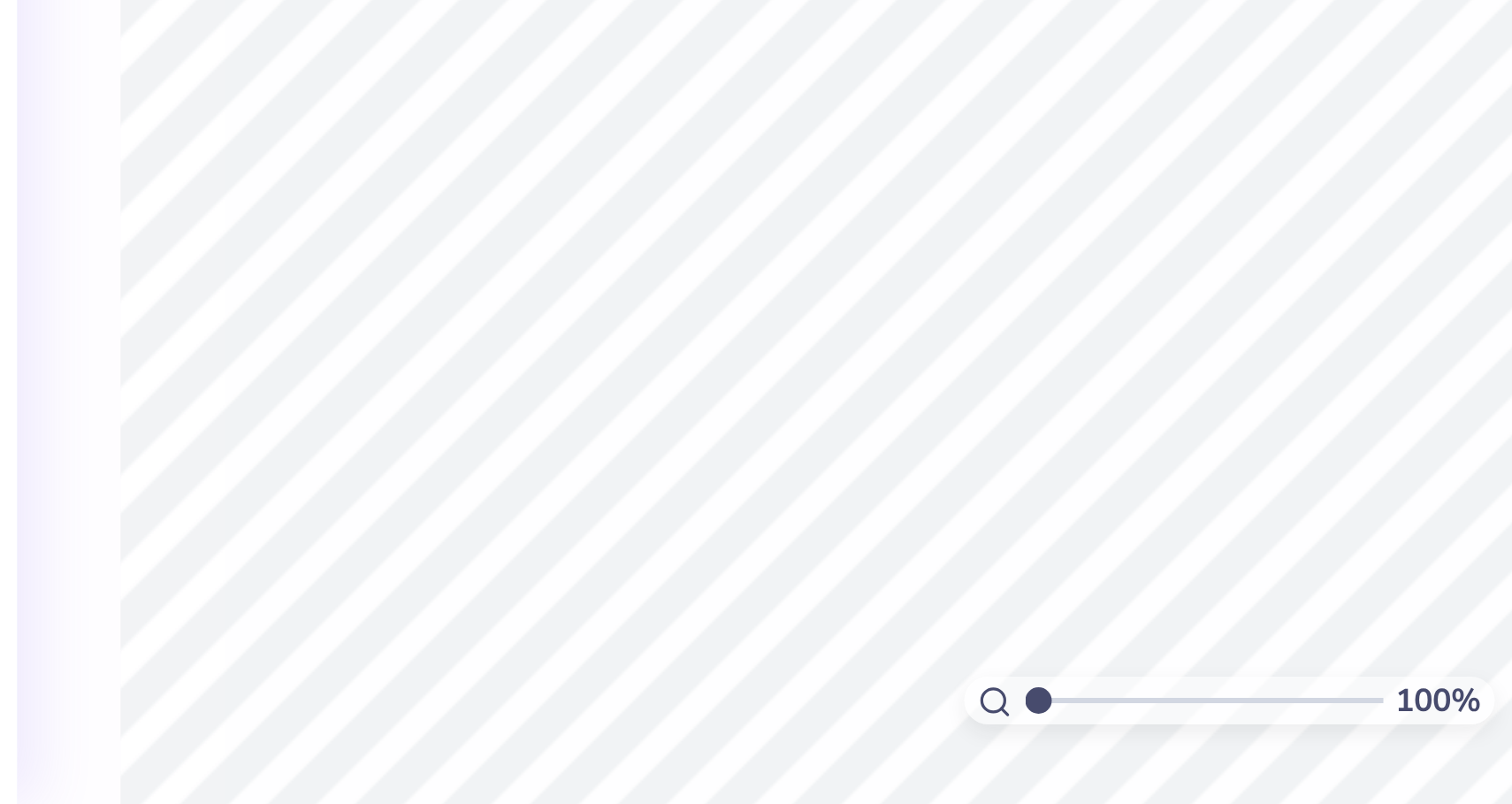 type on "18" 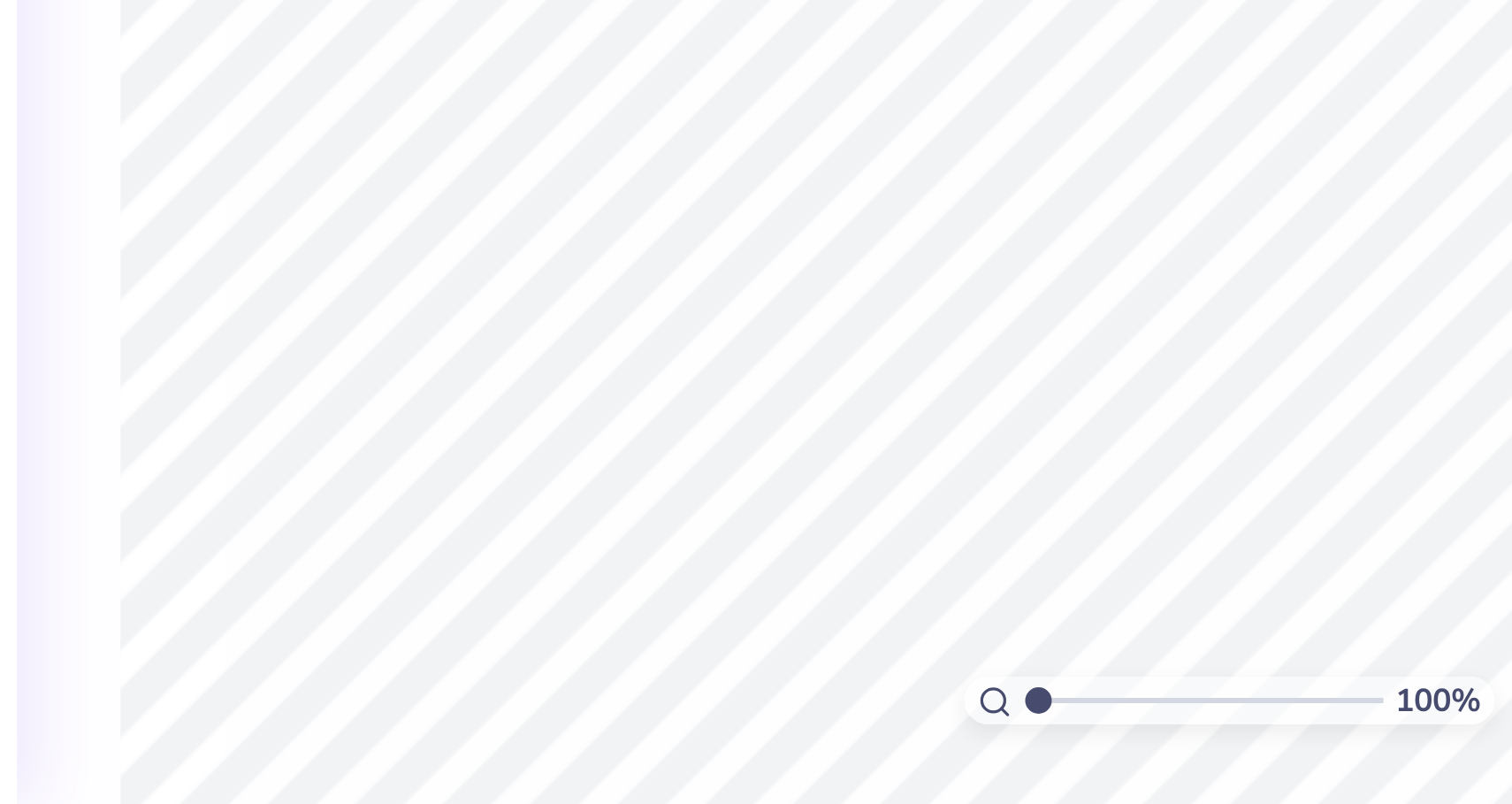 type on "0.72" 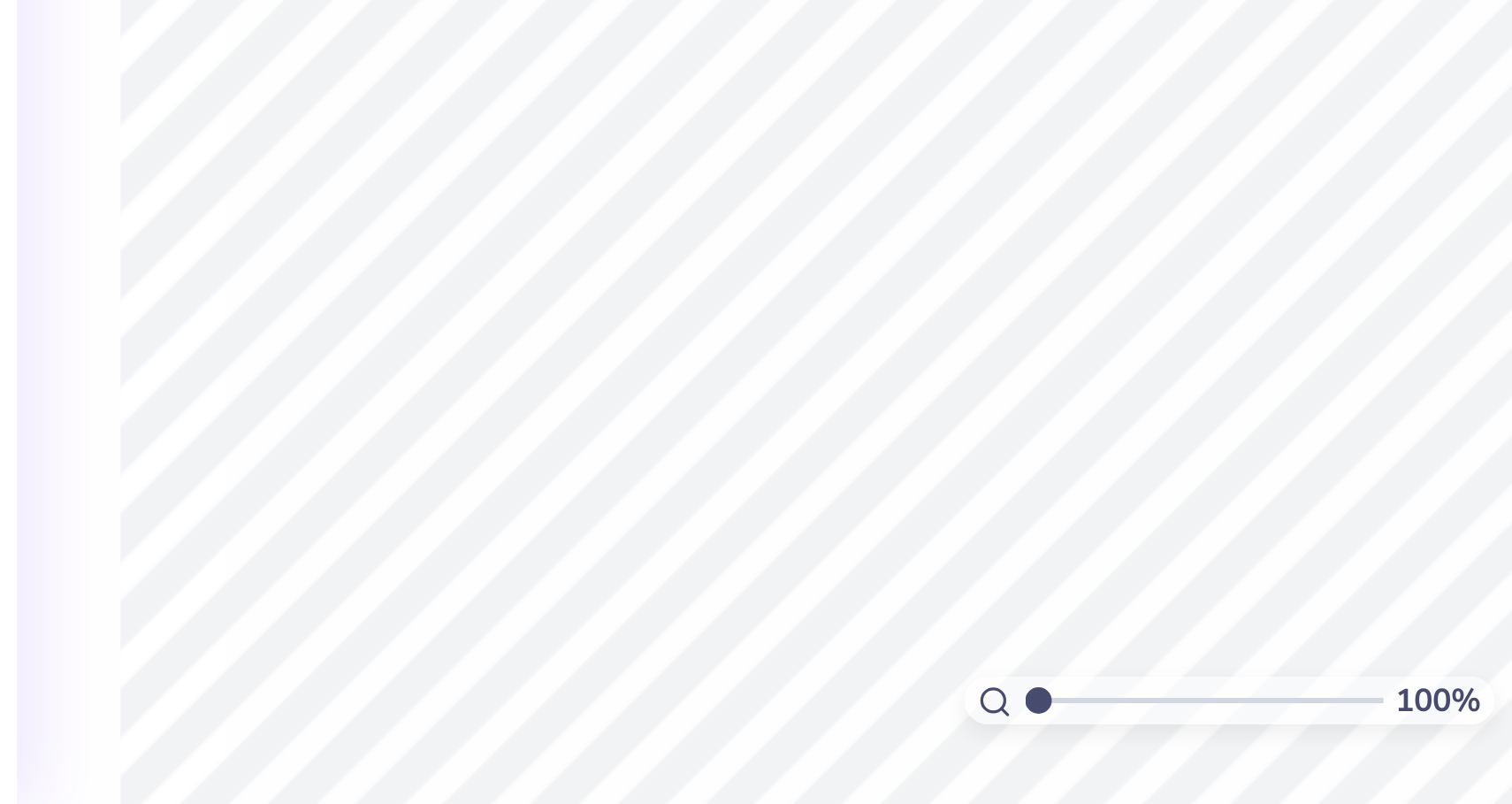 type on "70" 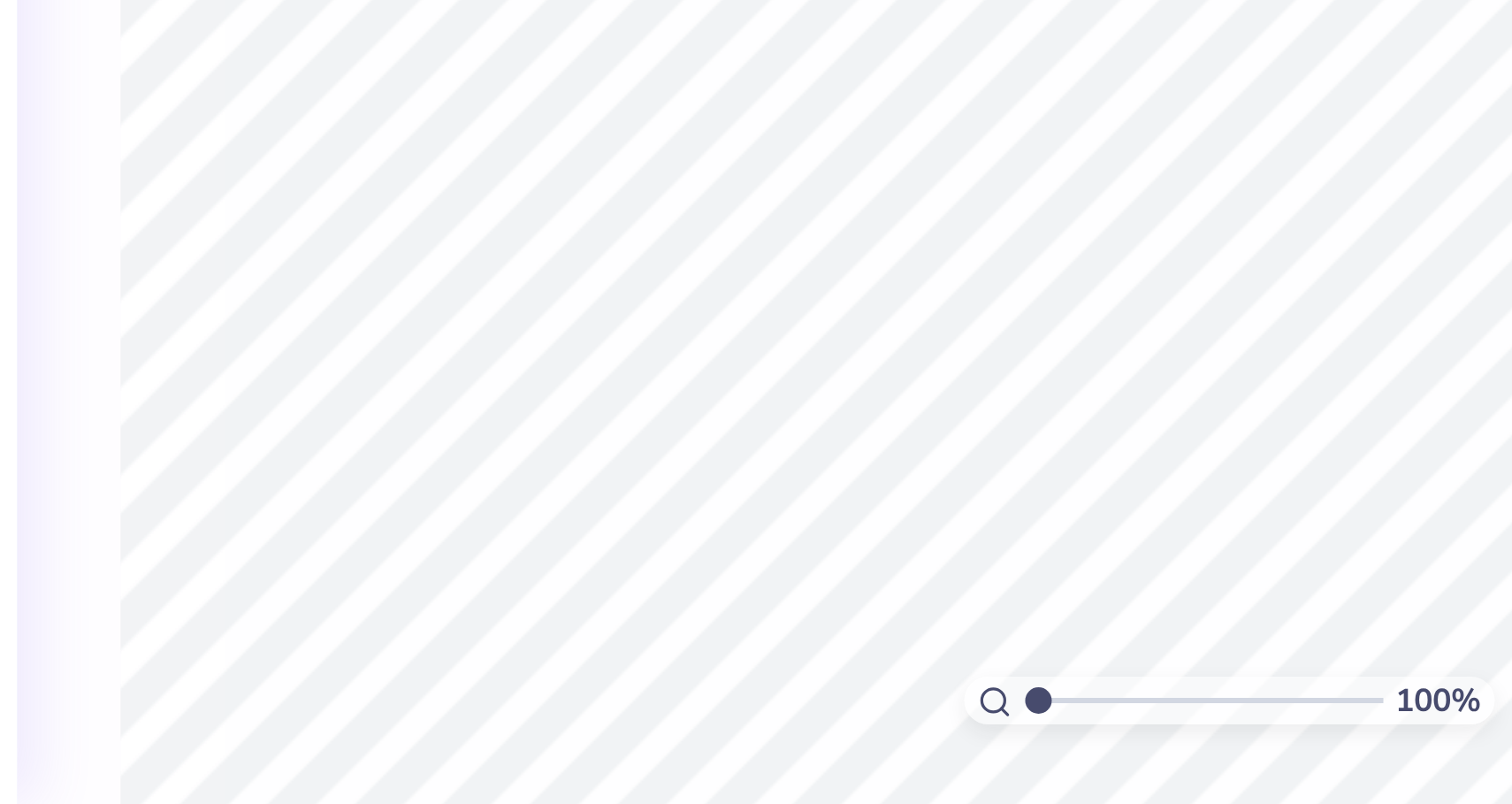 type on "8.12" 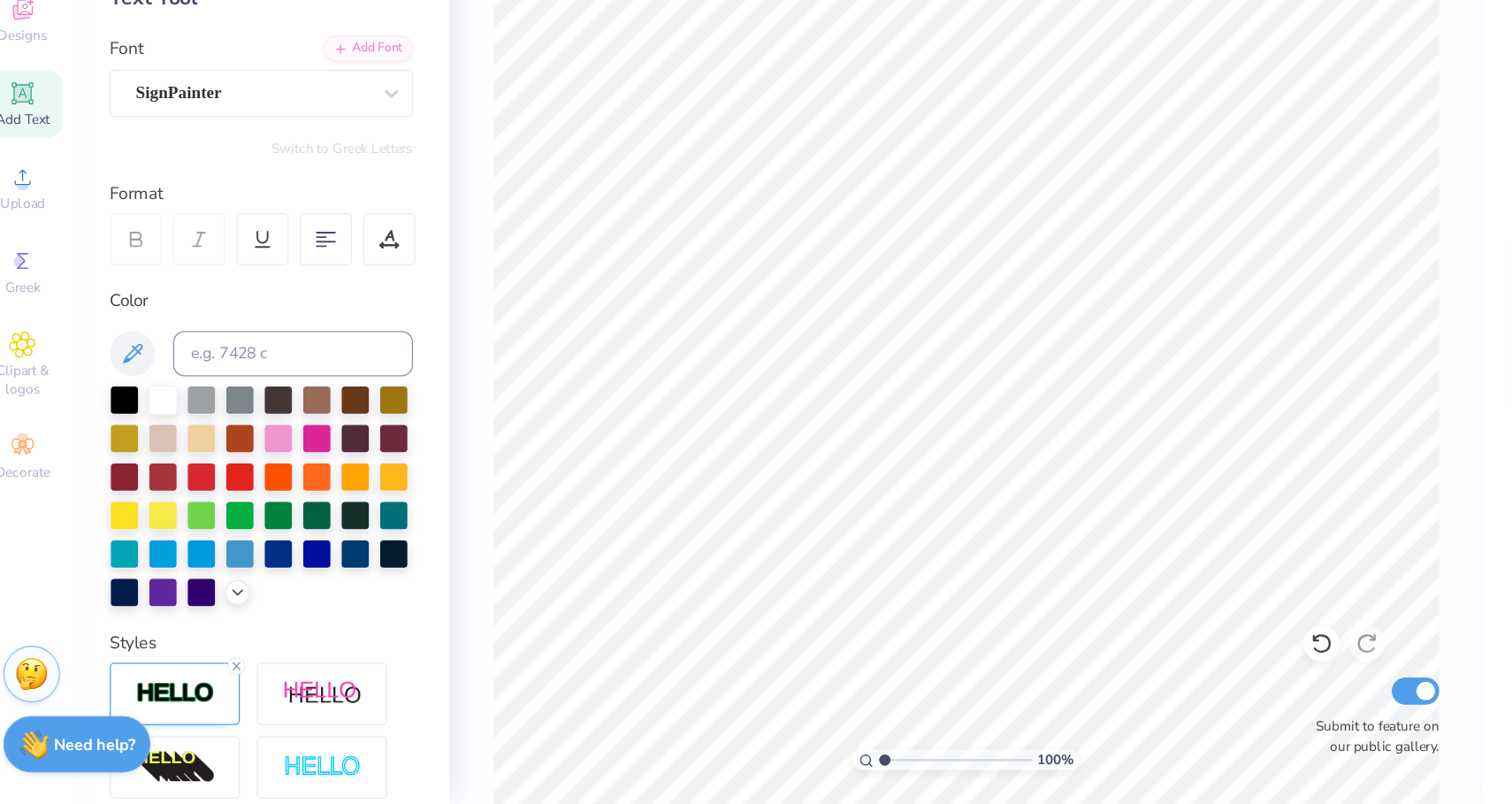 scroll, scrollTop: 0, scrollLeft: 0, axis: both 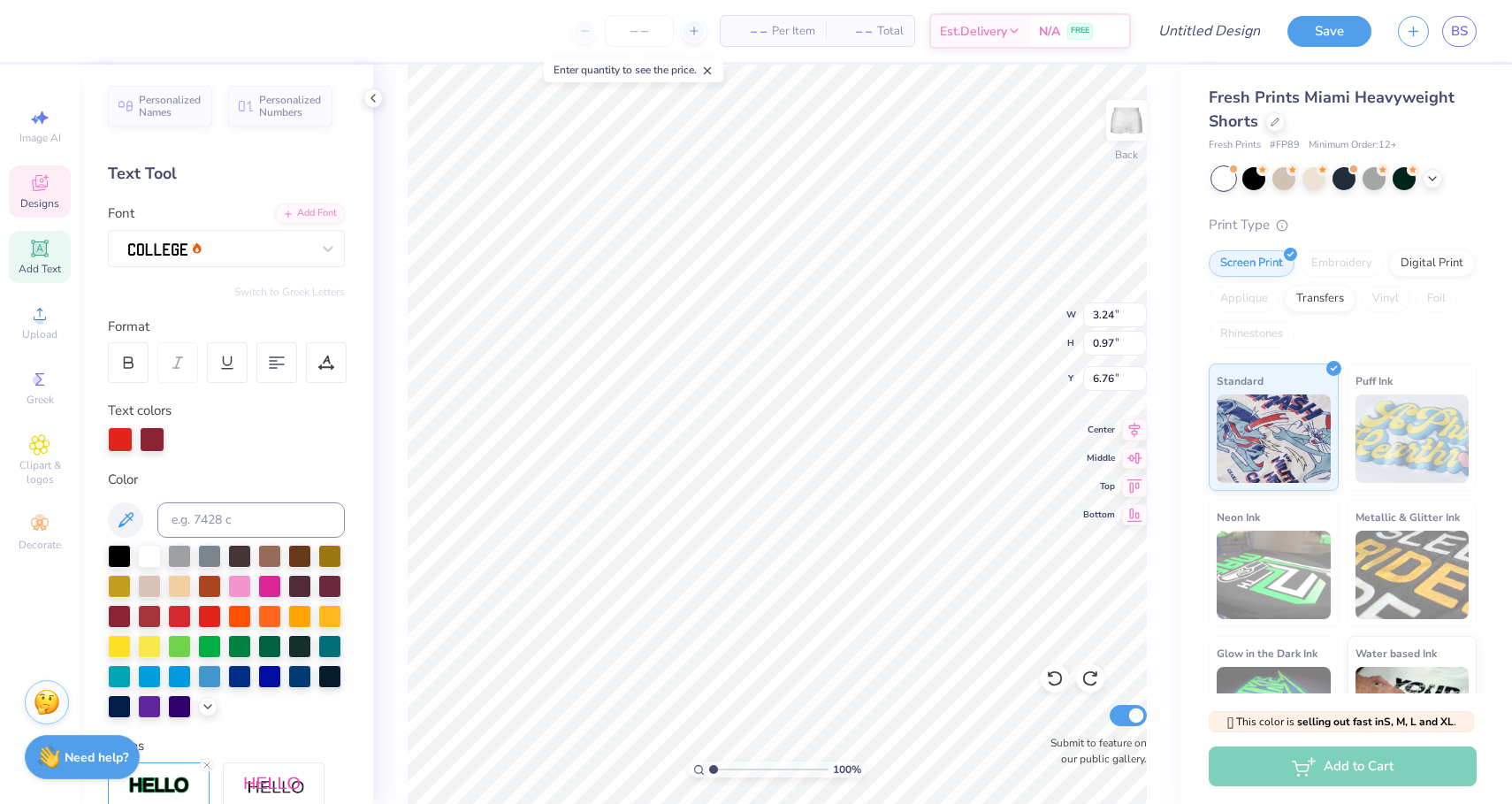 type on "6.77" 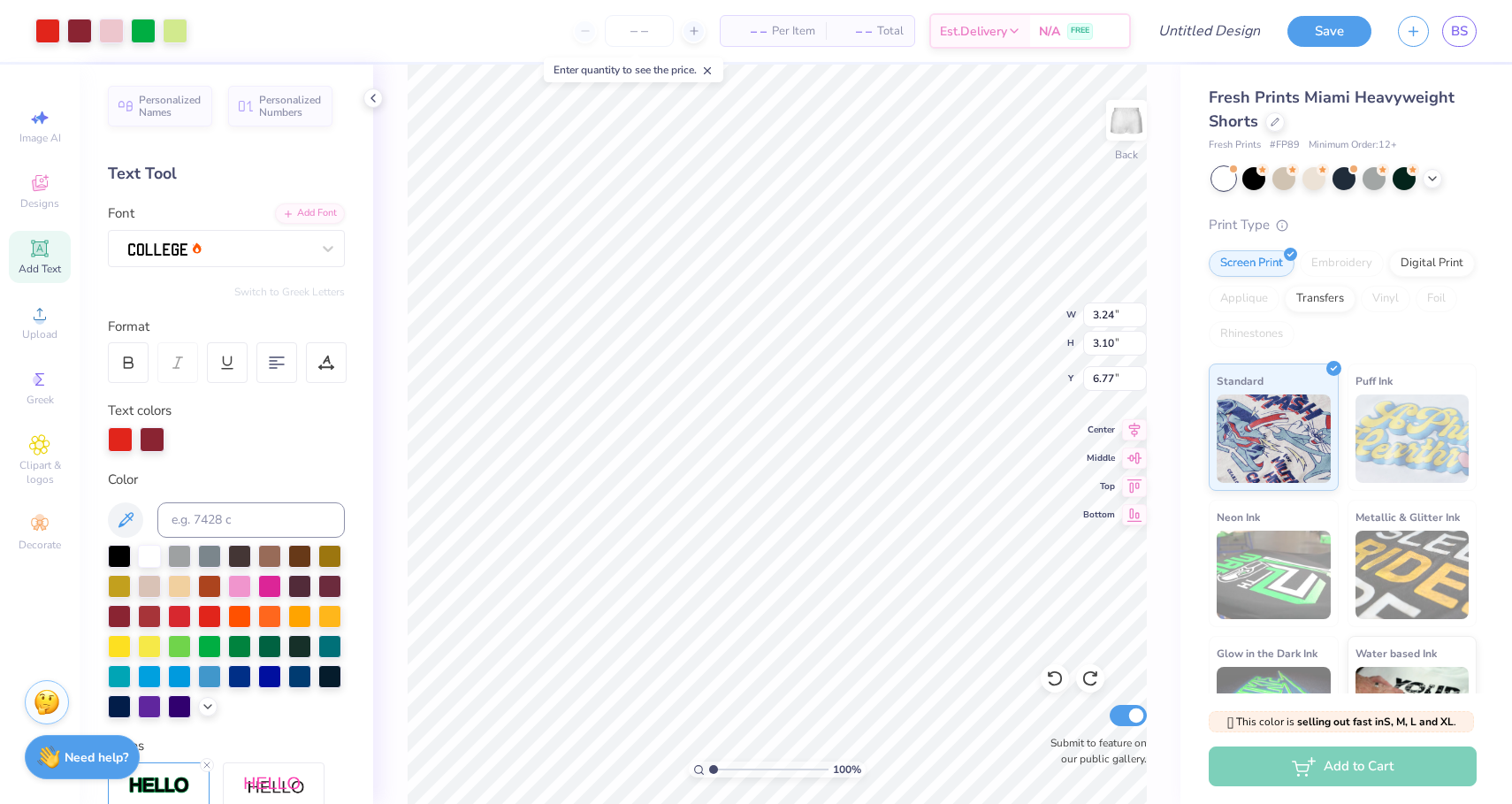 type on "6.74" 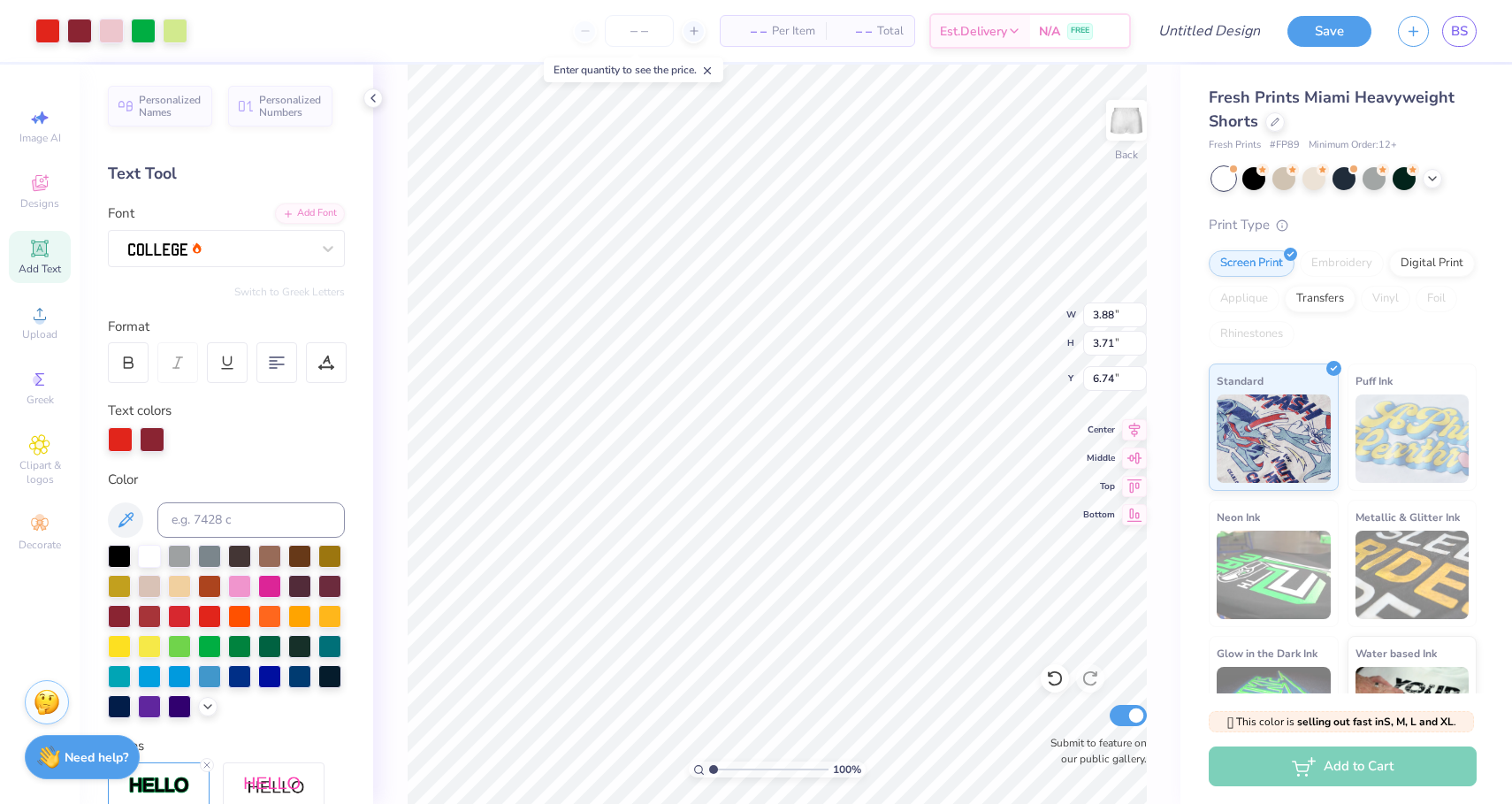 type on "3.88" 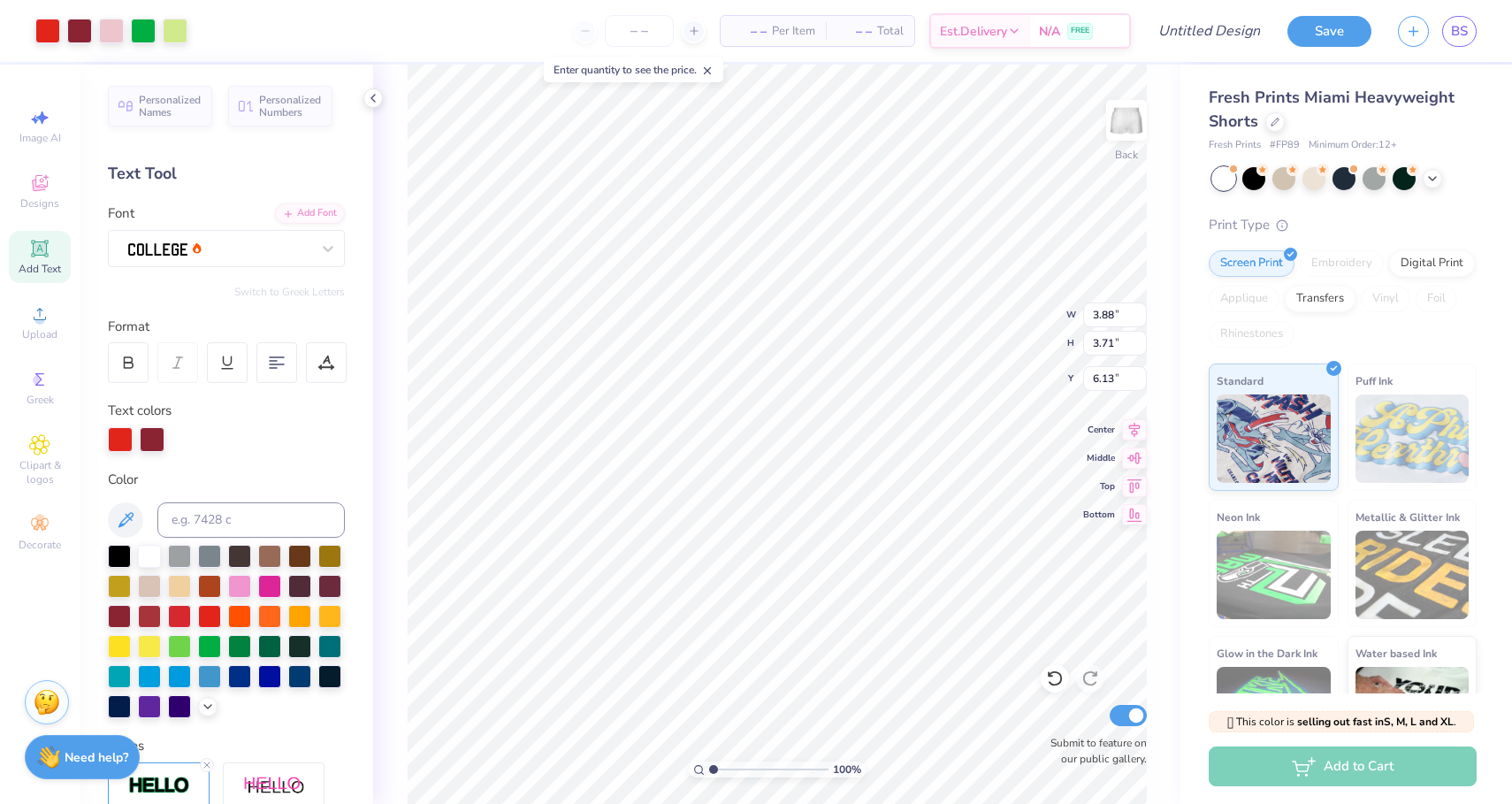 click on "[PERCENTAGE] Back W [PRICE] [PRICE] " H [PRICE] [PRICE] " Y [PRICE] [PRICE] " Center Middle Top Bottom Submit to feature on our public gallery." at bounding box center [776, 434] 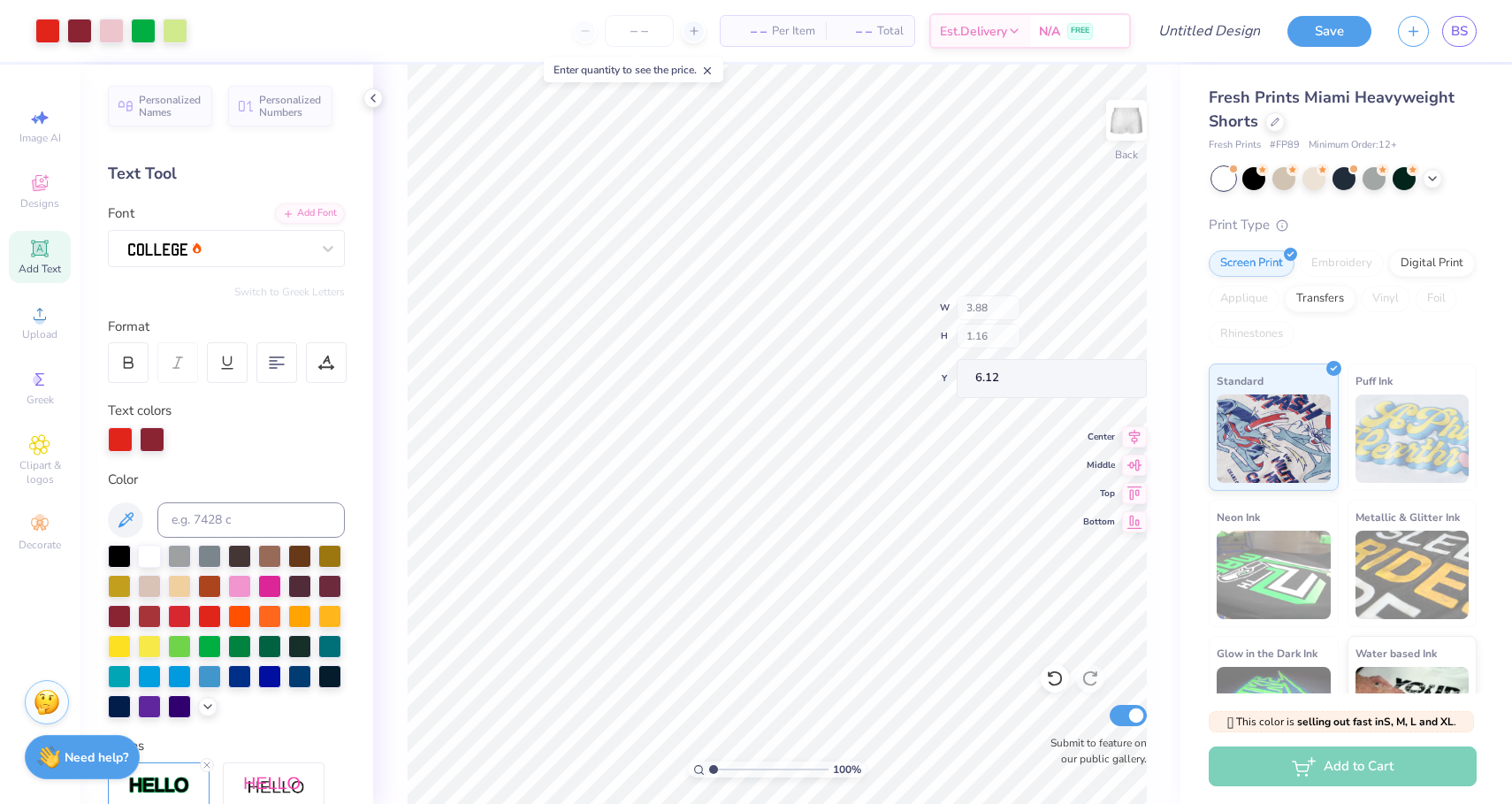 type on "6.12" 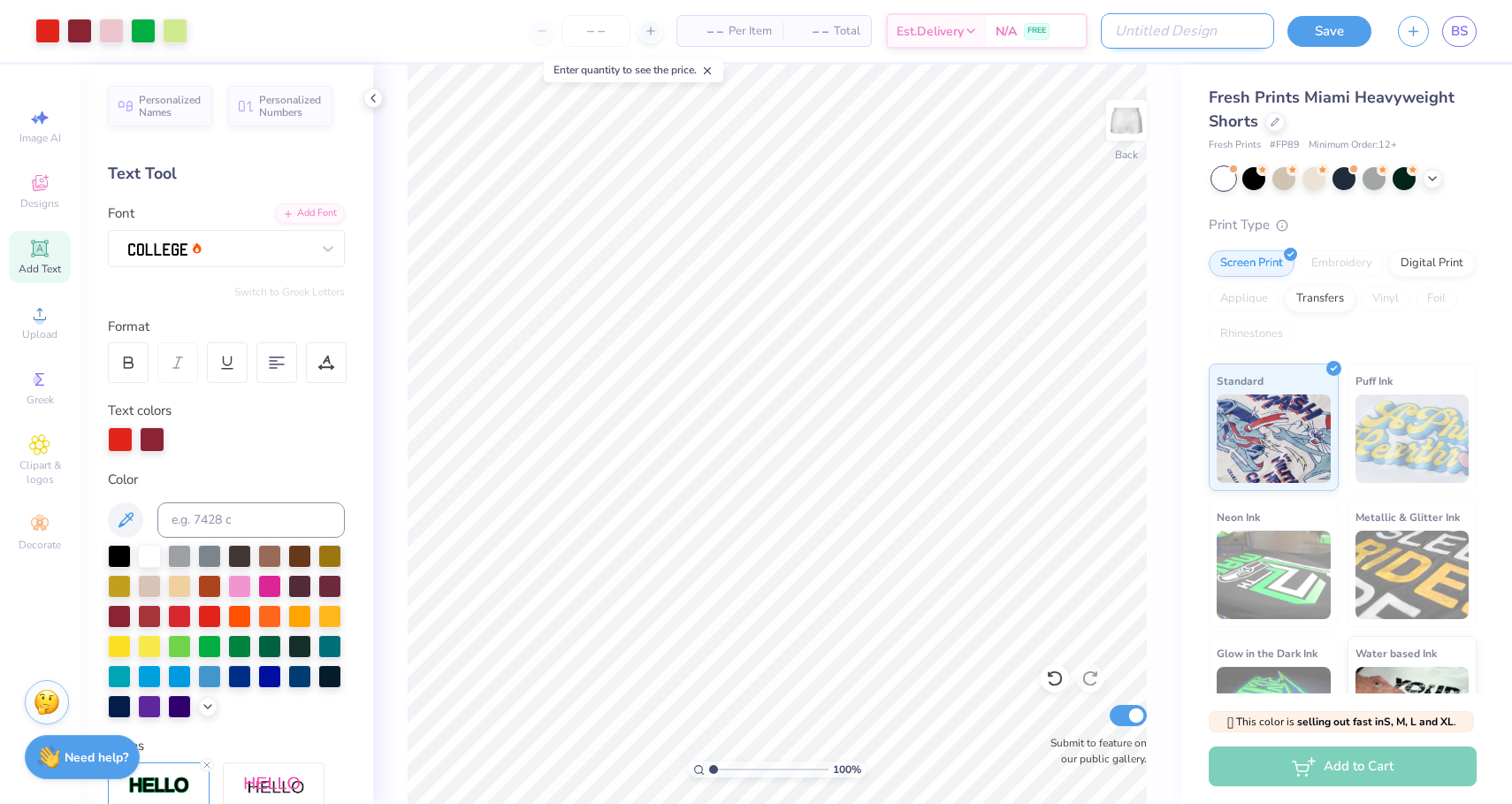 click on "Design Title" at bounding box center (1187, 31) 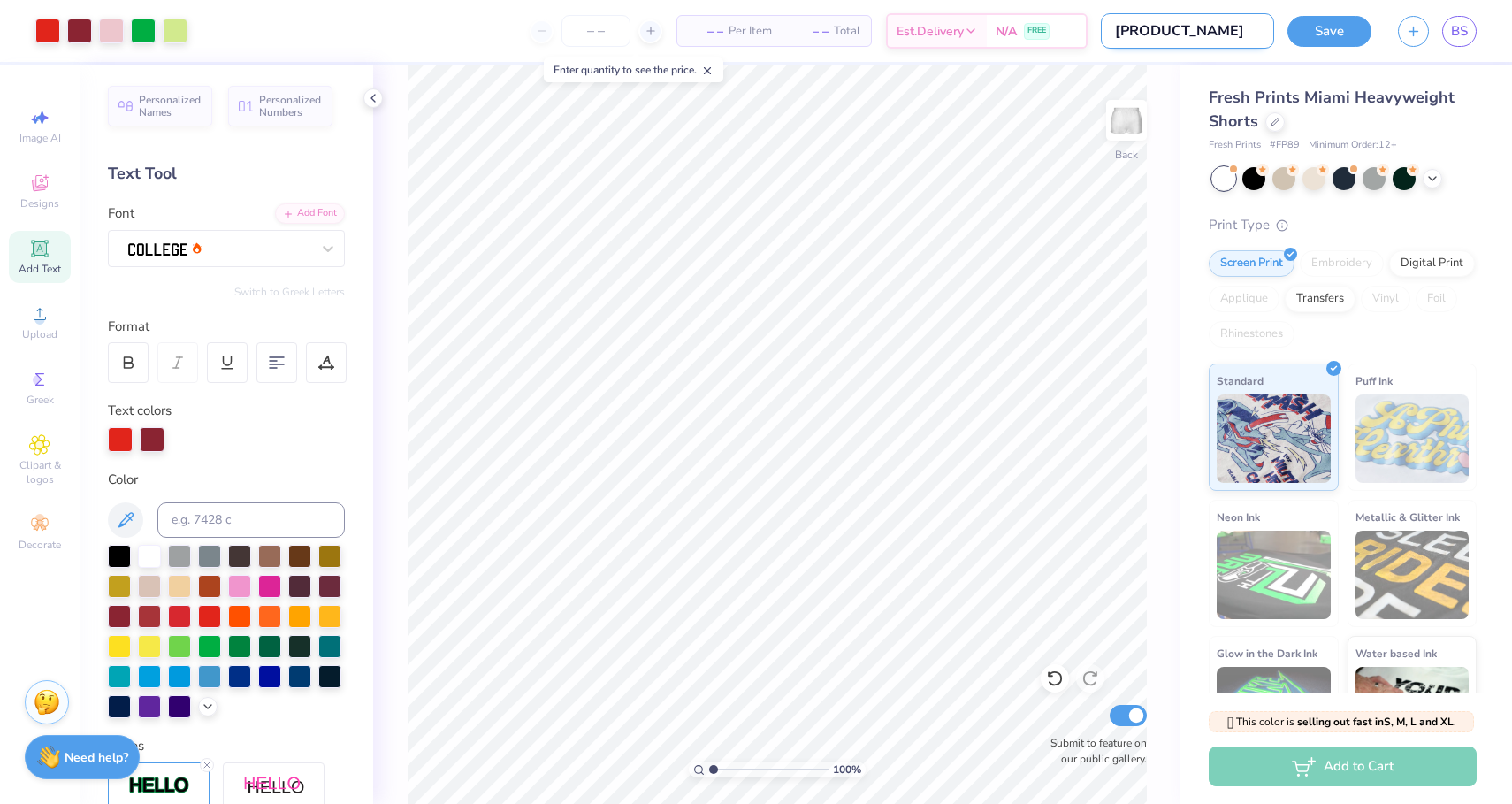 click on "[PRODUCT_NAME]" at bounding box center (1187, 31) 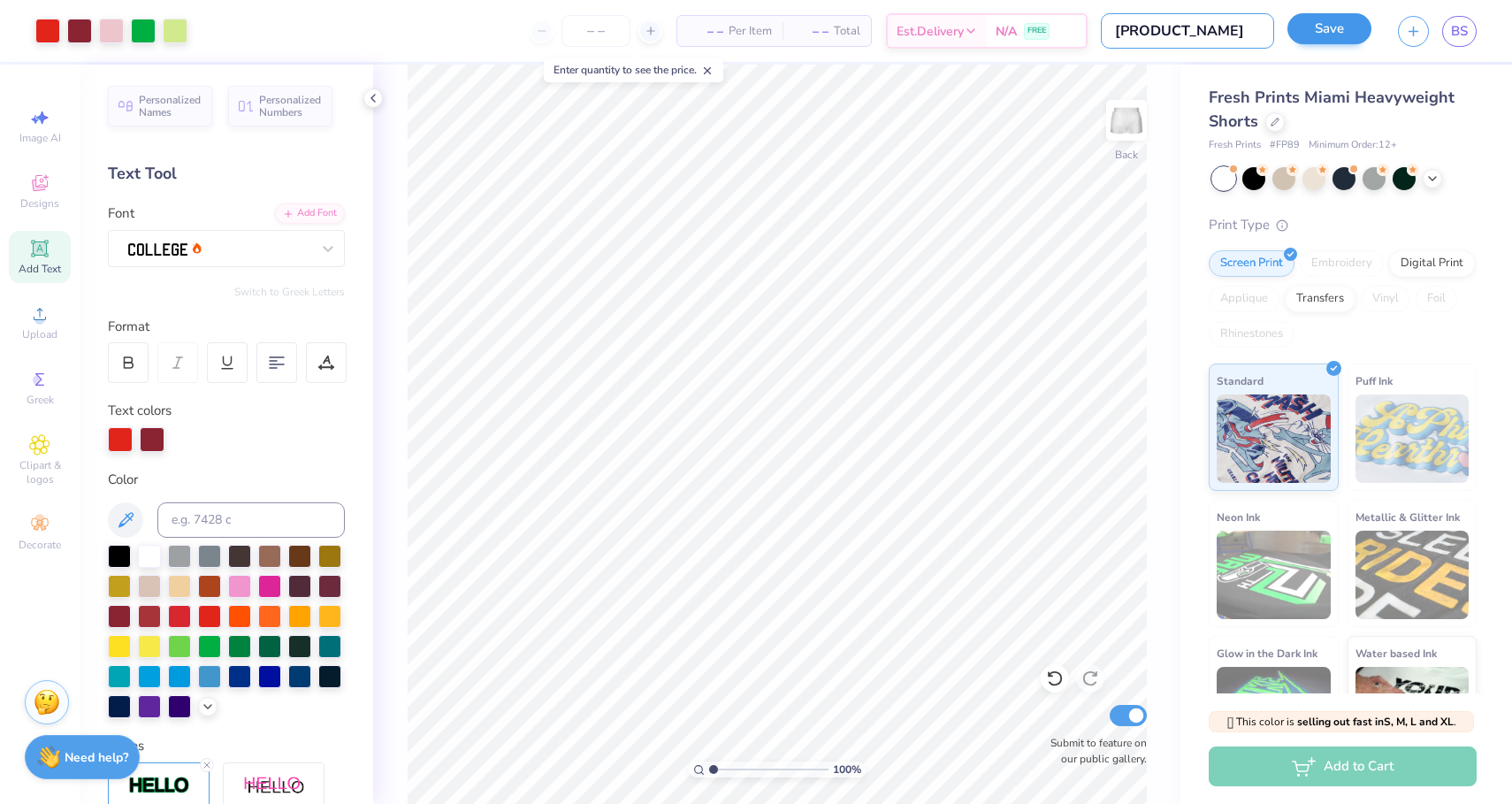 type on "[PRODUCT_NAME]" 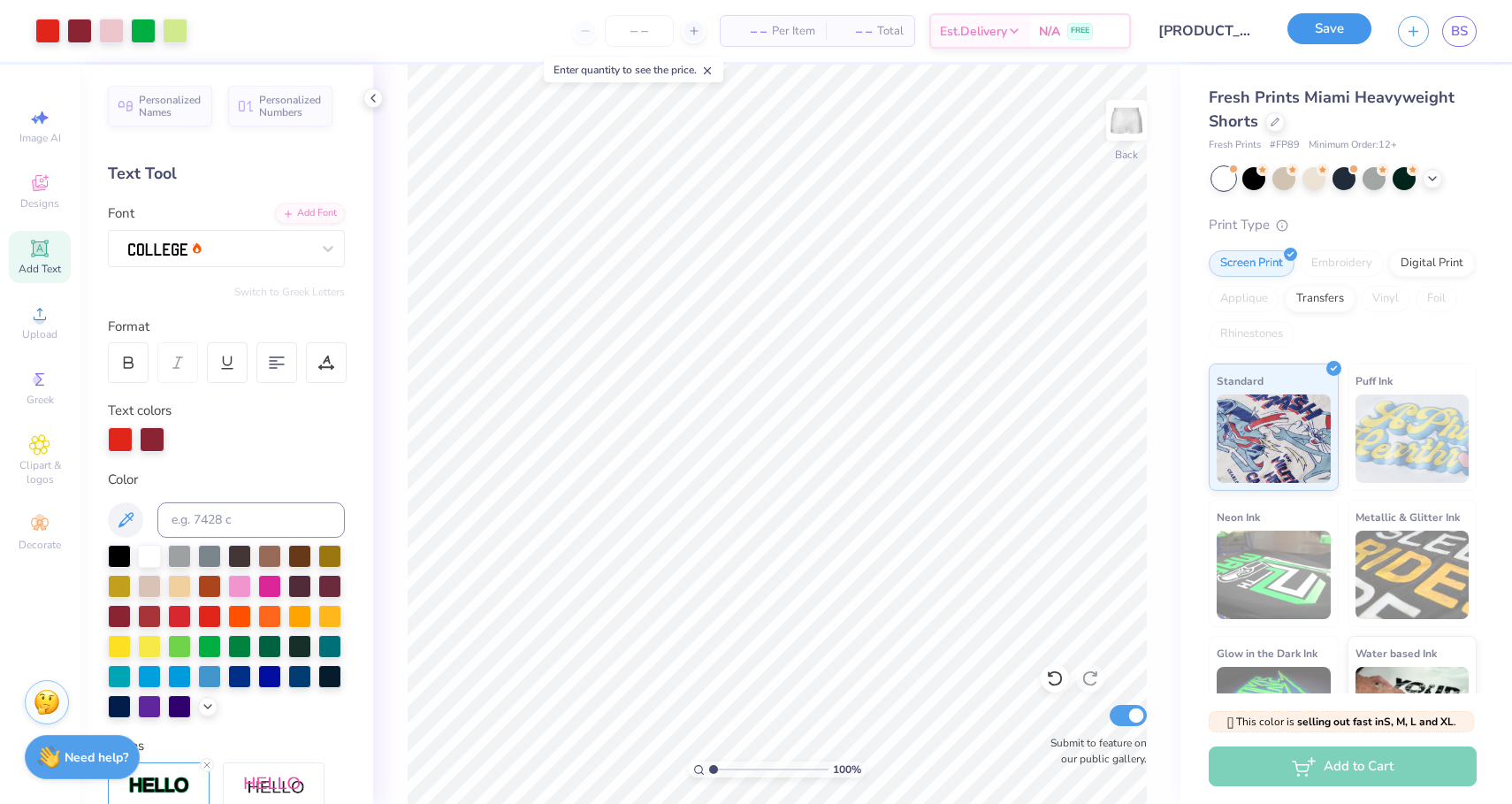 click on "Save" at bounding box center (1329, 28) 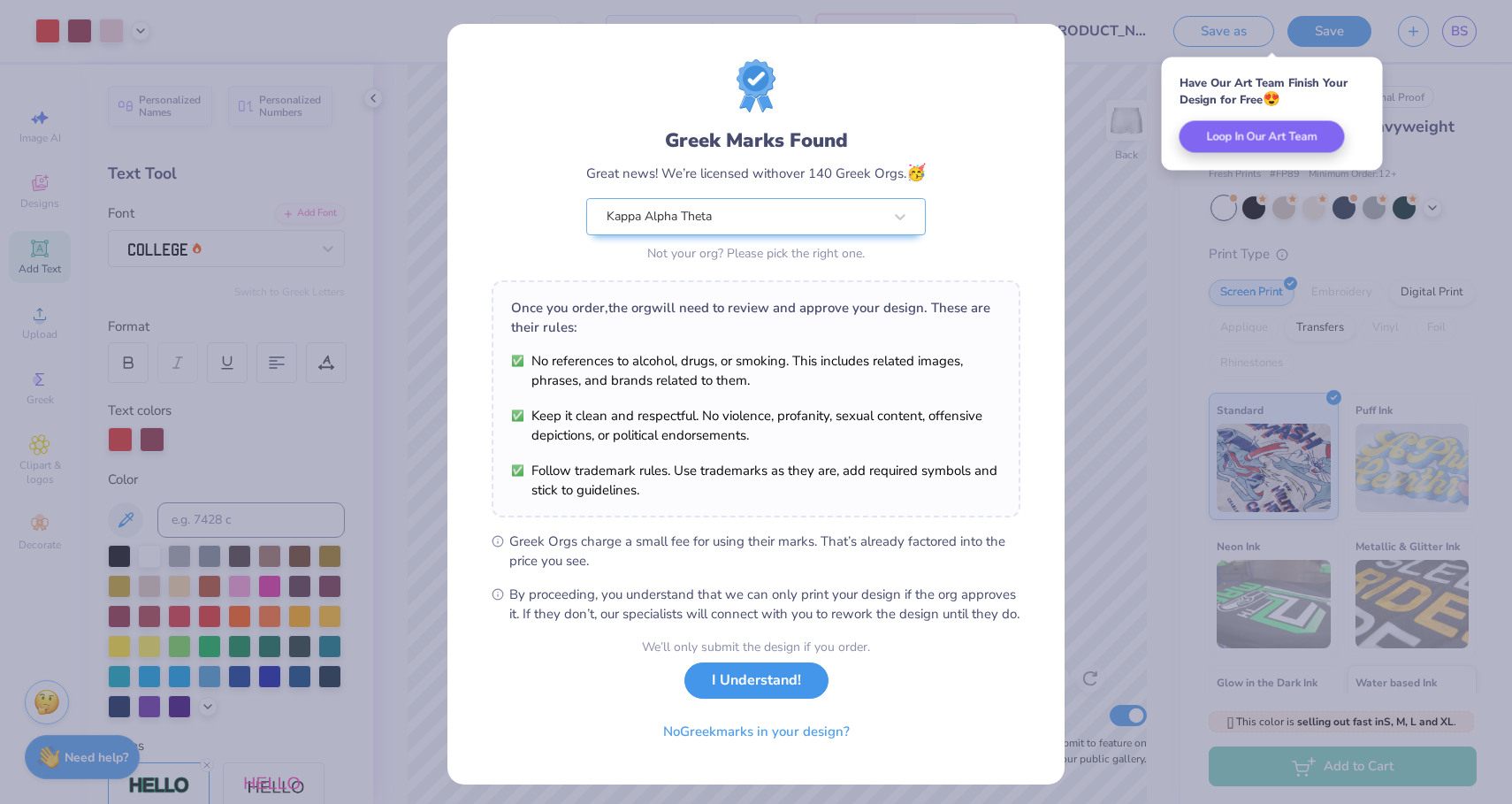 click on "We’ll only submit the design if you order. I Understand! No  Greek  marks in your design?" at bounding box center (756, 693) 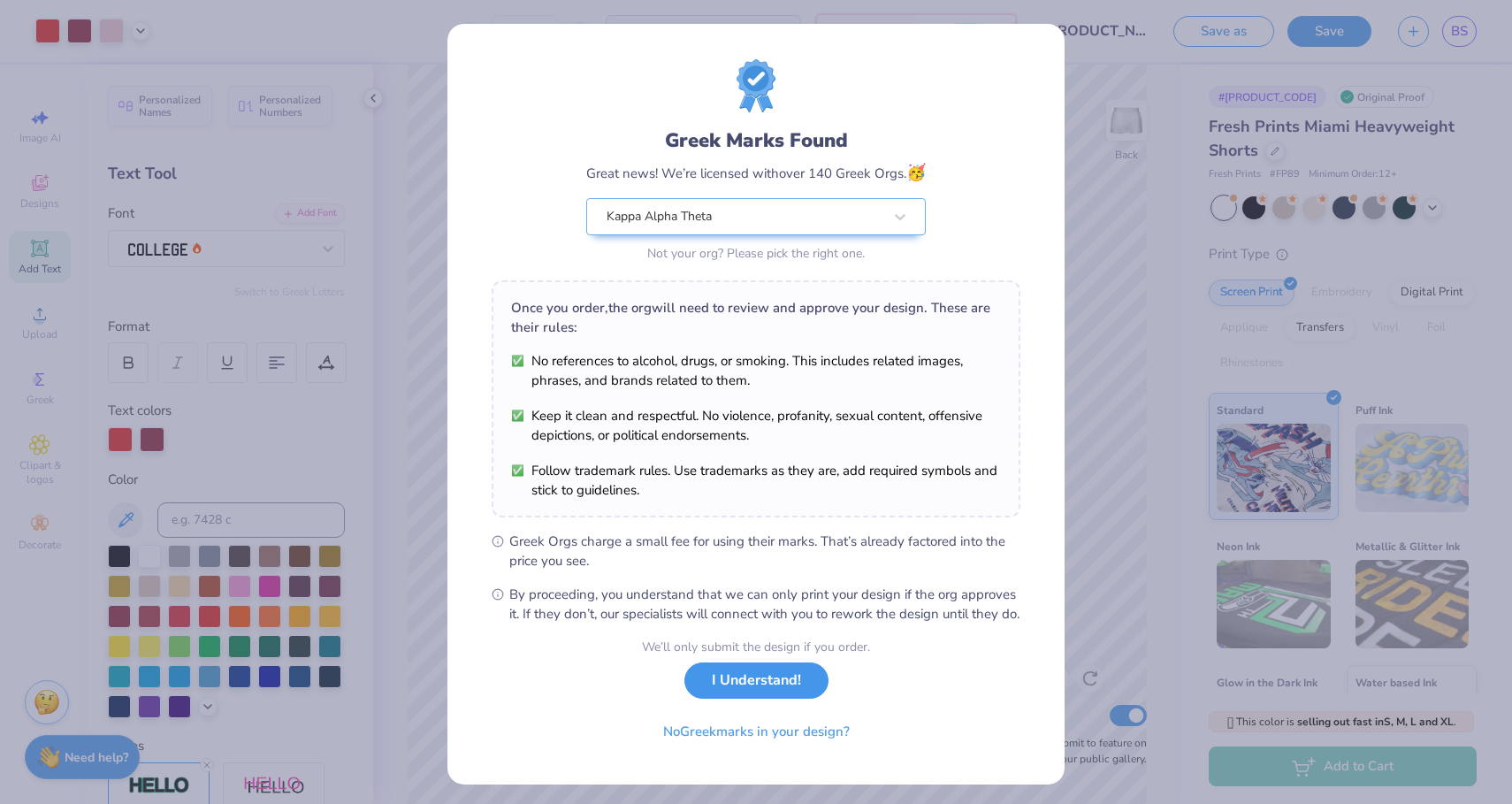 click on "I Understand!" at bounding box center [756, 680] 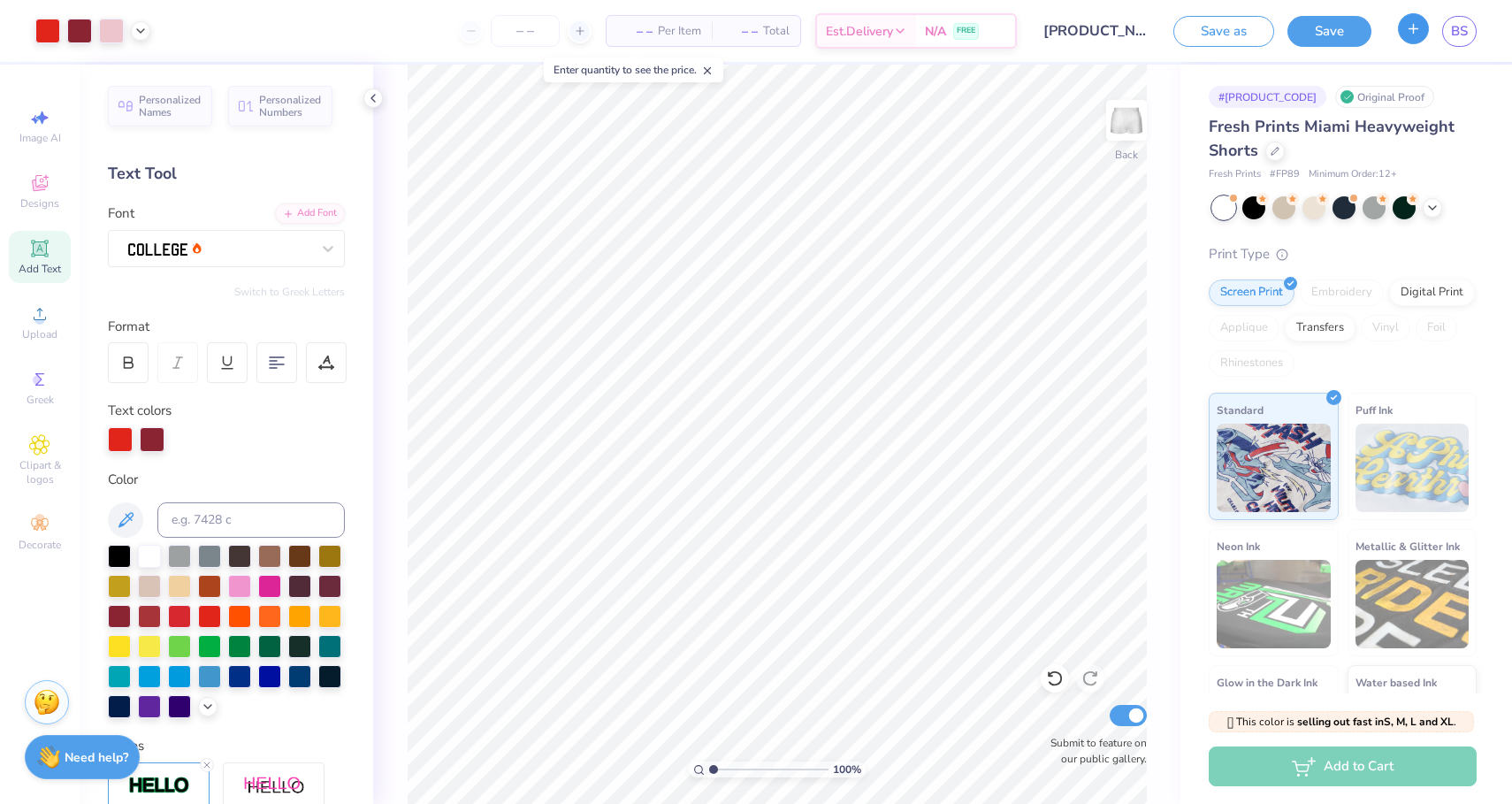 click 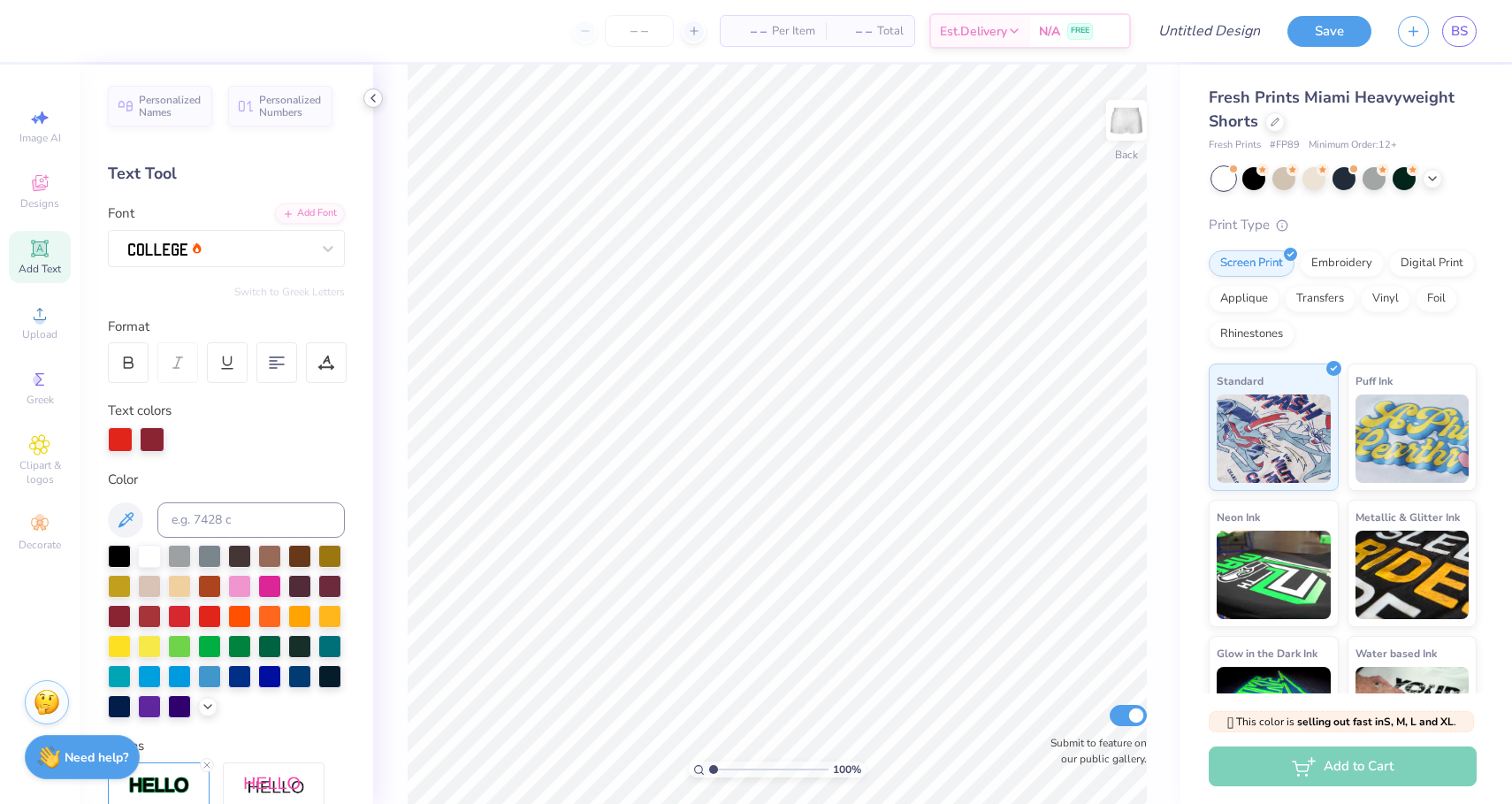 click 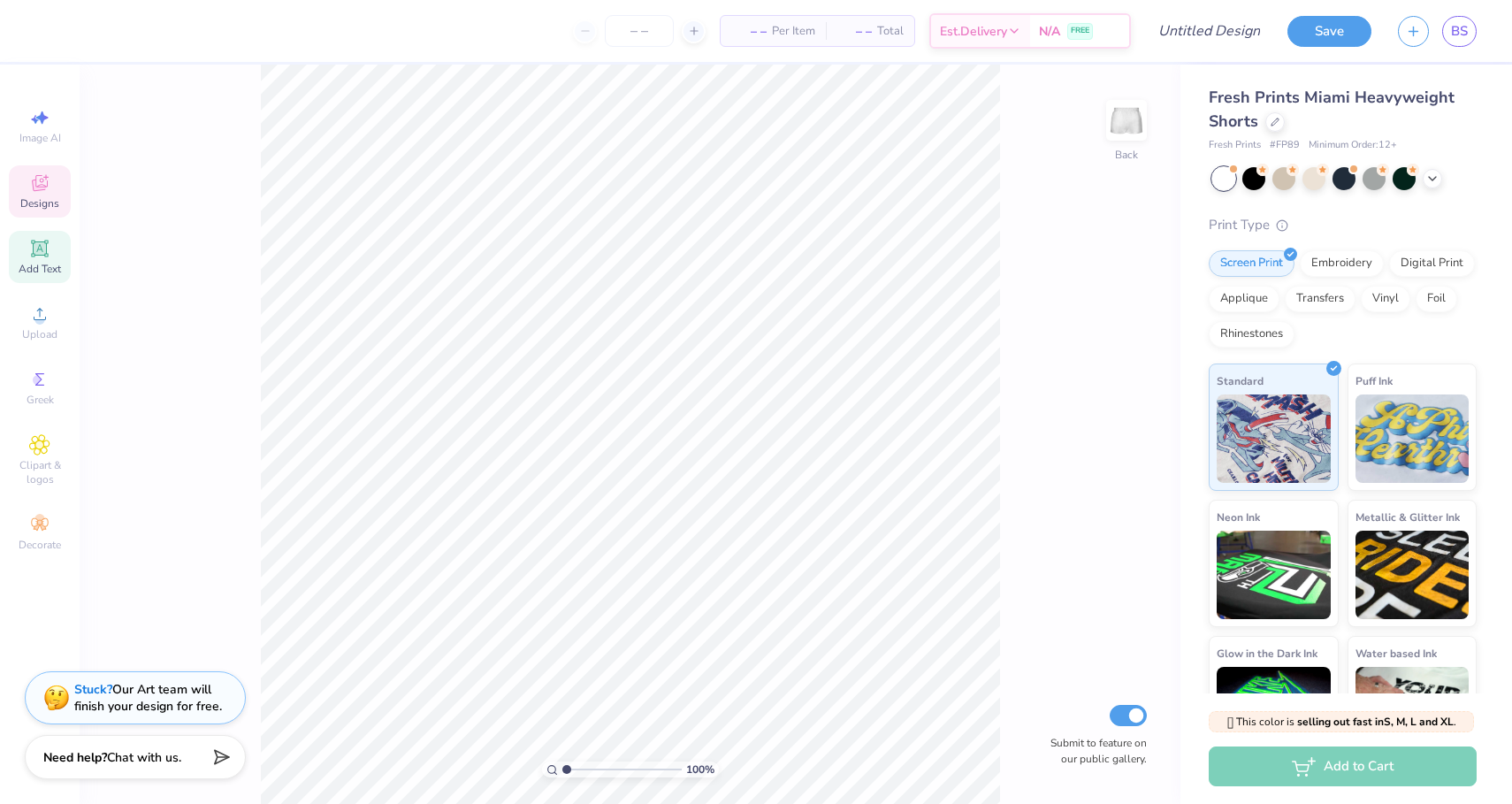 click 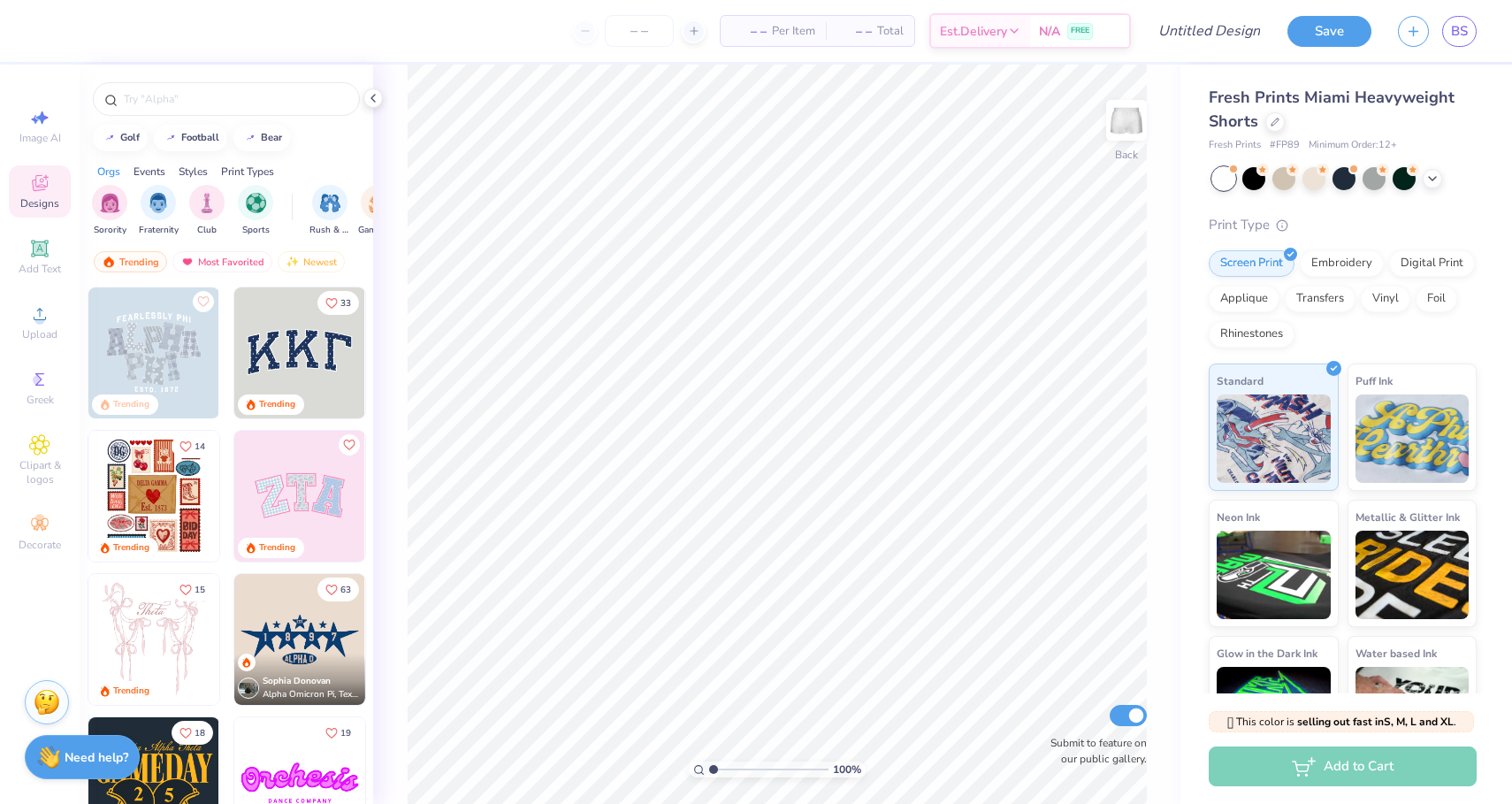 click at bounding box center (300, 353) 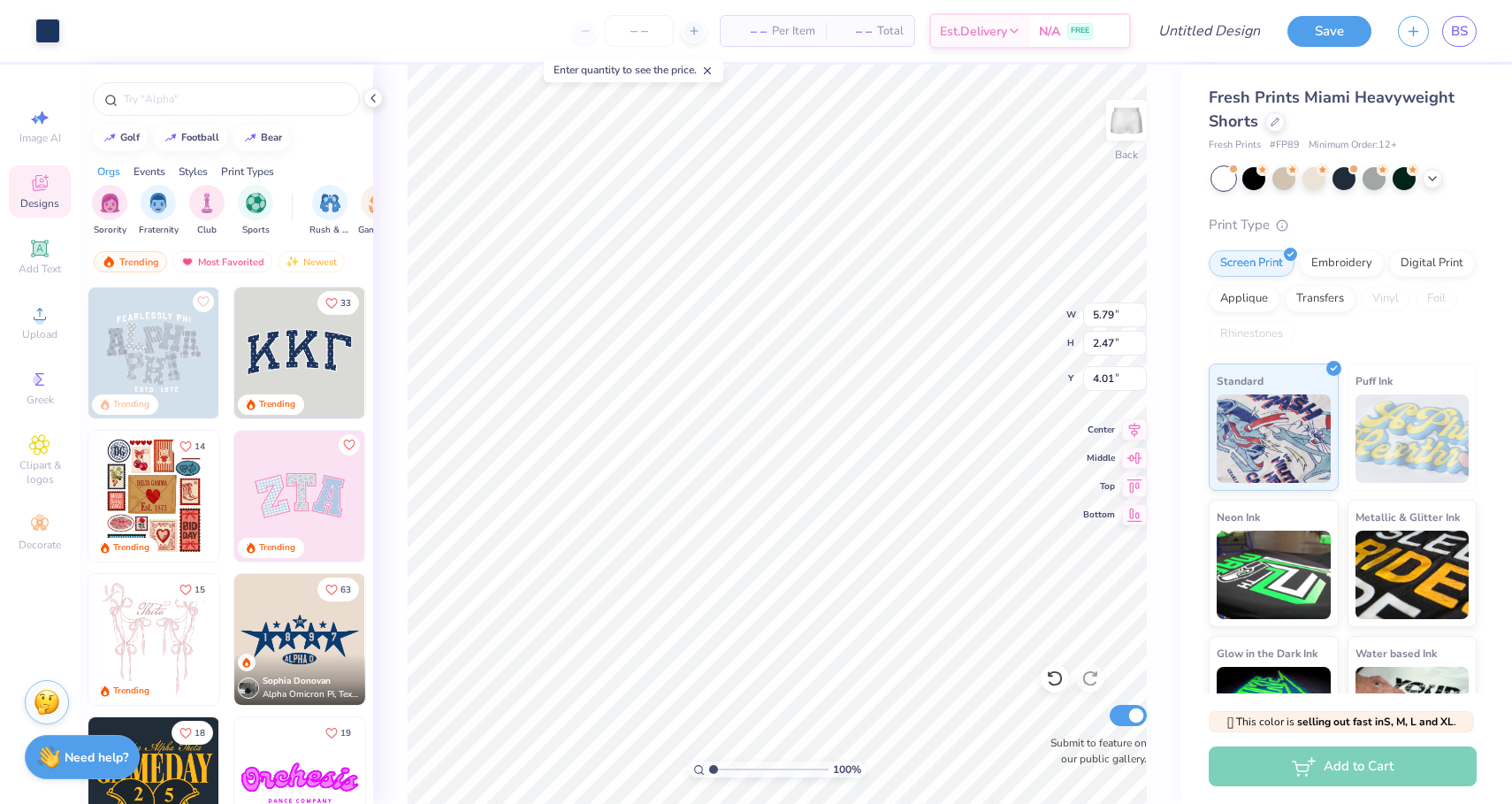 type on "5.79" 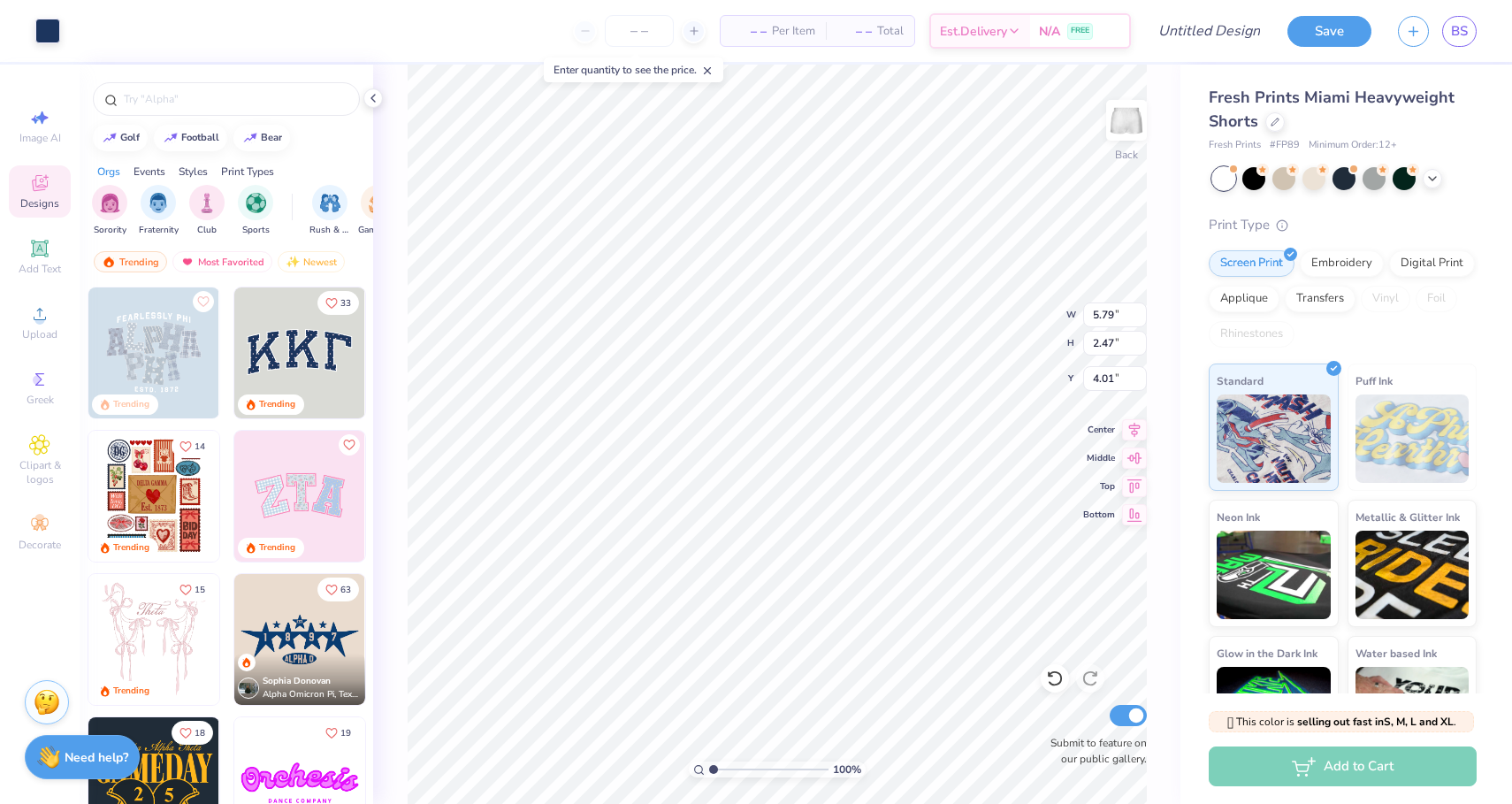 type on "2.47" 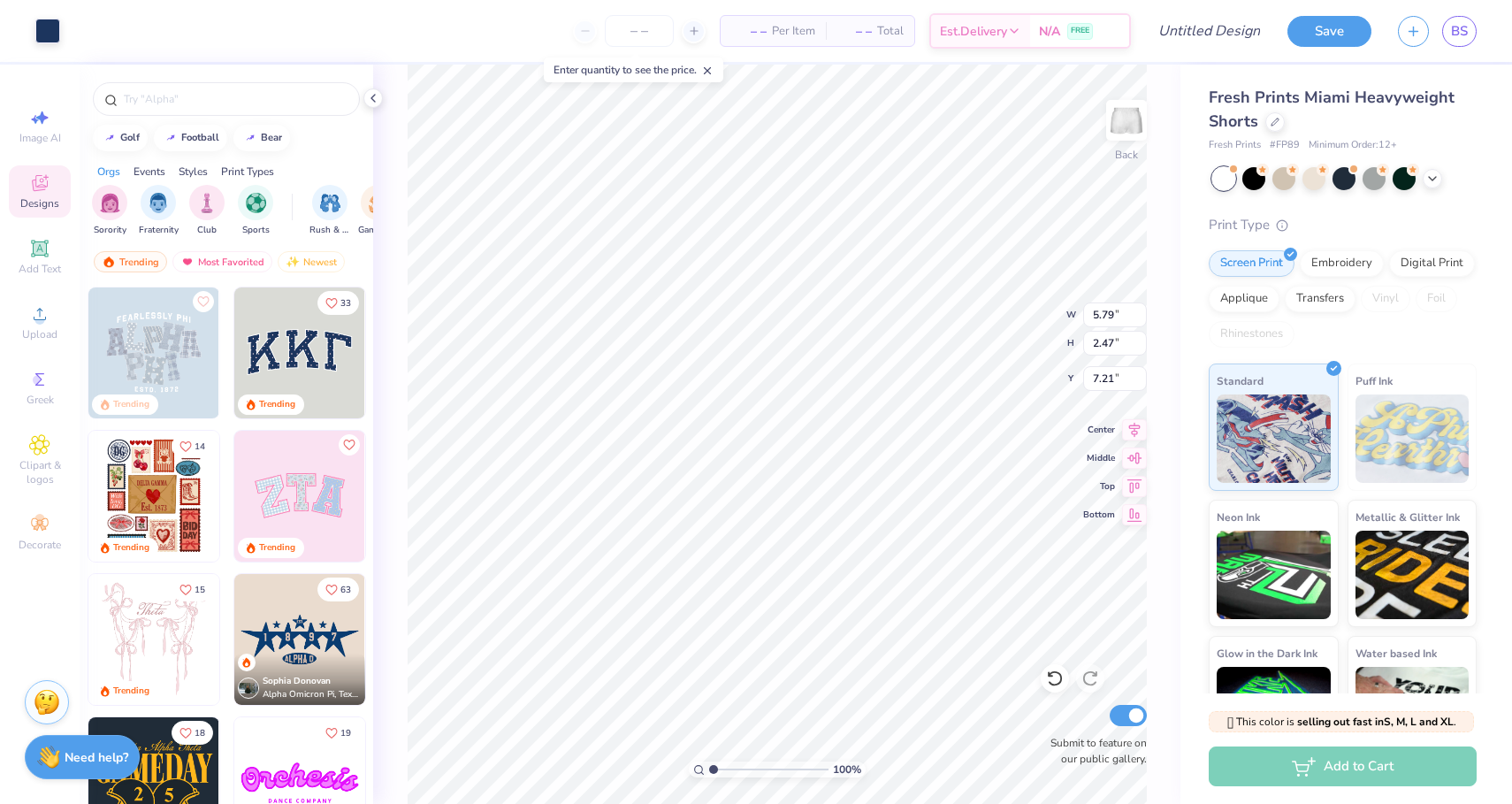 type on "7.22" 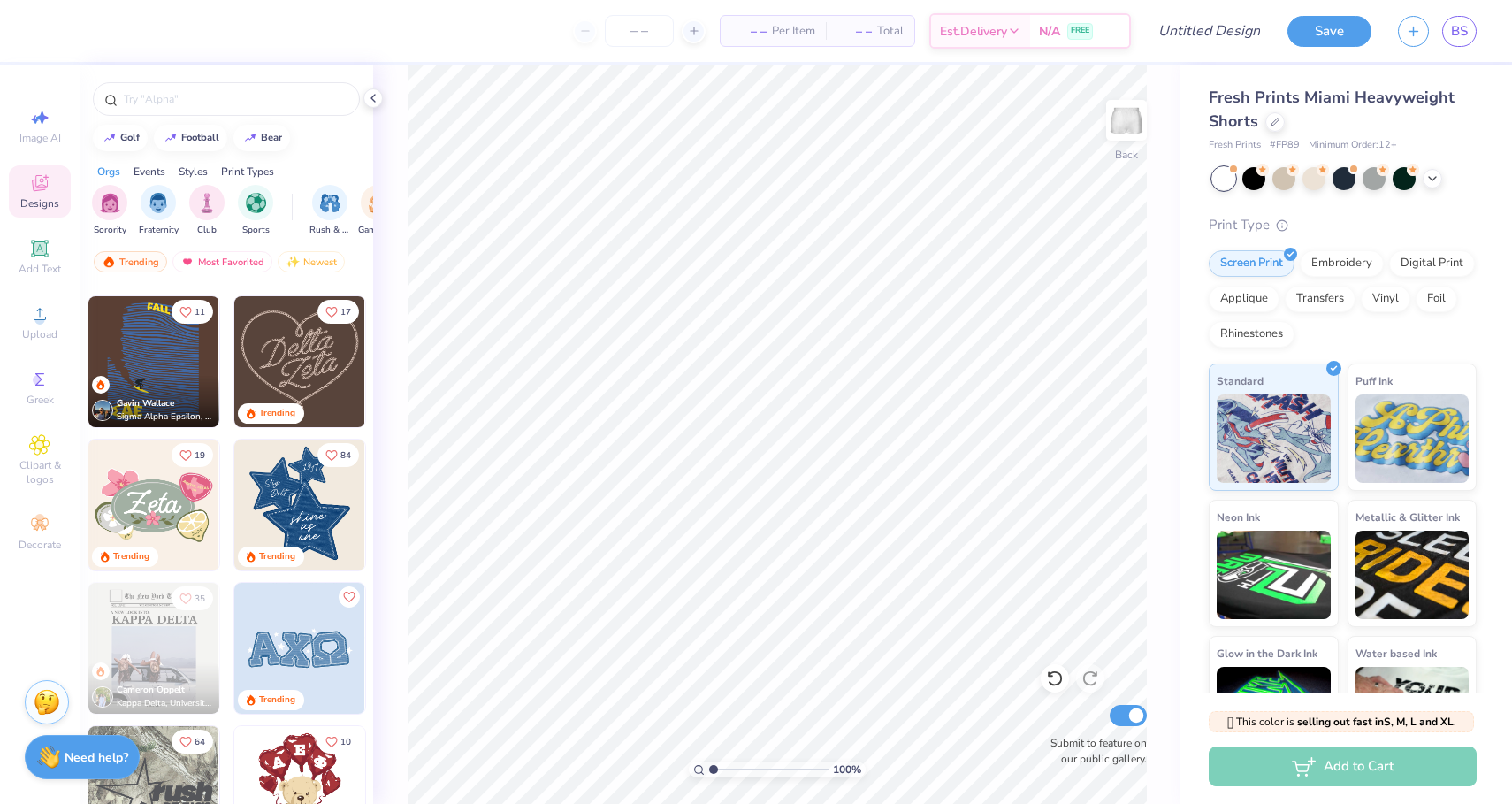 scroll, scrollTop: 574, scrollLeft: 0, axis: vertical 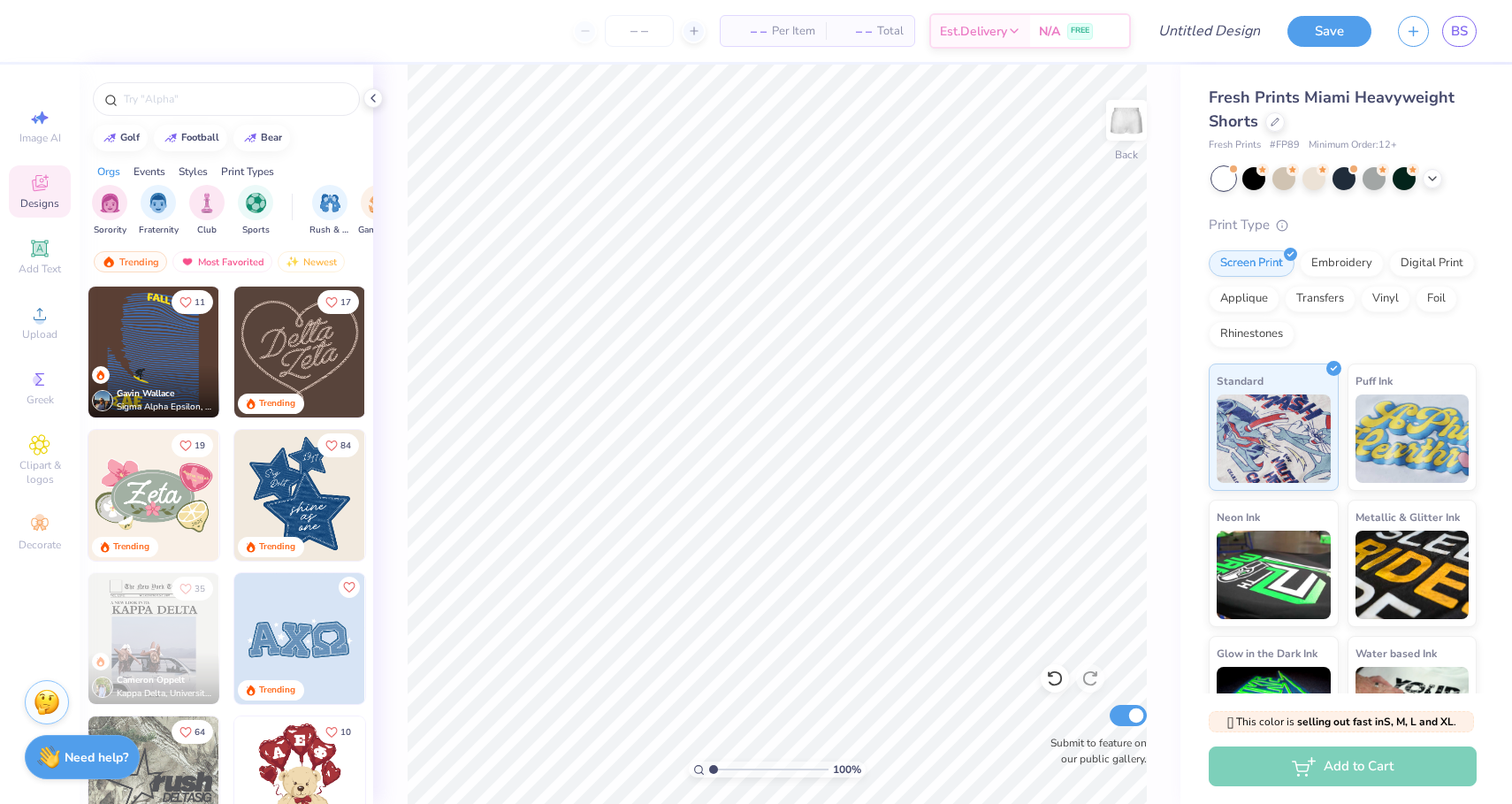 click at bounding box center (300, 352) 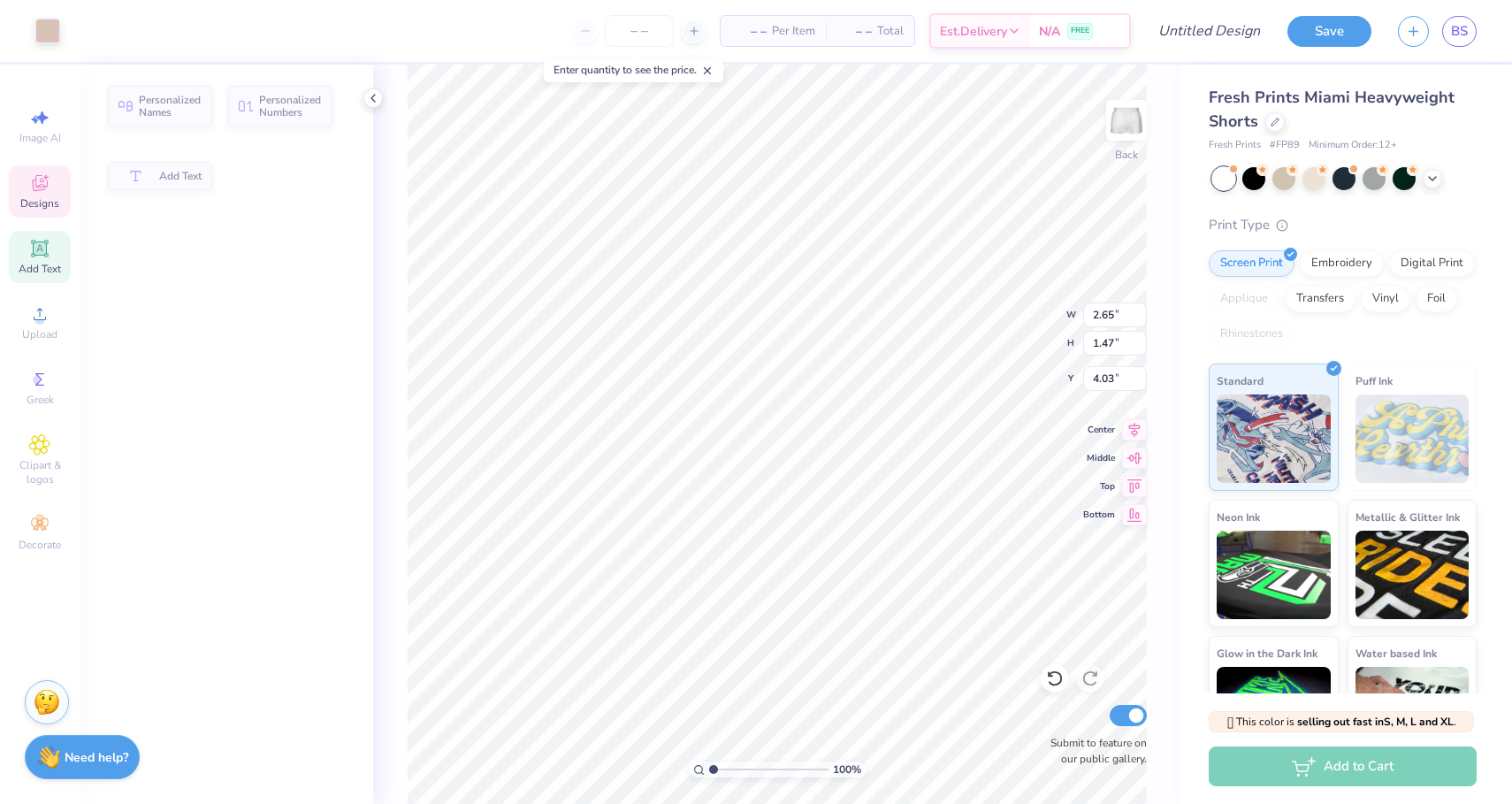 type on "2.65" 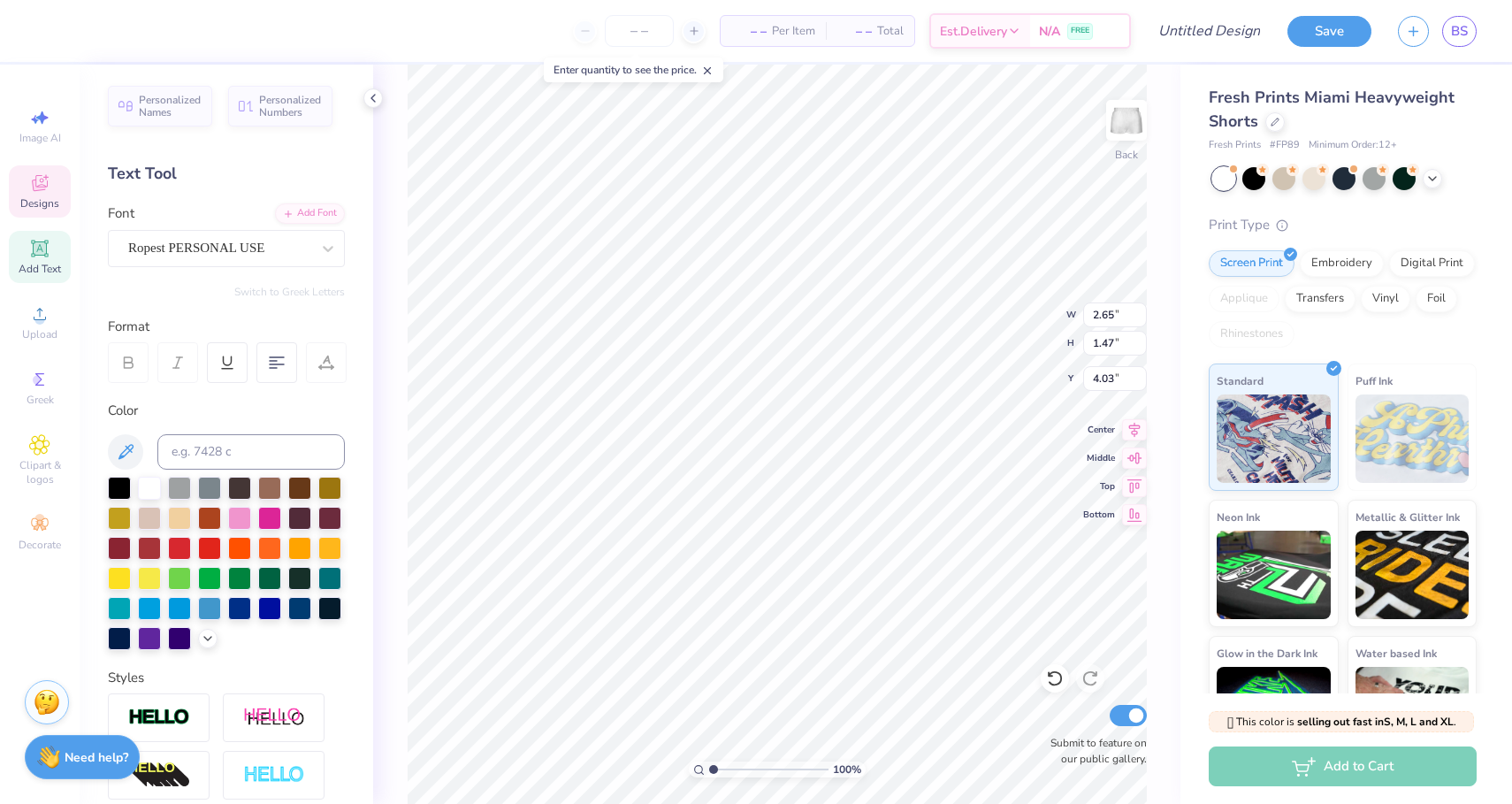scroll, scrollTop: 0, scrollLeft: 1, axis: horizontal 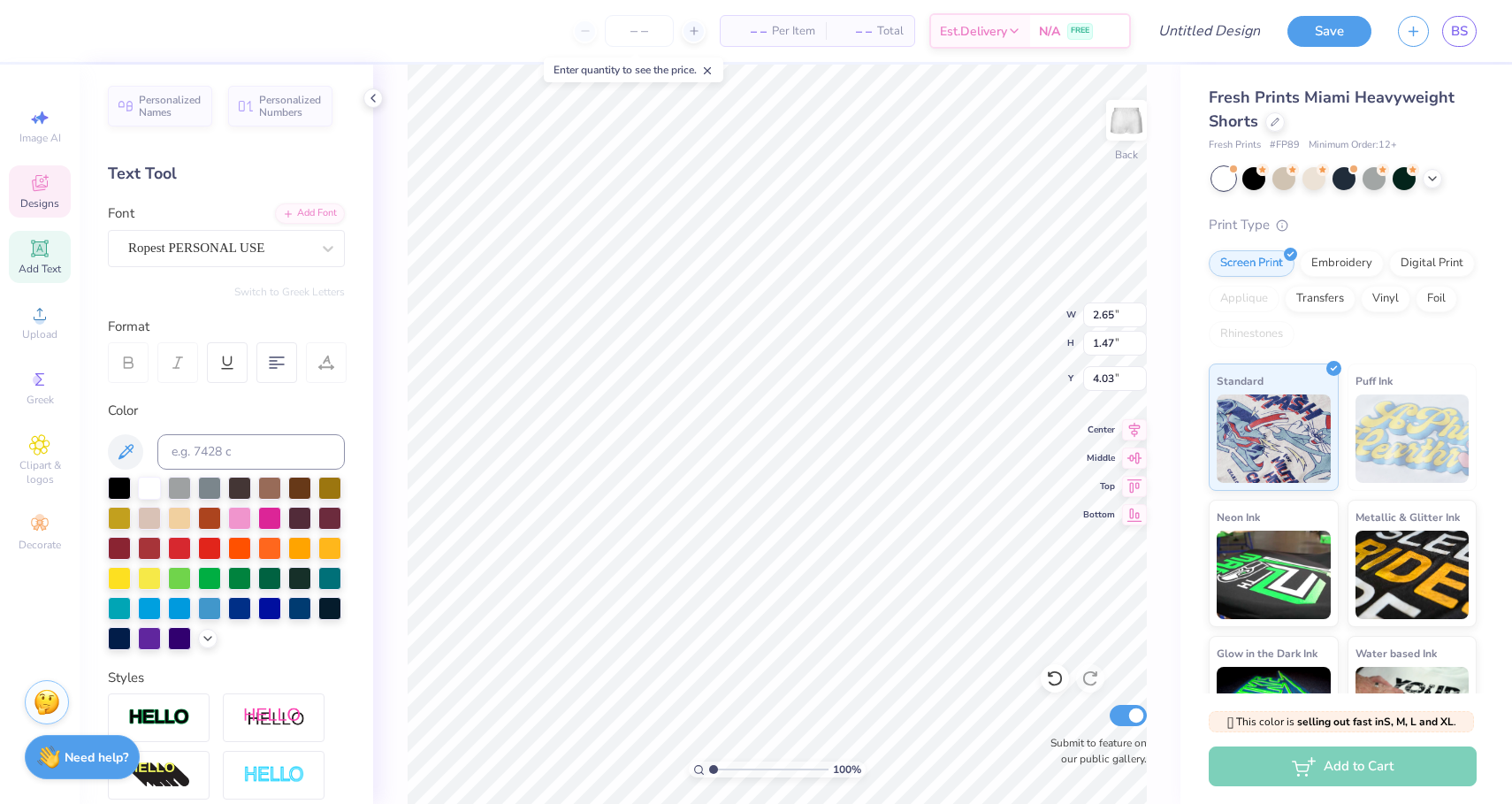 type on "2.09" 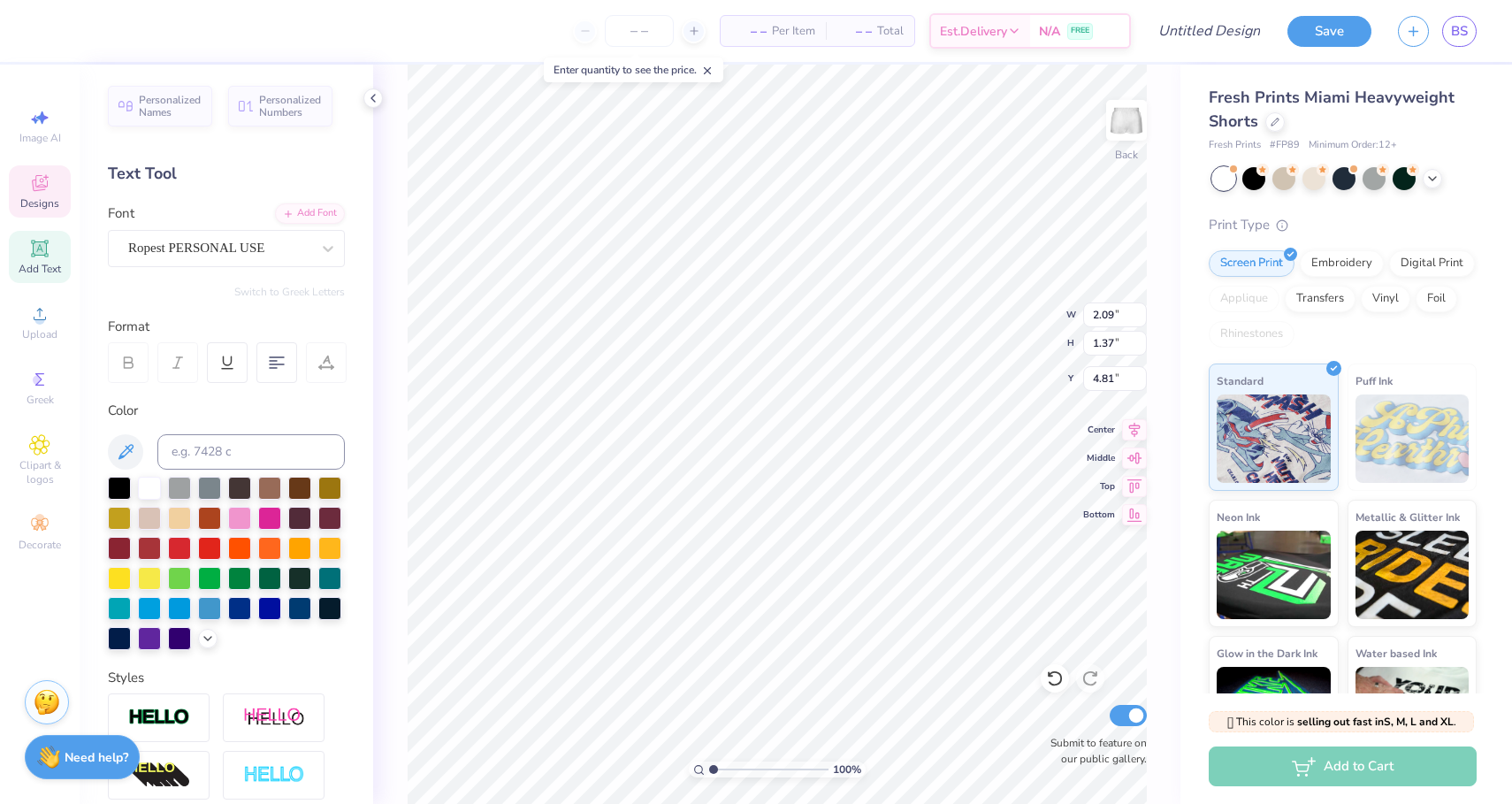 scroll, scrollTop: 0, scrollLeft: 0, axis: both 